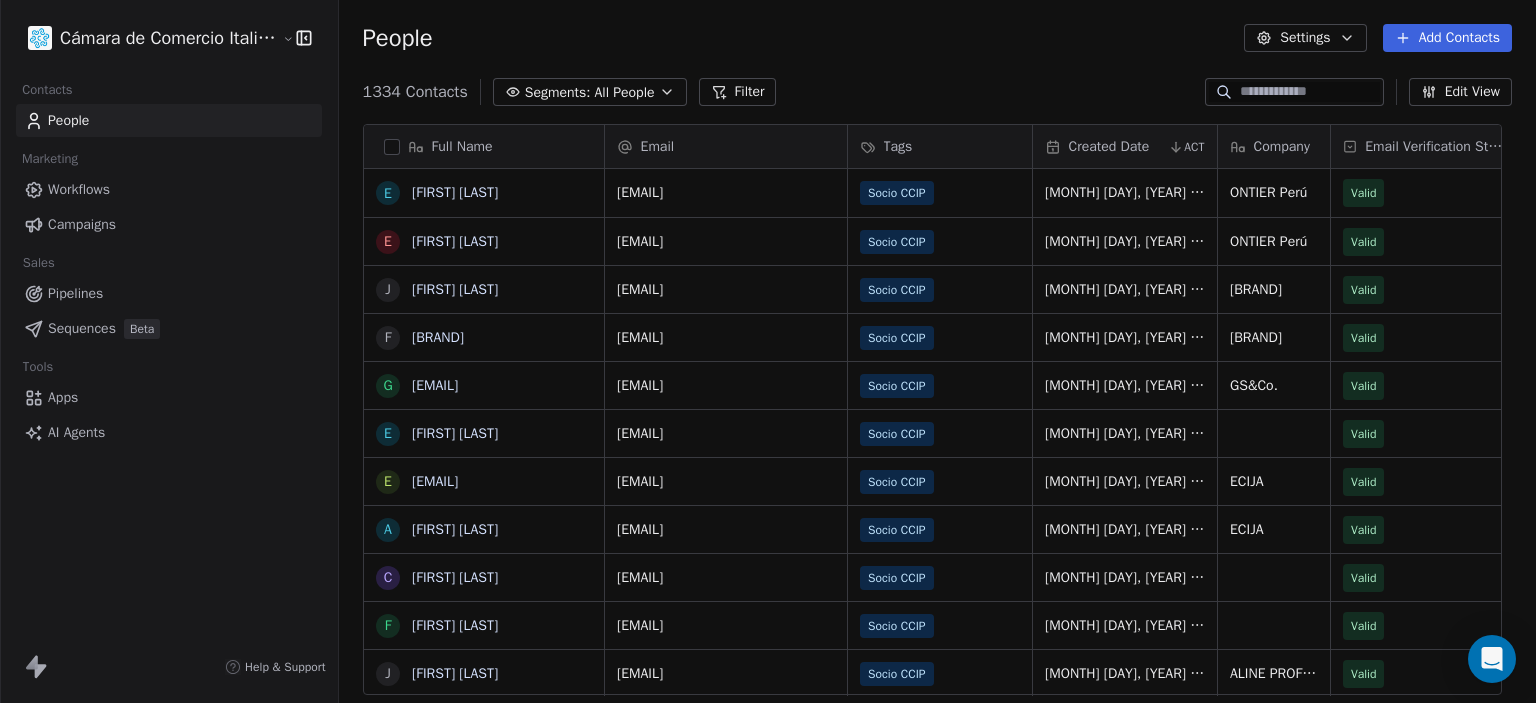 scroll, scrollTop: 0, scrollLeft: 0, axis: both 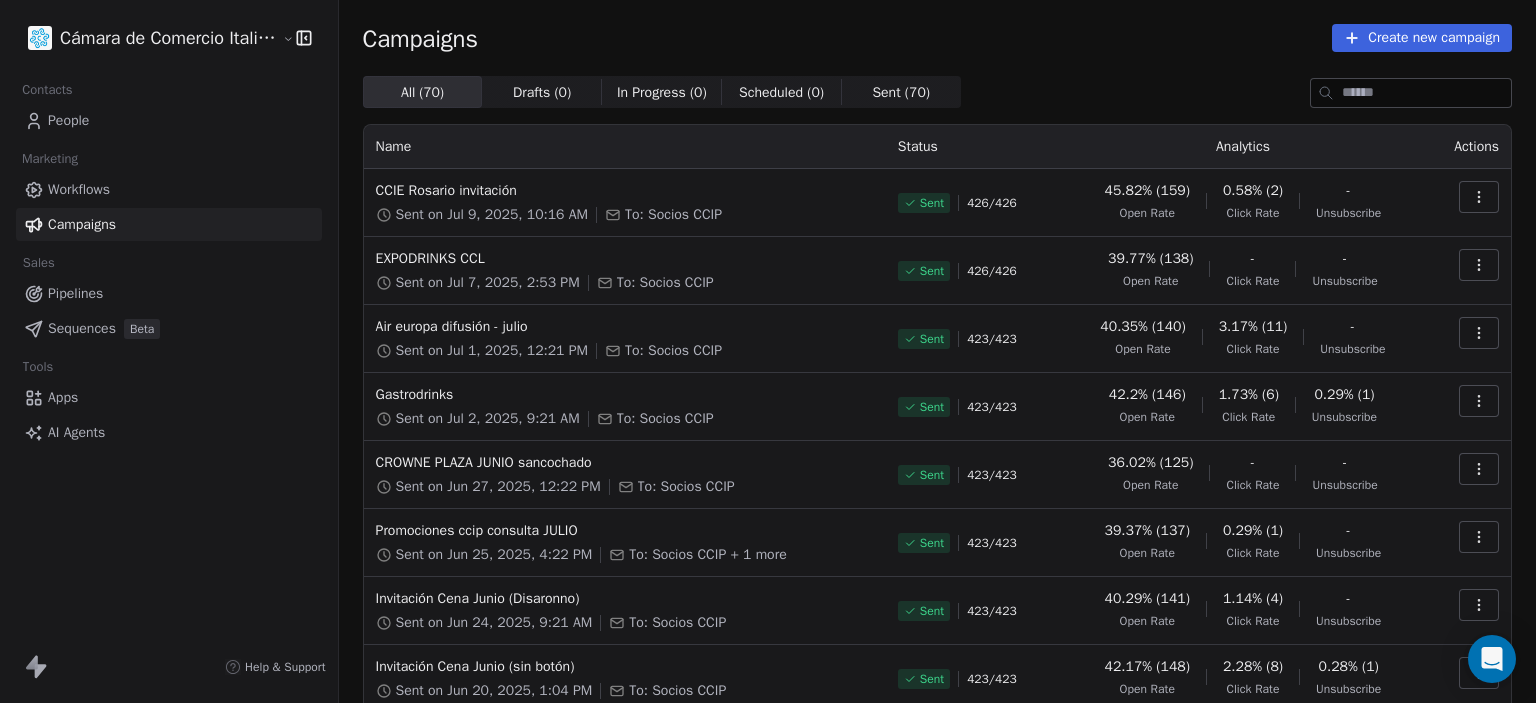 click on "Create new campaign" at bounding box center [1422, 38] 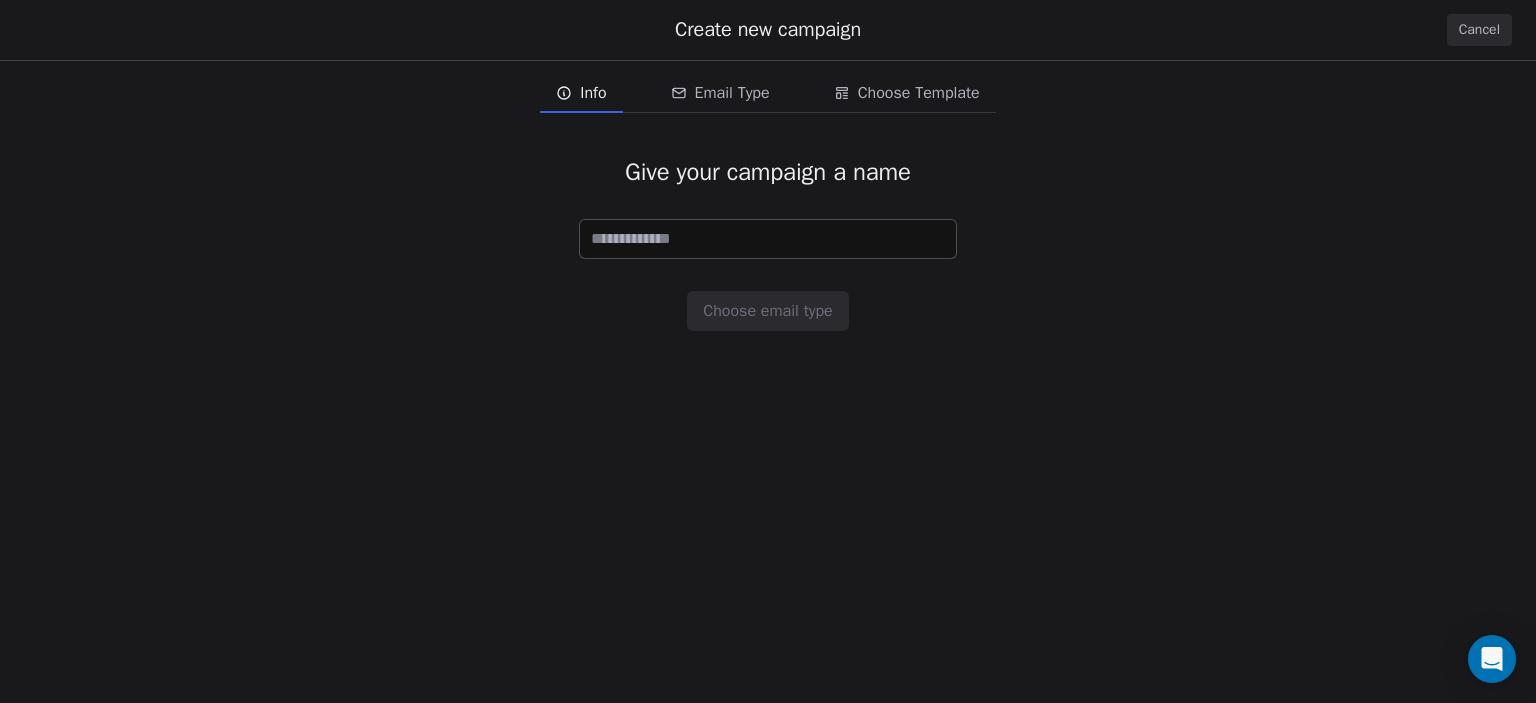 click at bounding box center (768, 239) 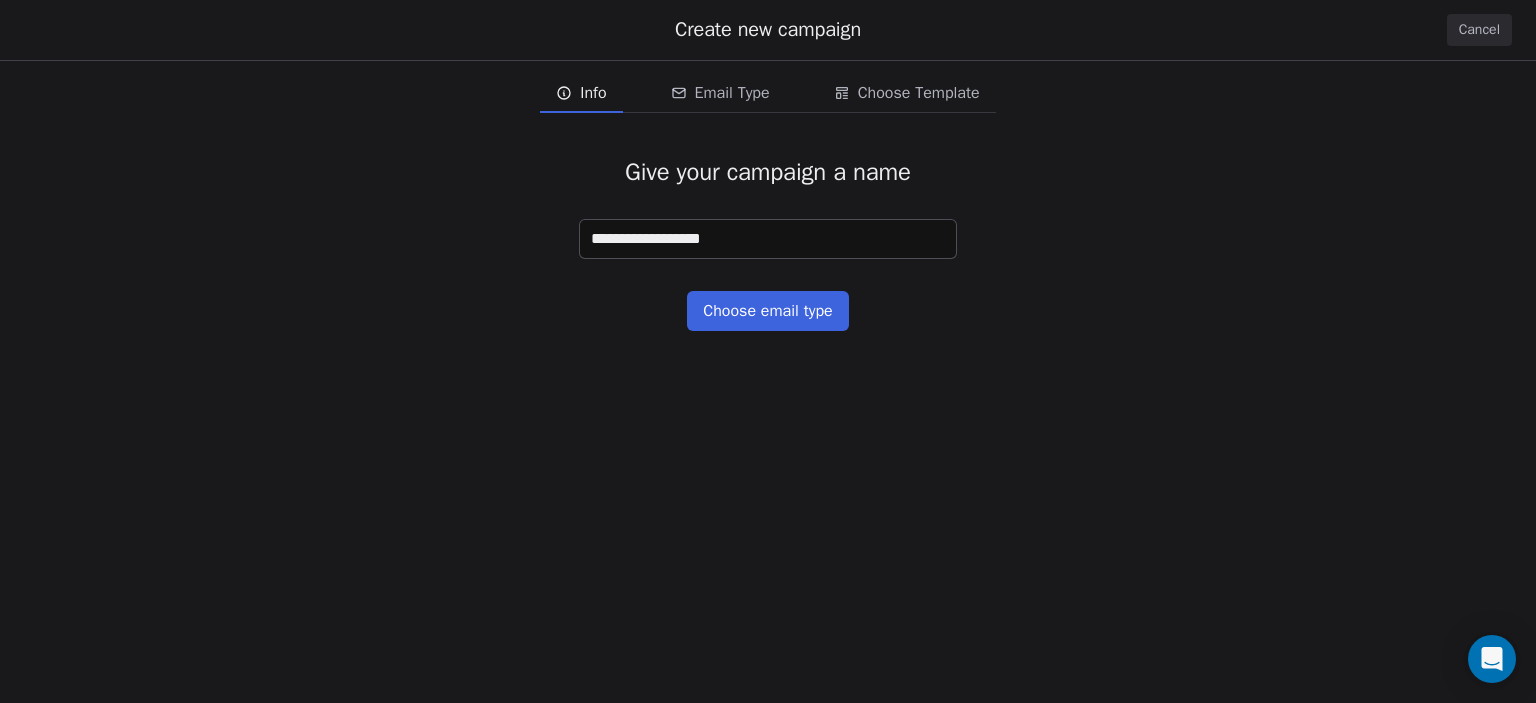 type on "**********" 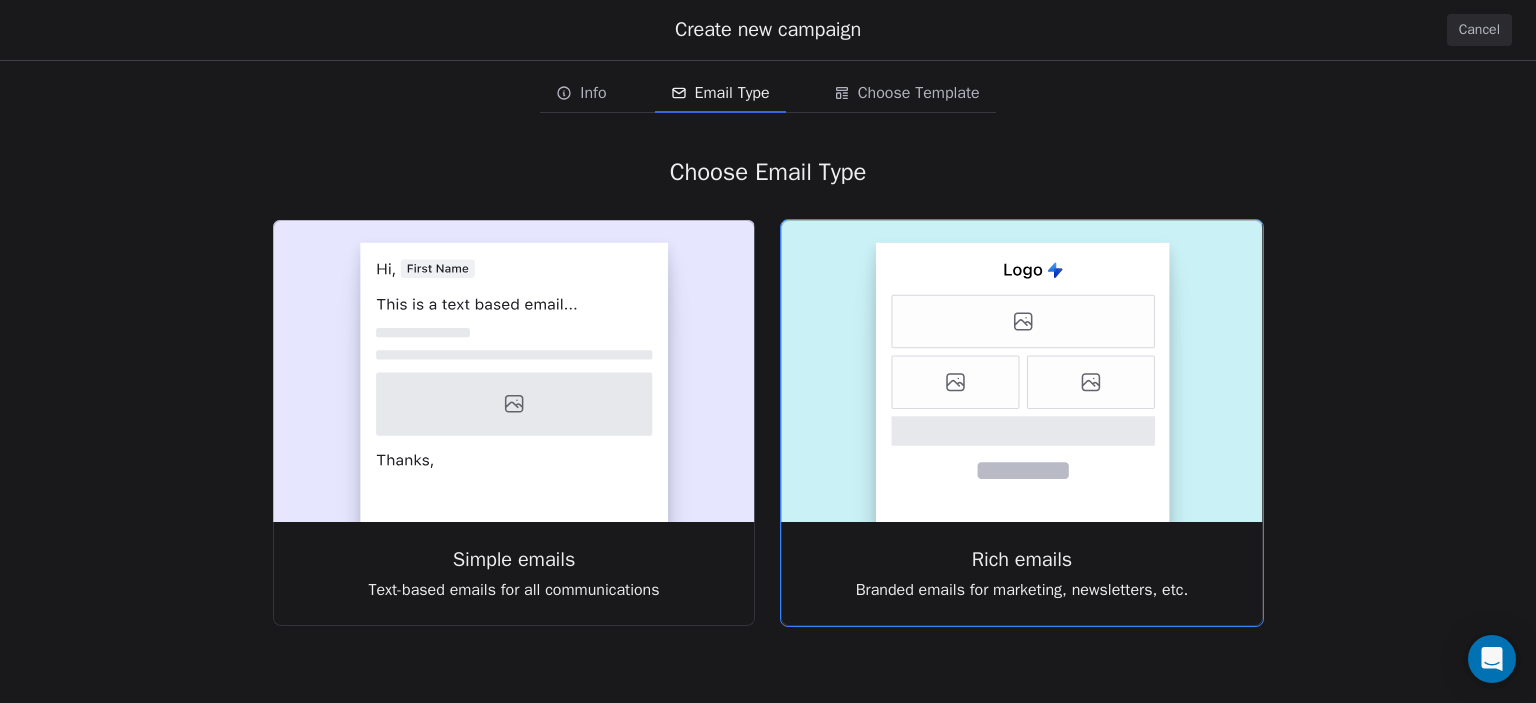 click 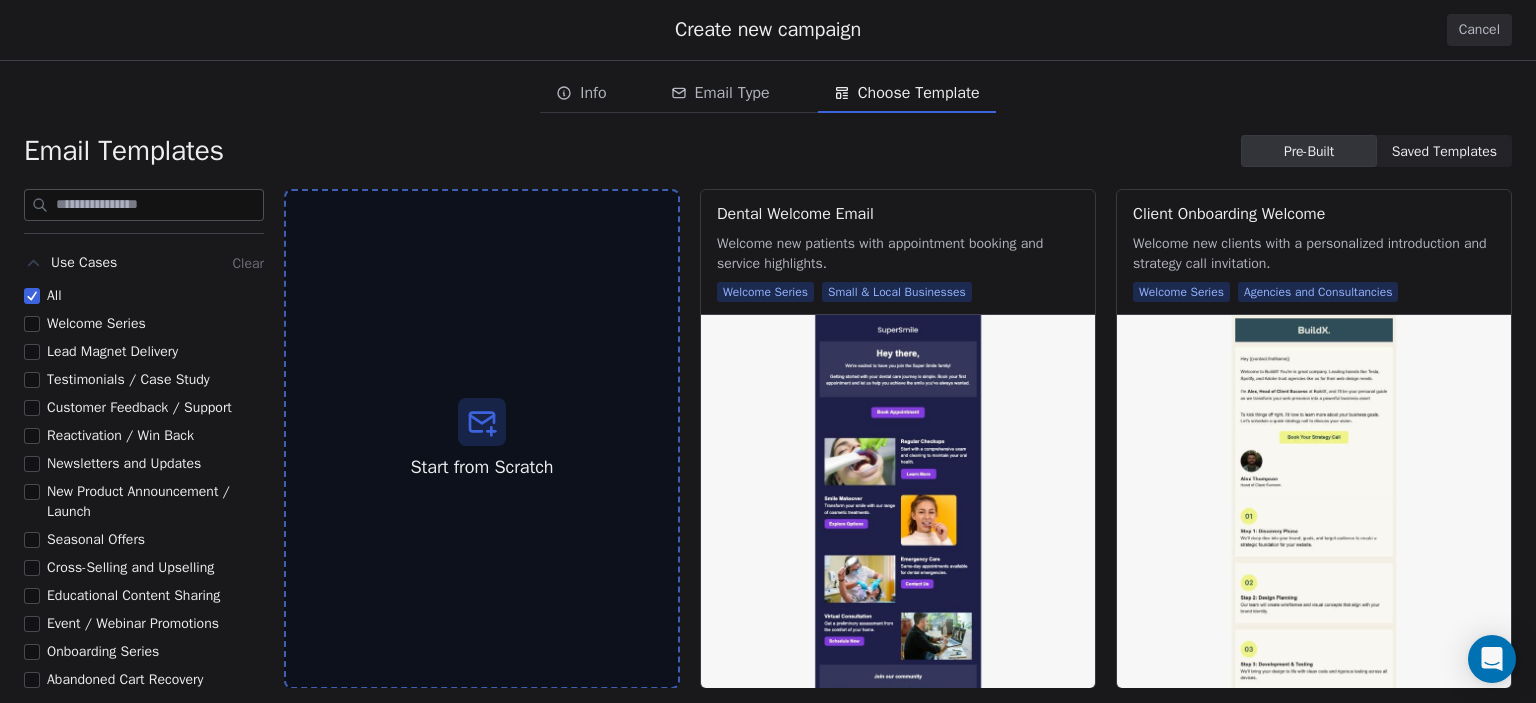click on "Saved Templates" at bounding box center [1444, 151] 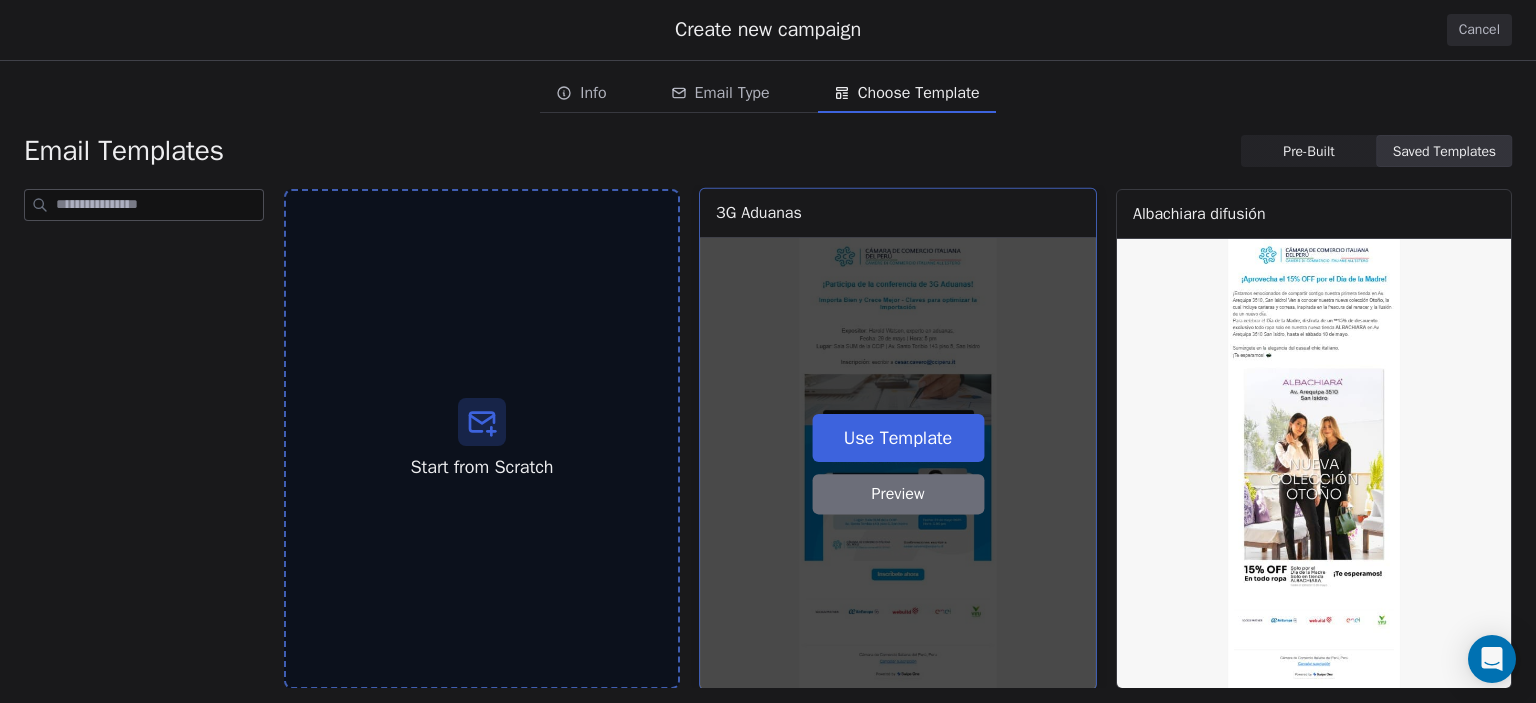 click on "Use Template" at bounding box center (898, 437) 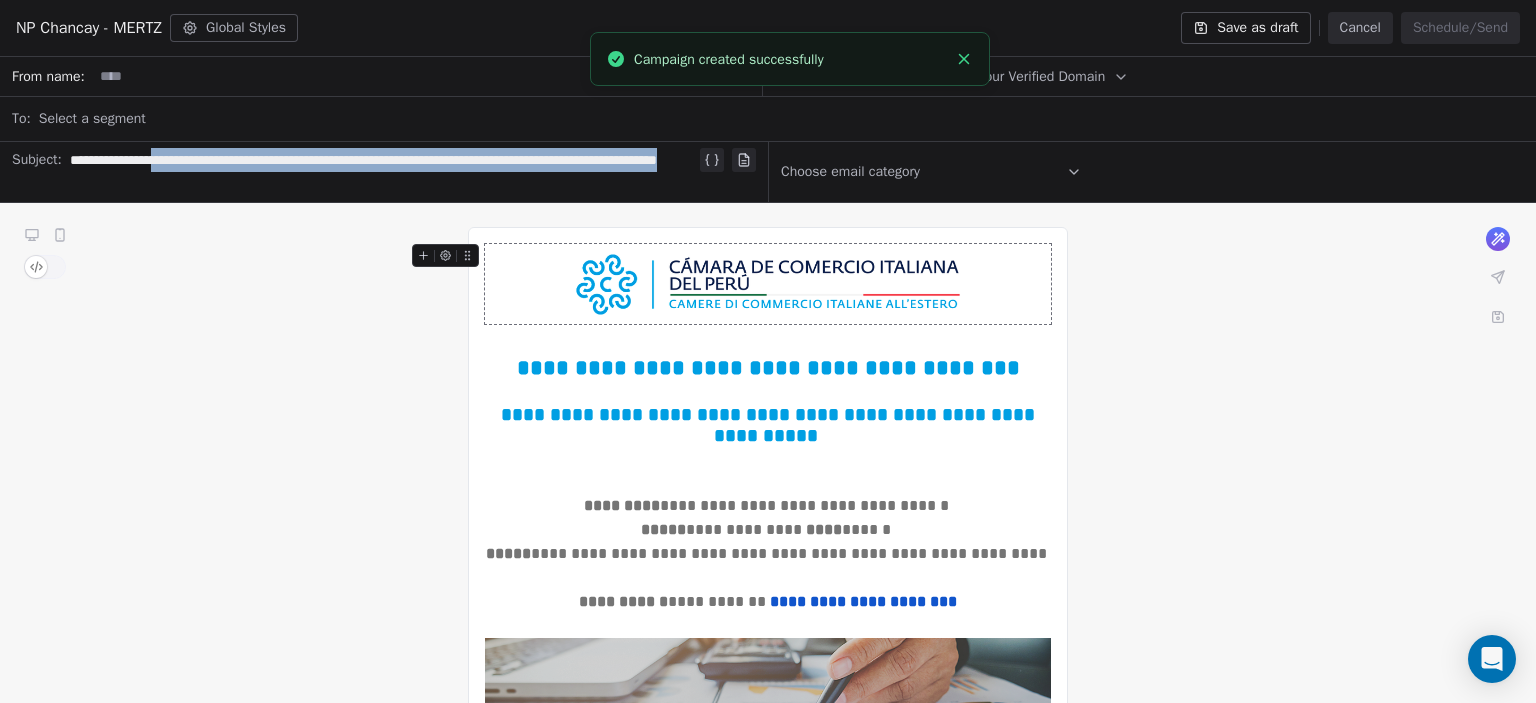 drag, startPoint x: 263, startPoint y: 182, endPoint x: 168, endPoint y: 154, distance: 99.0404 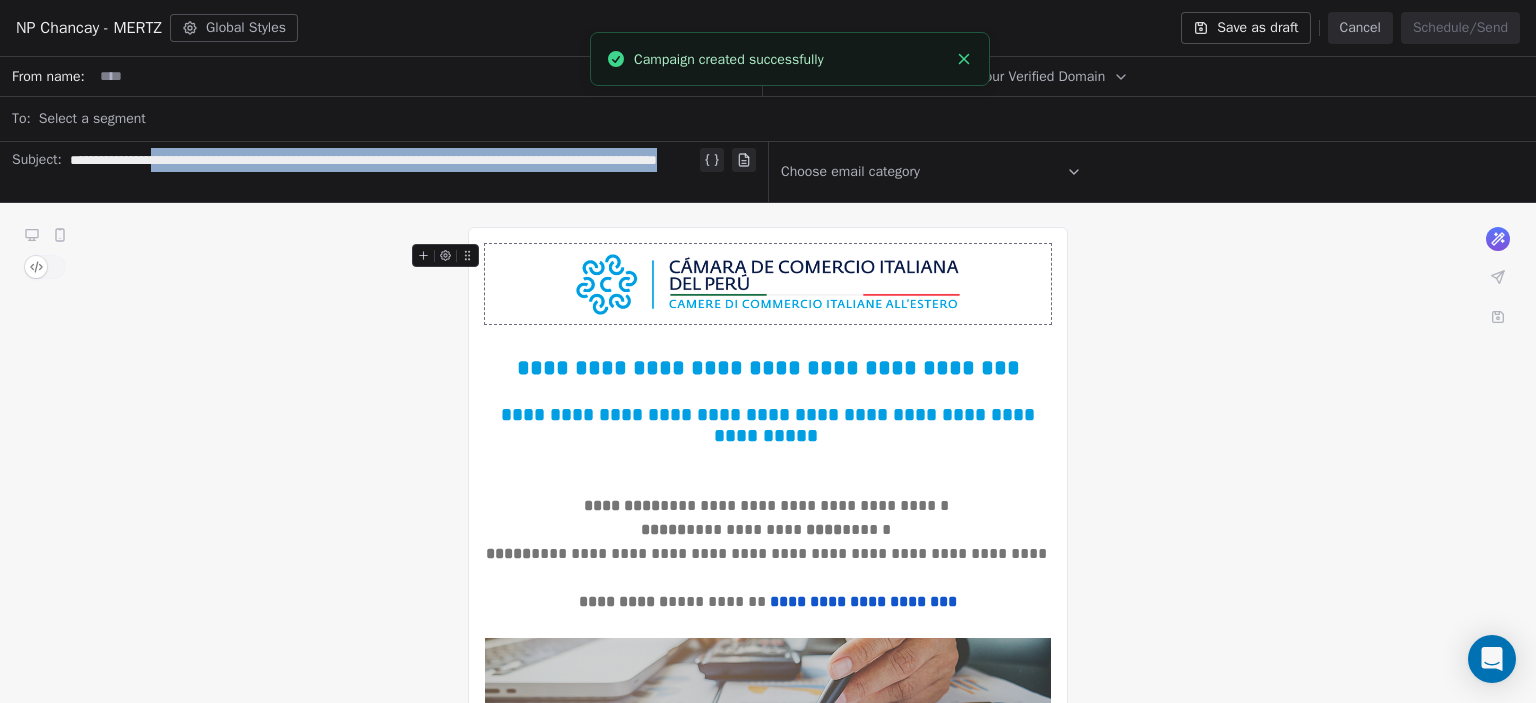 click on "**********" at bounding box center (383, 172) 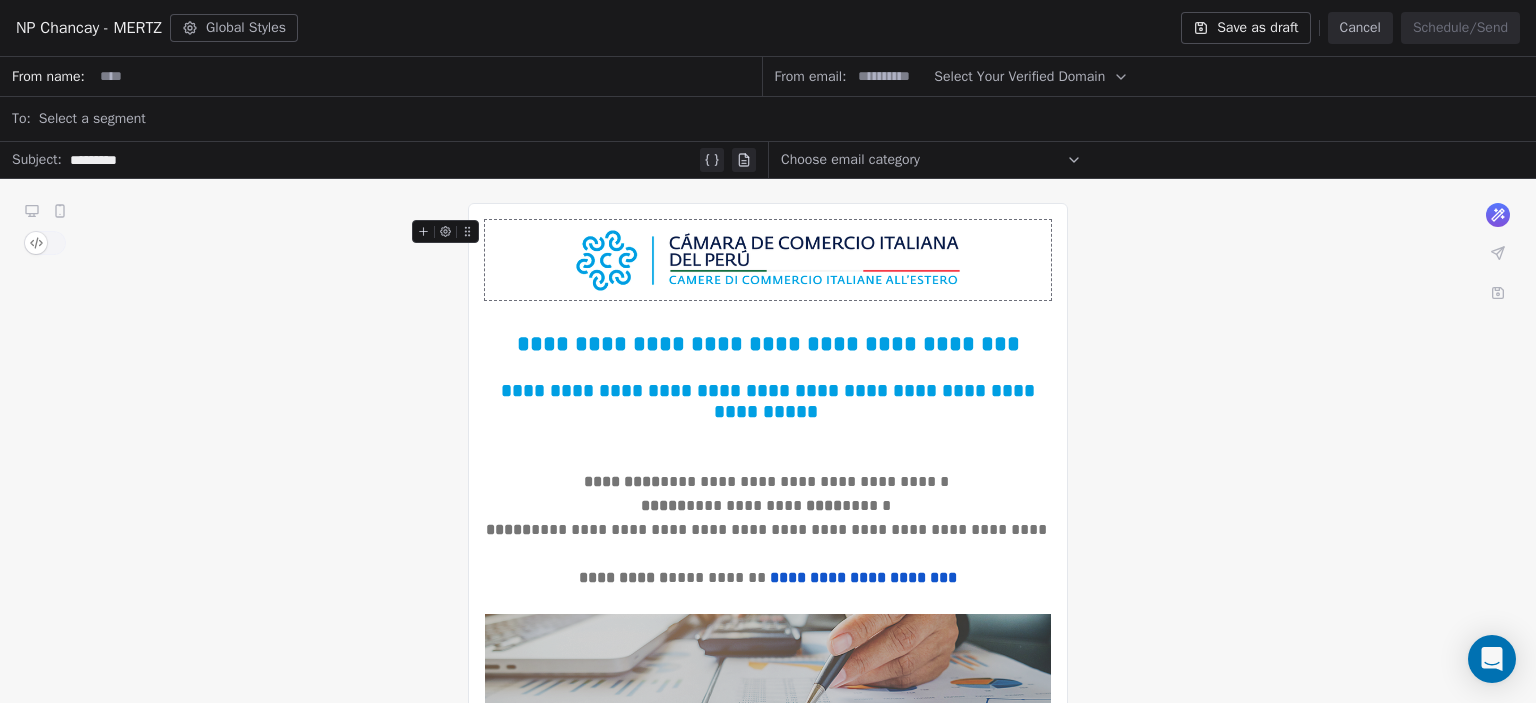 click at bounding box center (427, 76) 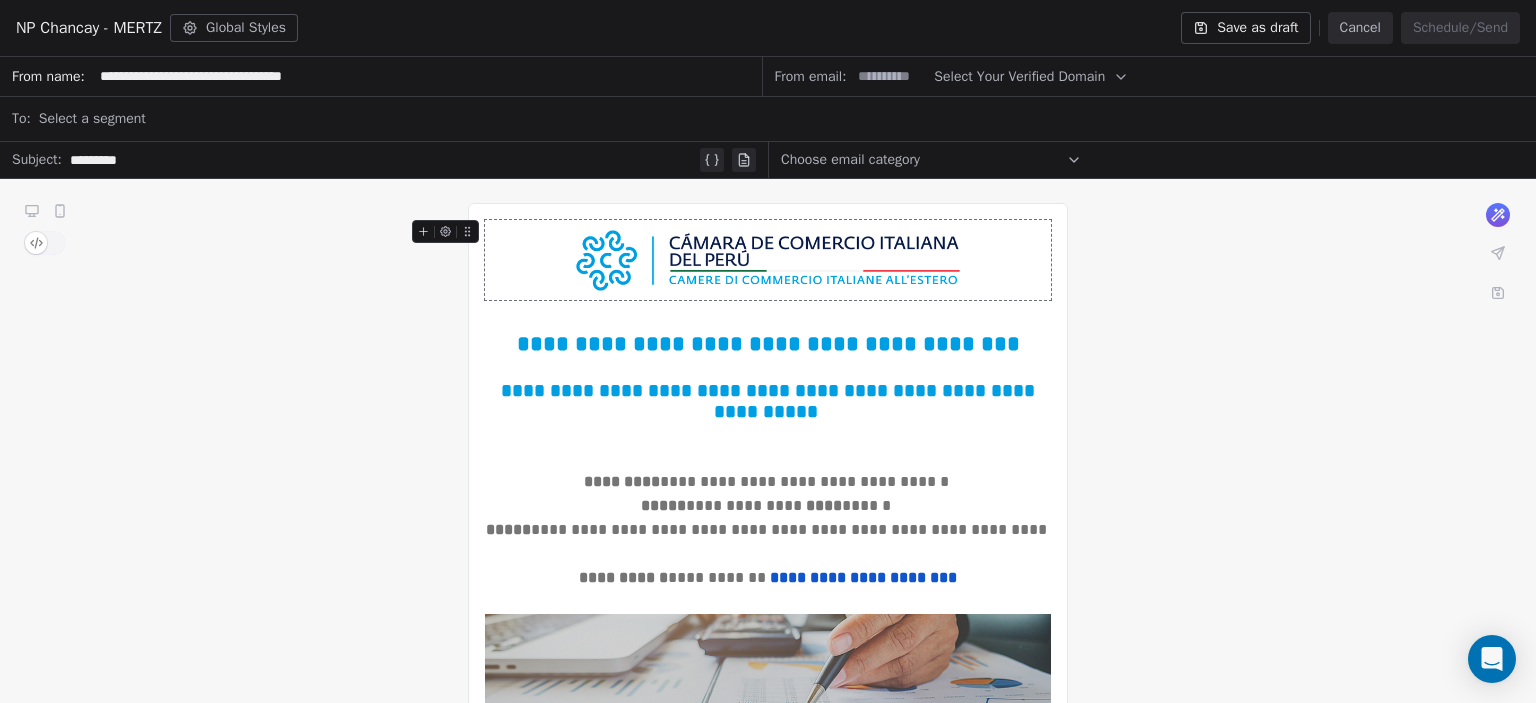 type on "**********" 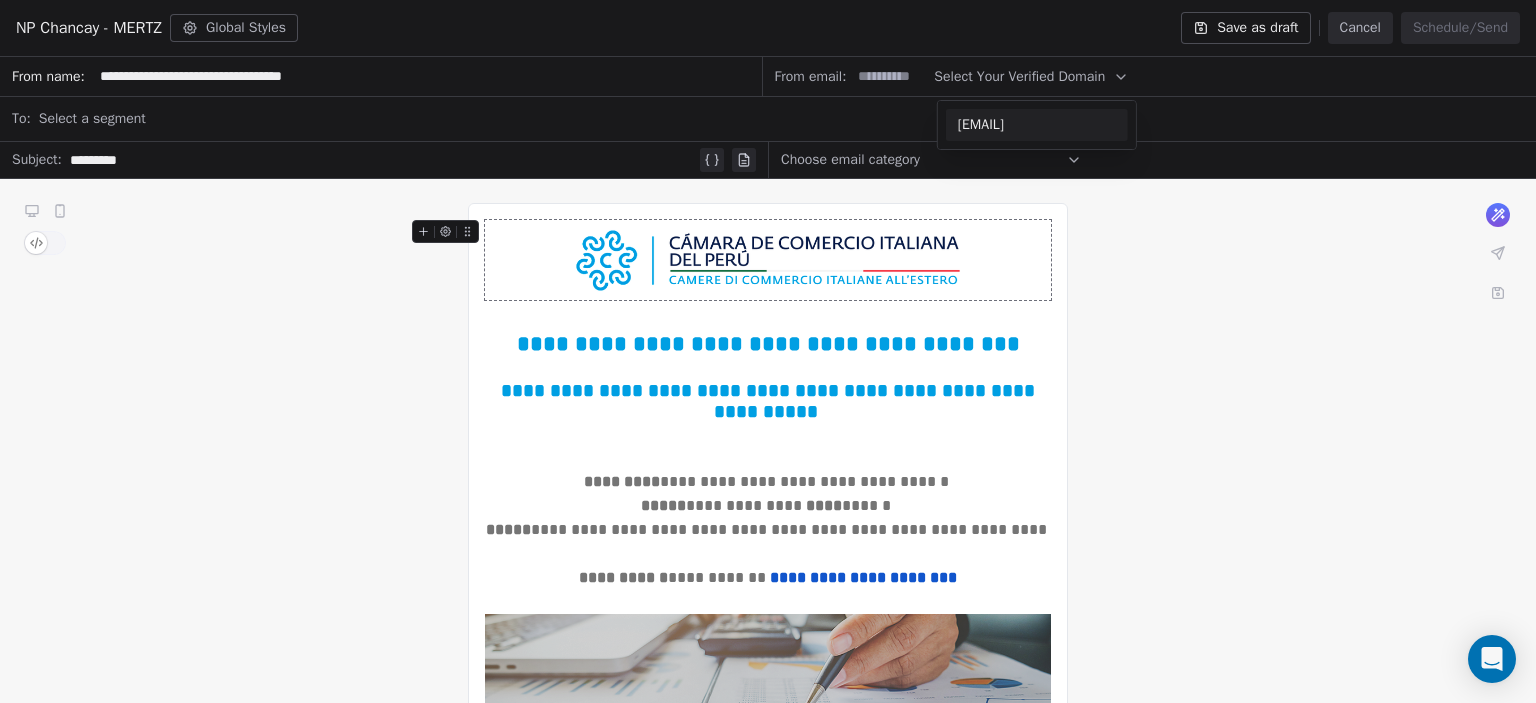 click on "[EMAIL]" at bounding box center [1037, 125] 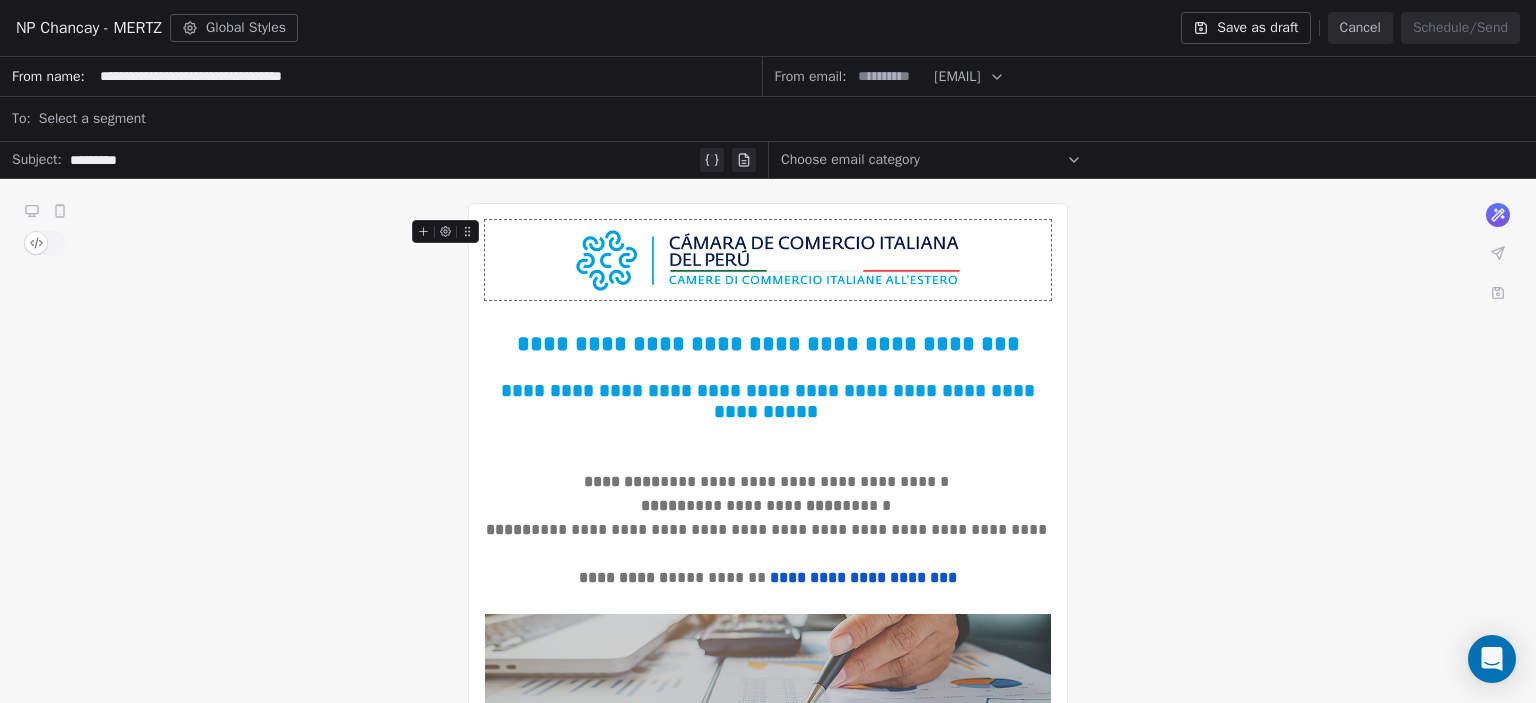 click at bounding box center (890, 76) 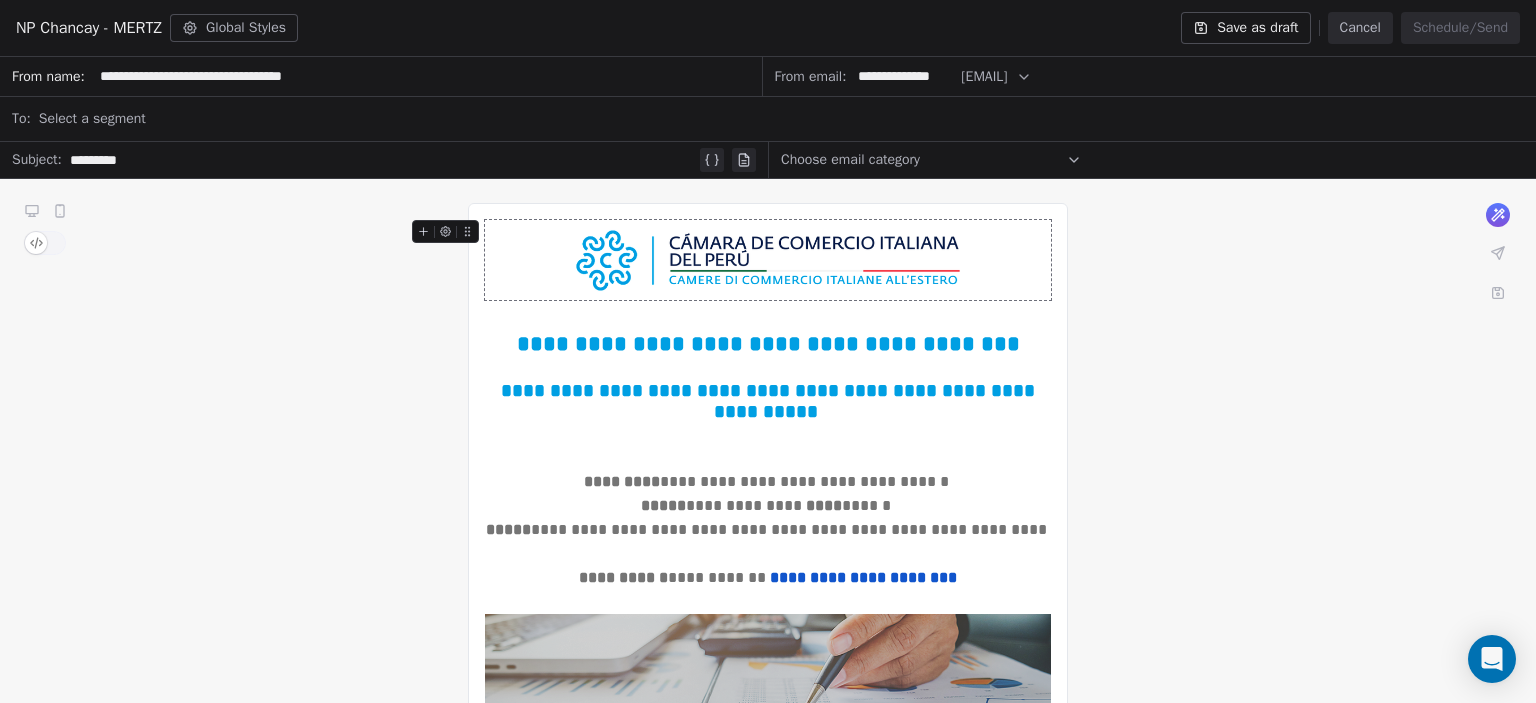scroll, scrollTop: 0, scrollLeft: 0, axis: both 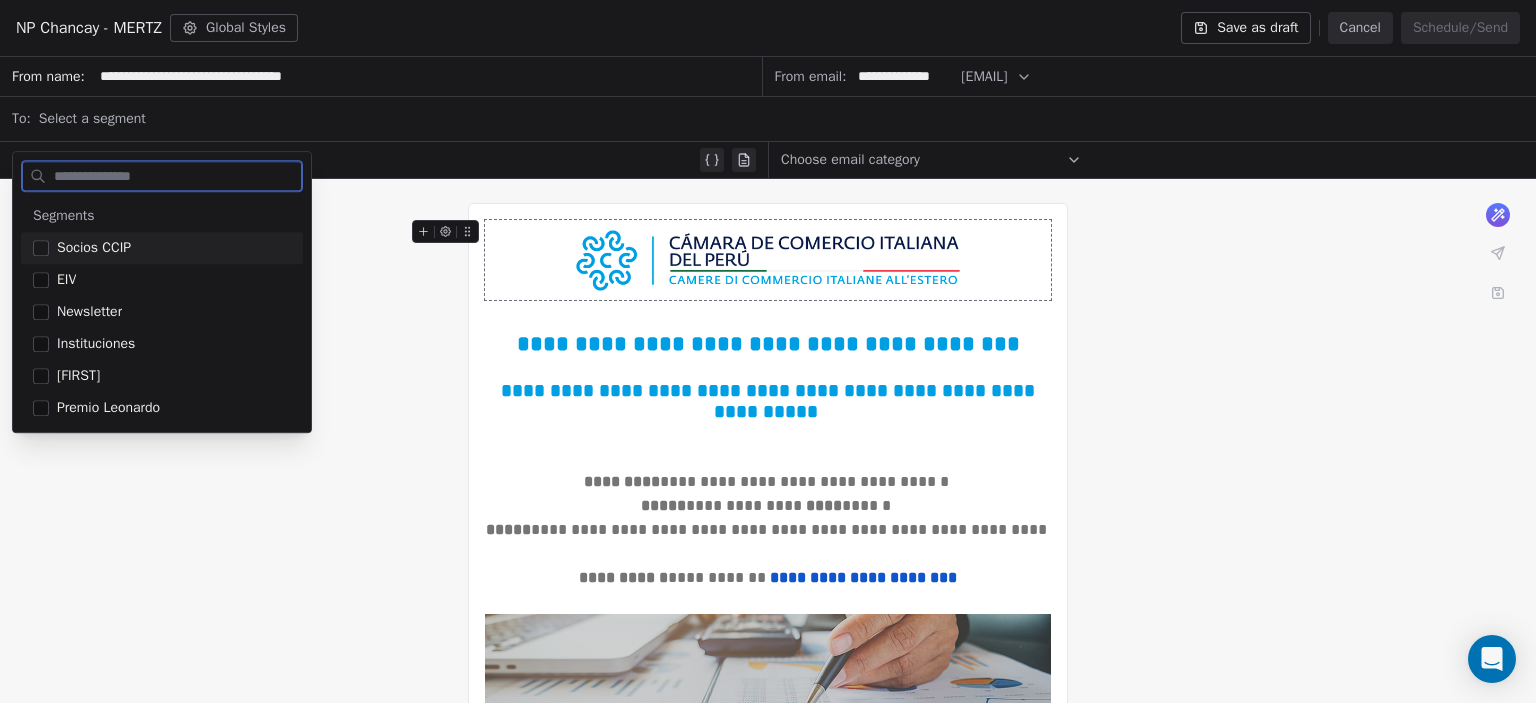 click on "Socios CCIP" at bounding box center (94, 248) 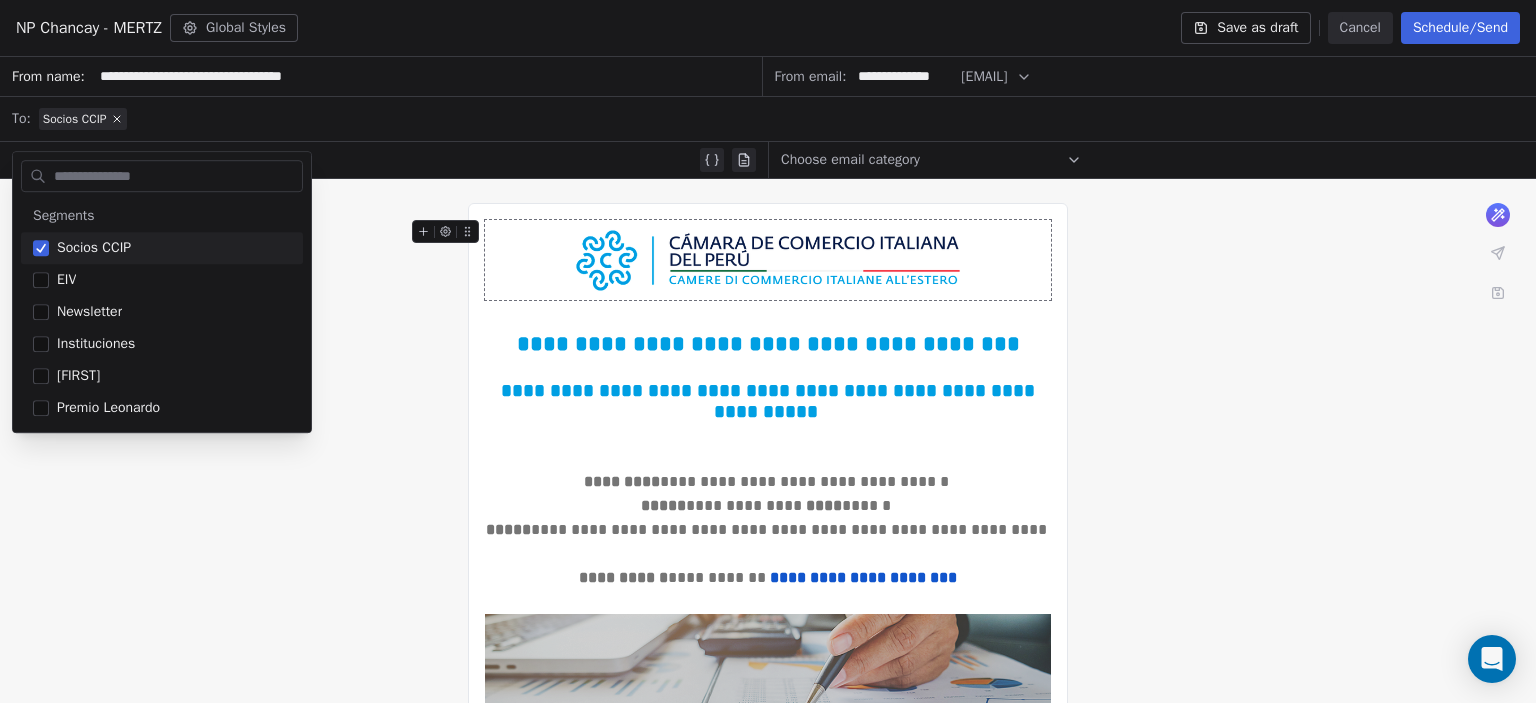 click on "**********" at bounding box center (768, 903) 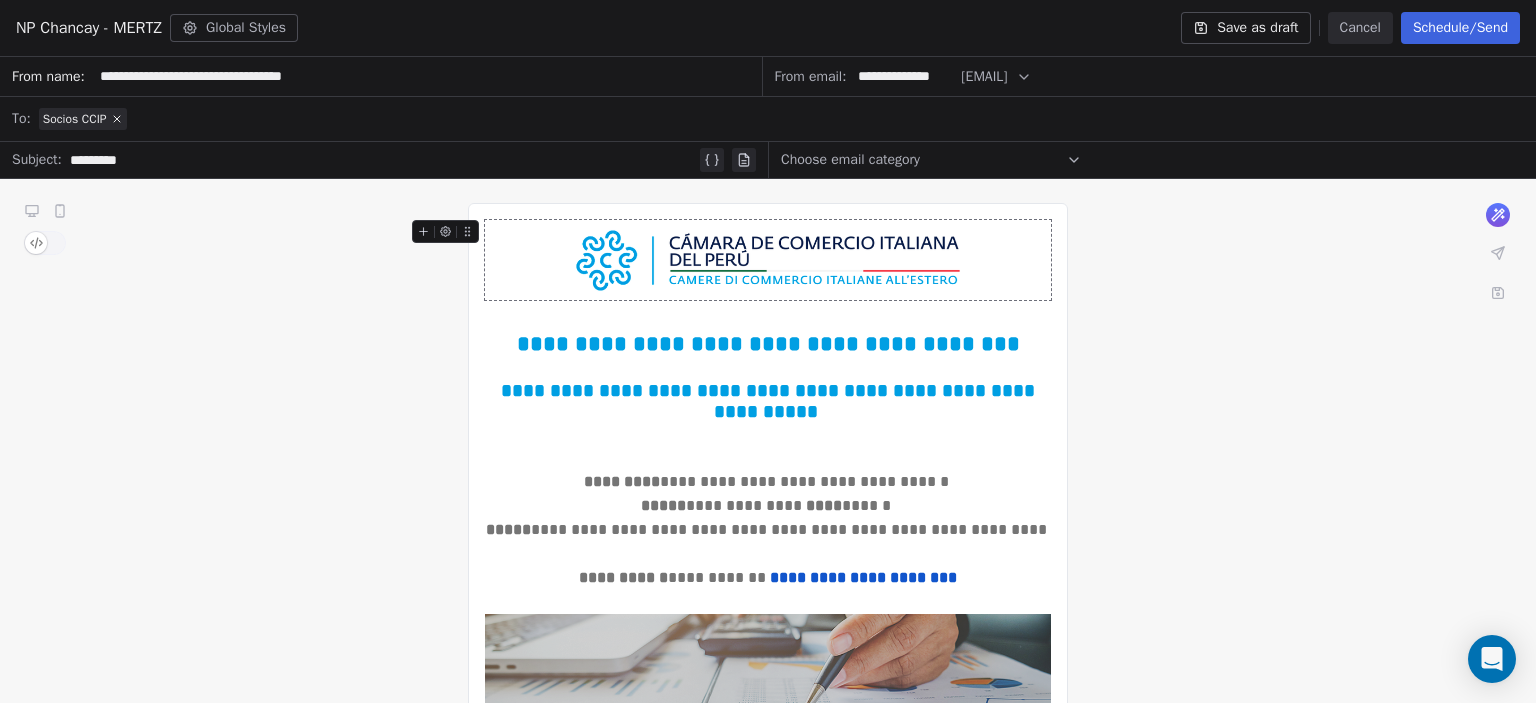 click on "*********" at bounding box center [383, 160] 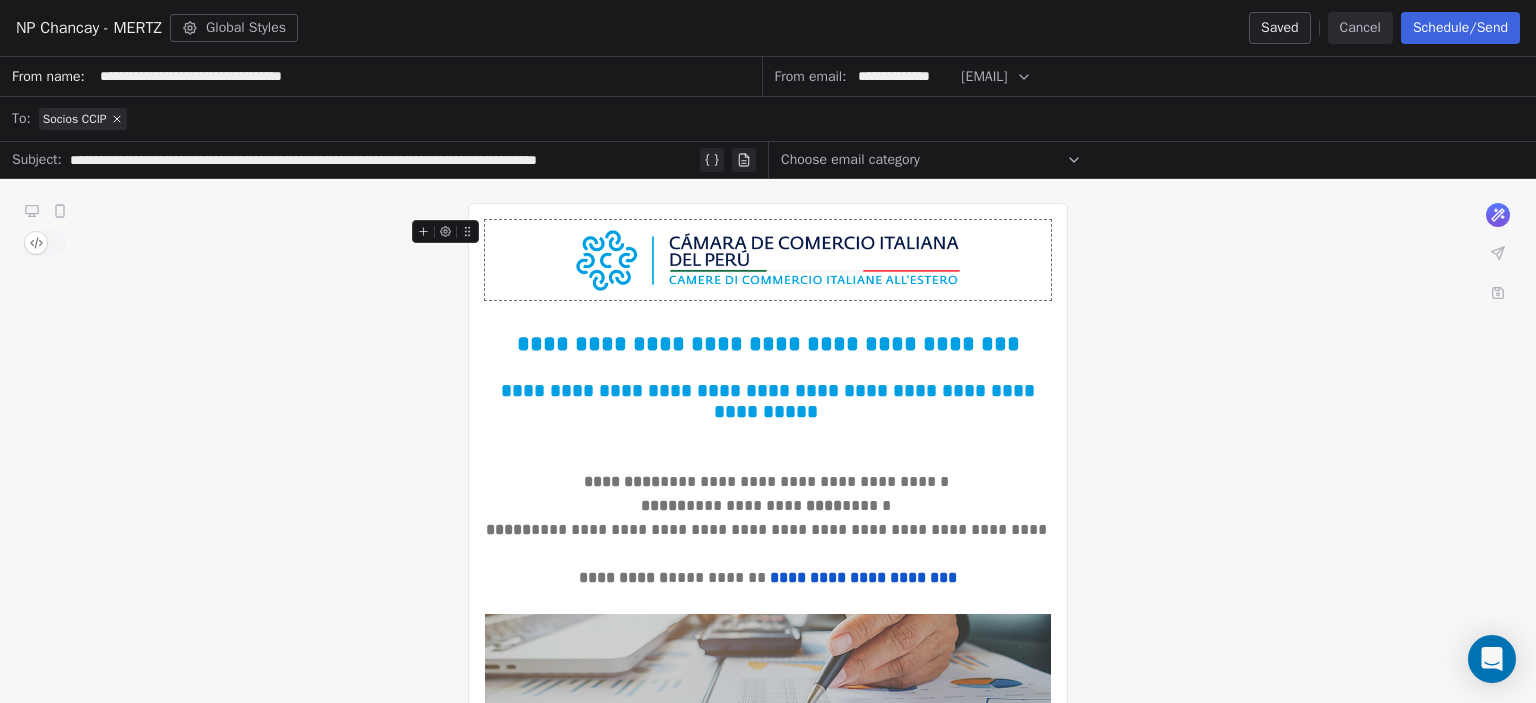 click on "**********" at bounding box center [383, 160] 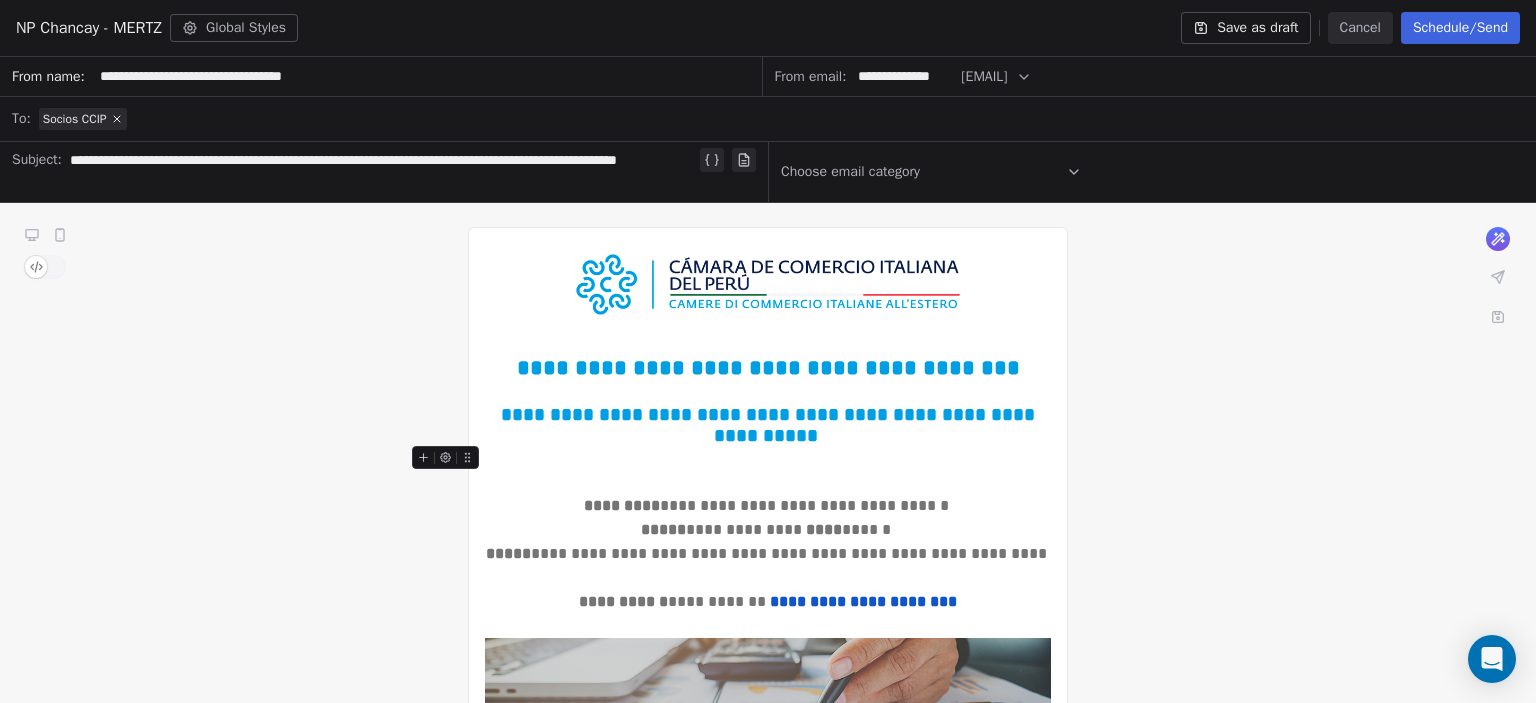 click at bounding box center [768, 458] 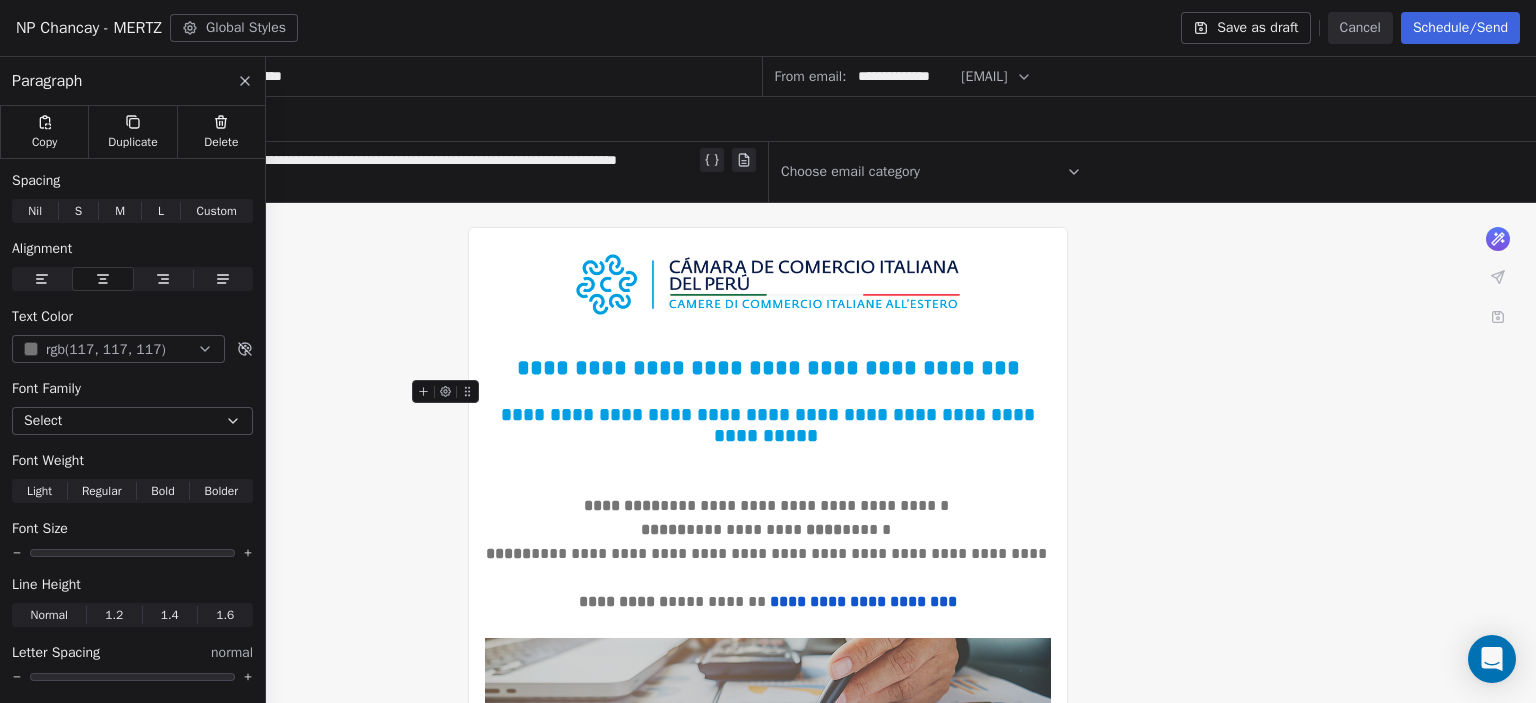 click at bounding box center [768, 392] 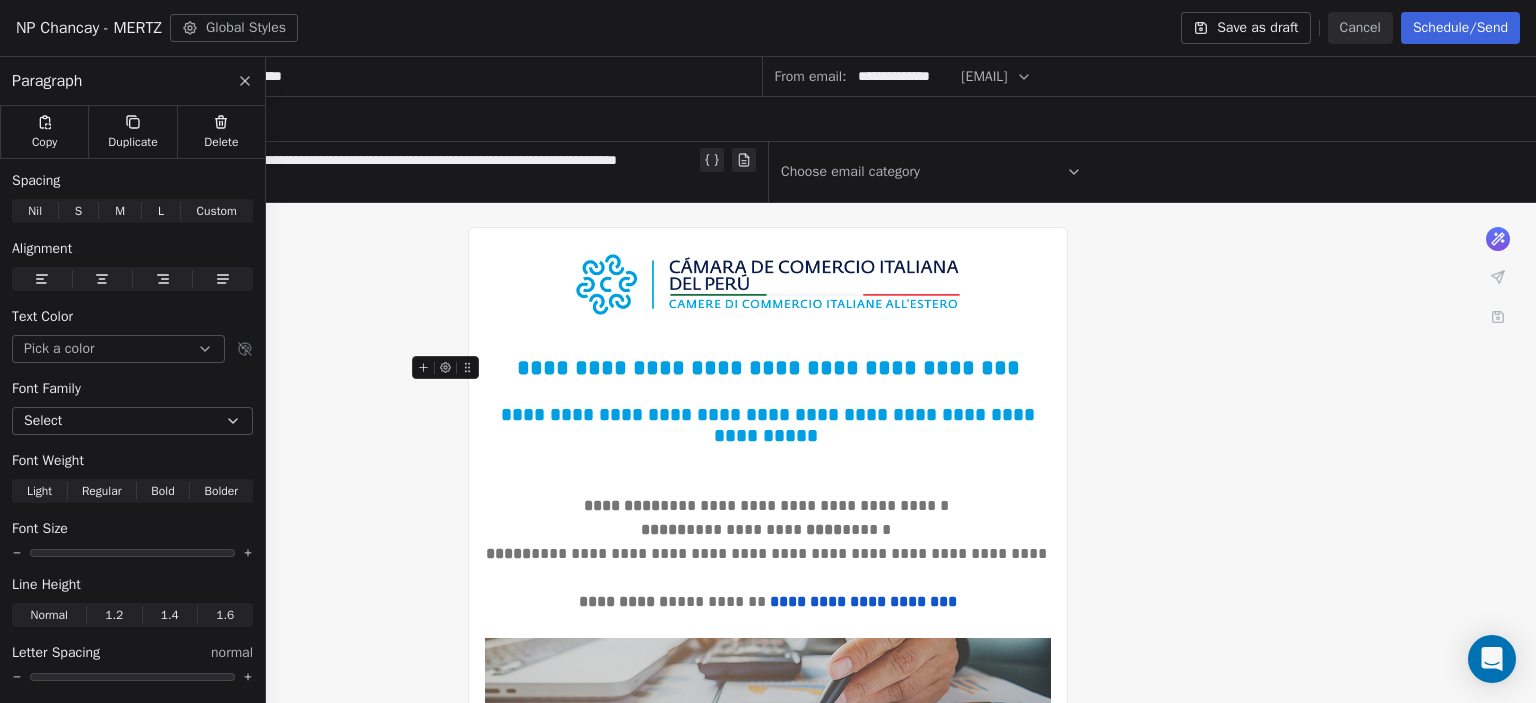 click on "**********" at bounding box center (768, 368) 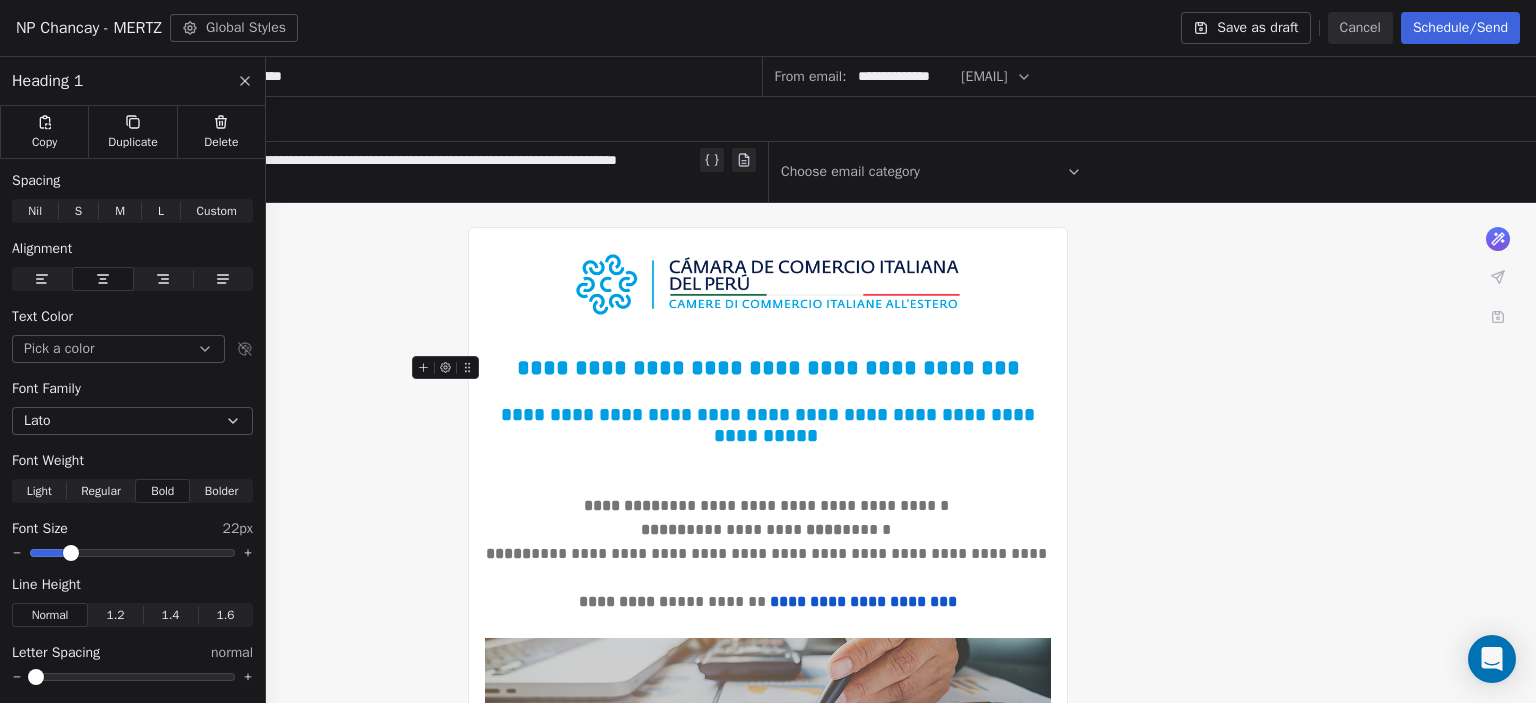click on "**********" at bounding box center [768, 368] 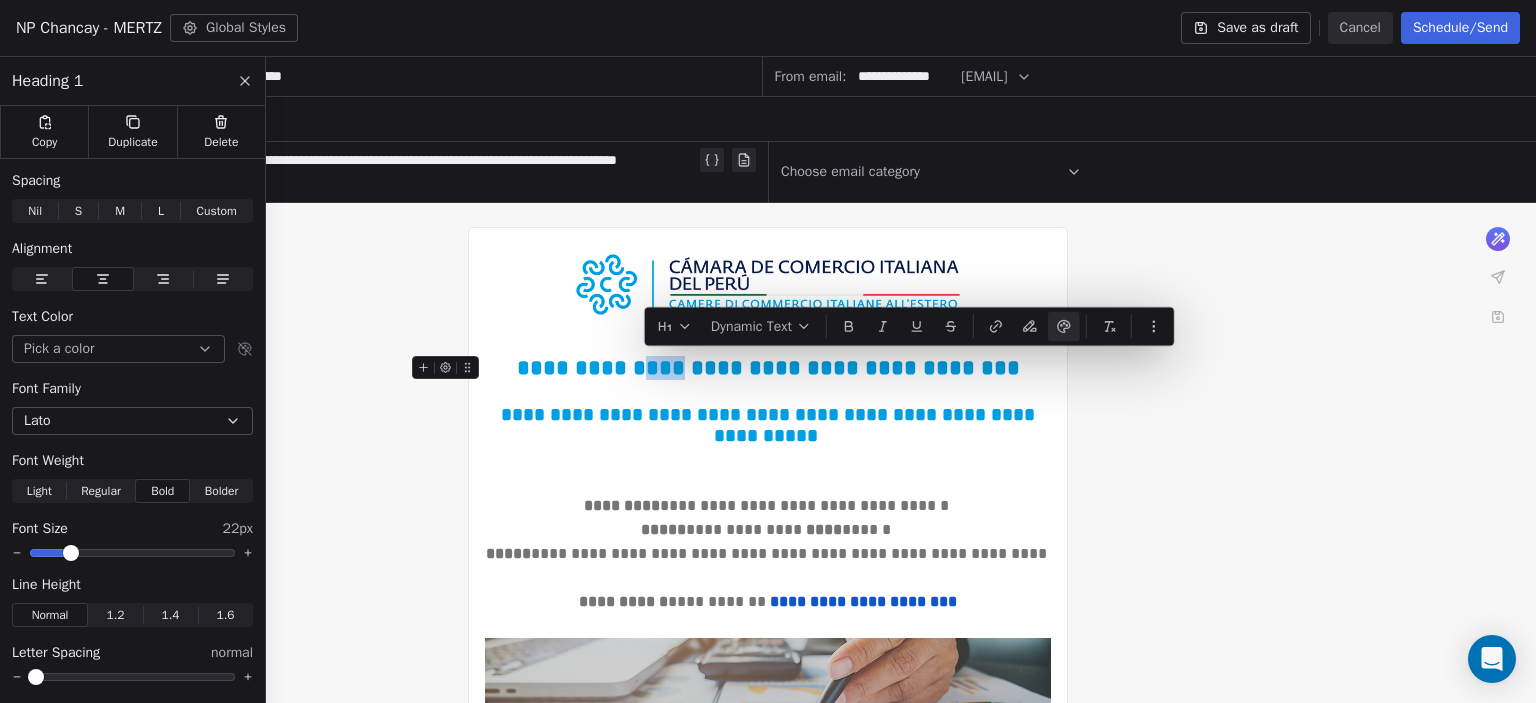 paste 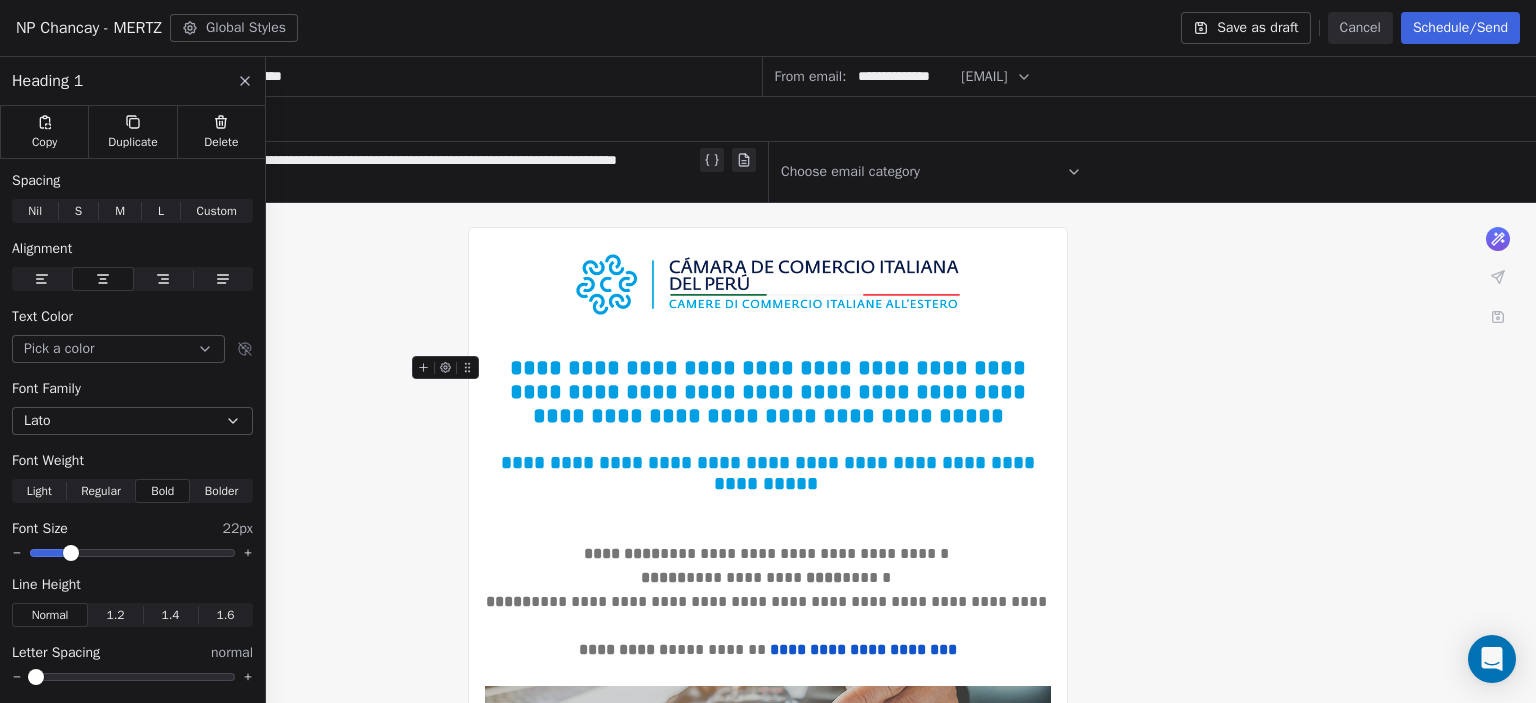click on "**********" at bounding box center [771, 392] 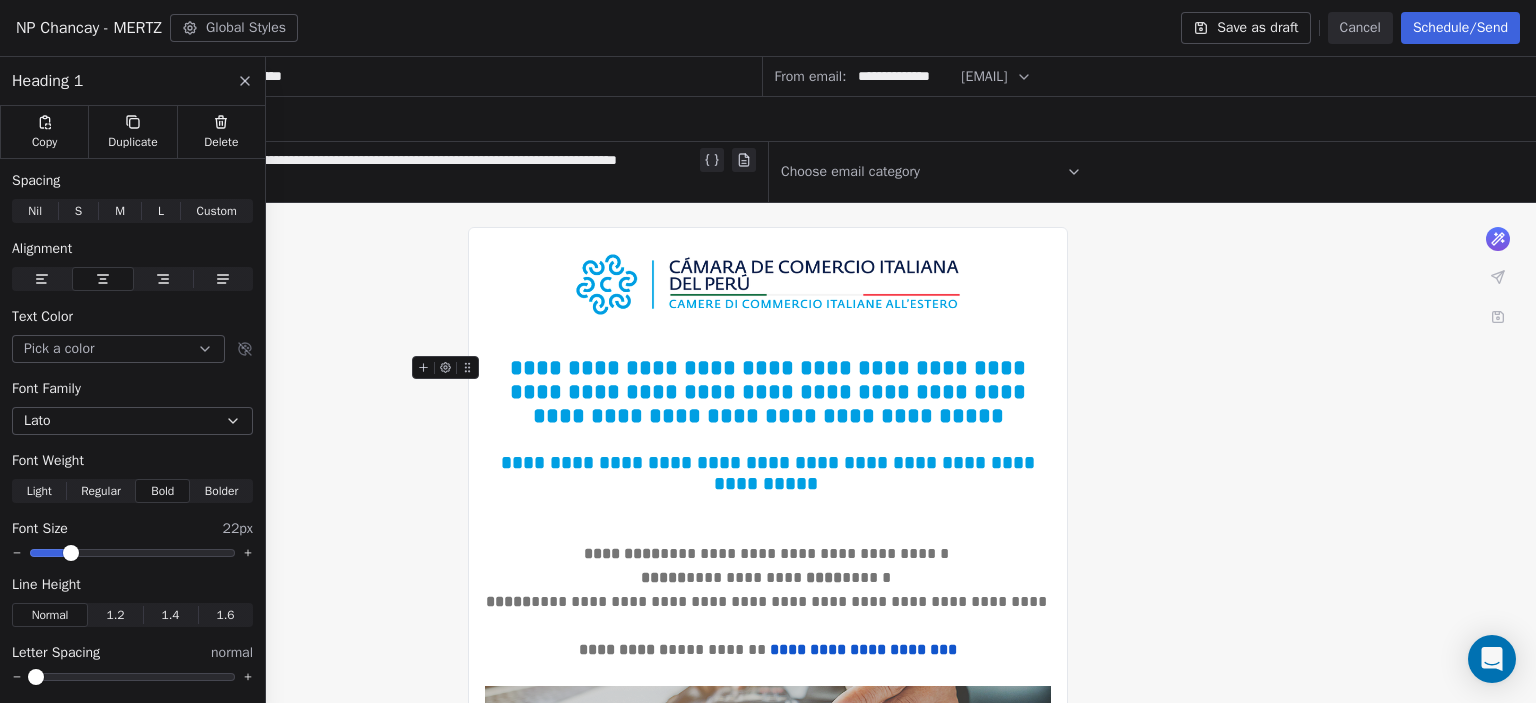 type 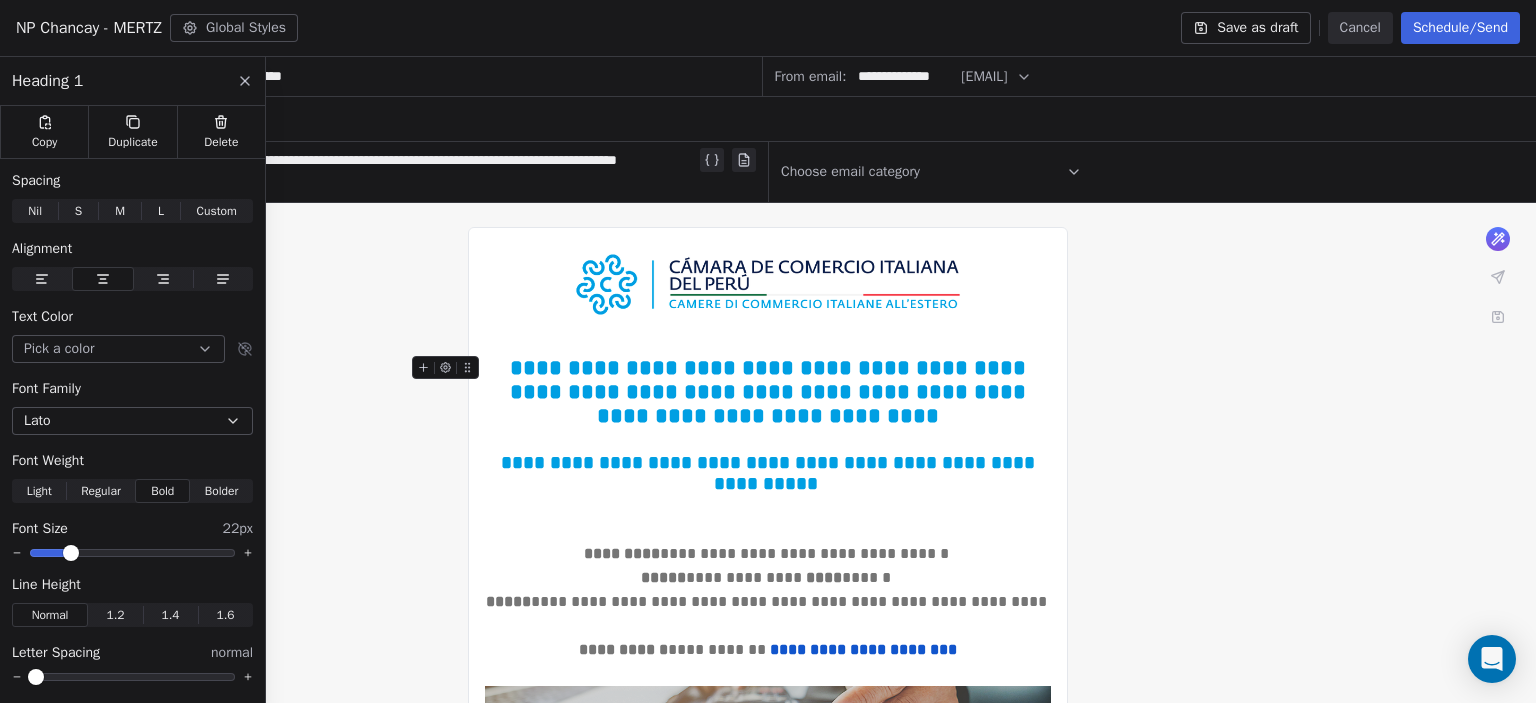 click on "**********" at bounding box center [771, 392] 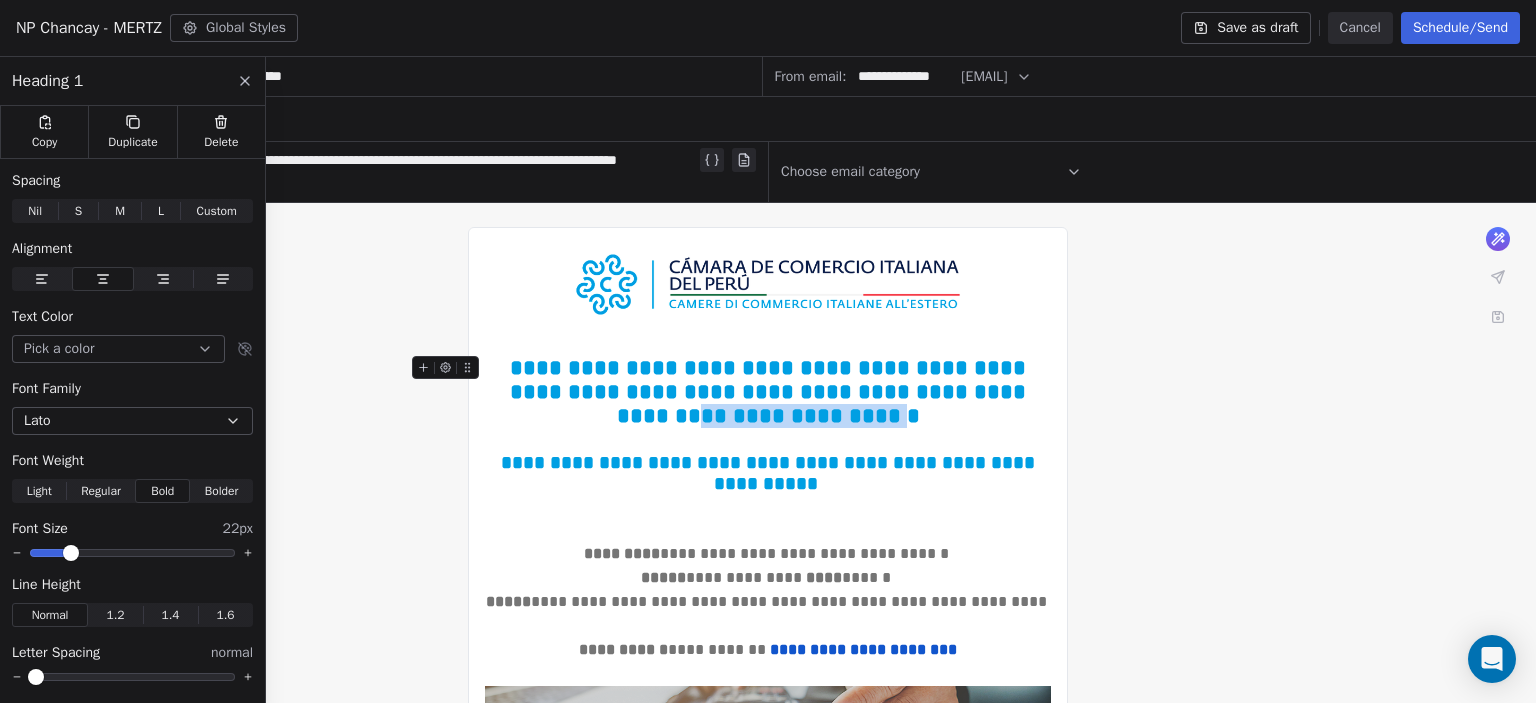 drag, startPoint x: 912, startPoint y: 416, endPoint x: 688, endPoint y: 420, distance: 224.0357 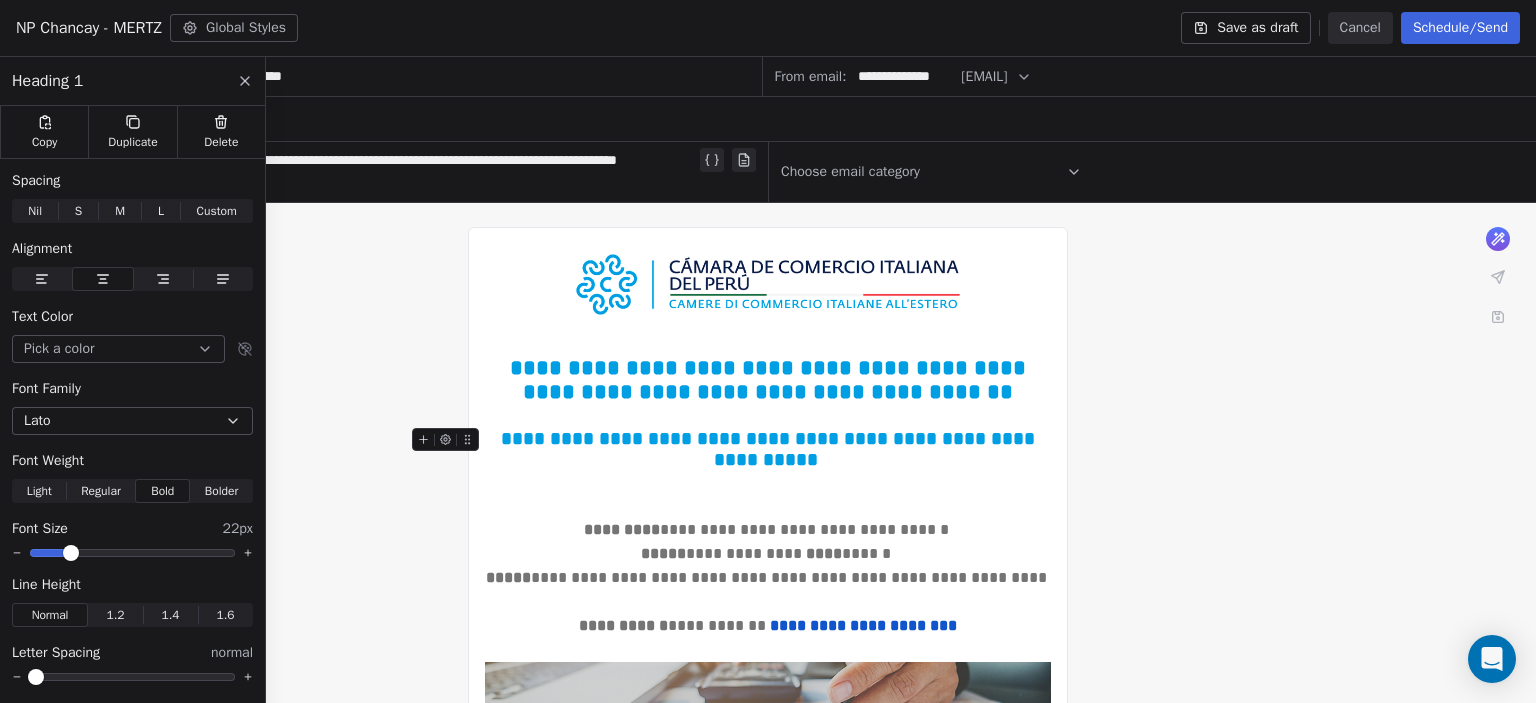 click on "**********" at bounding box center [770, 449] 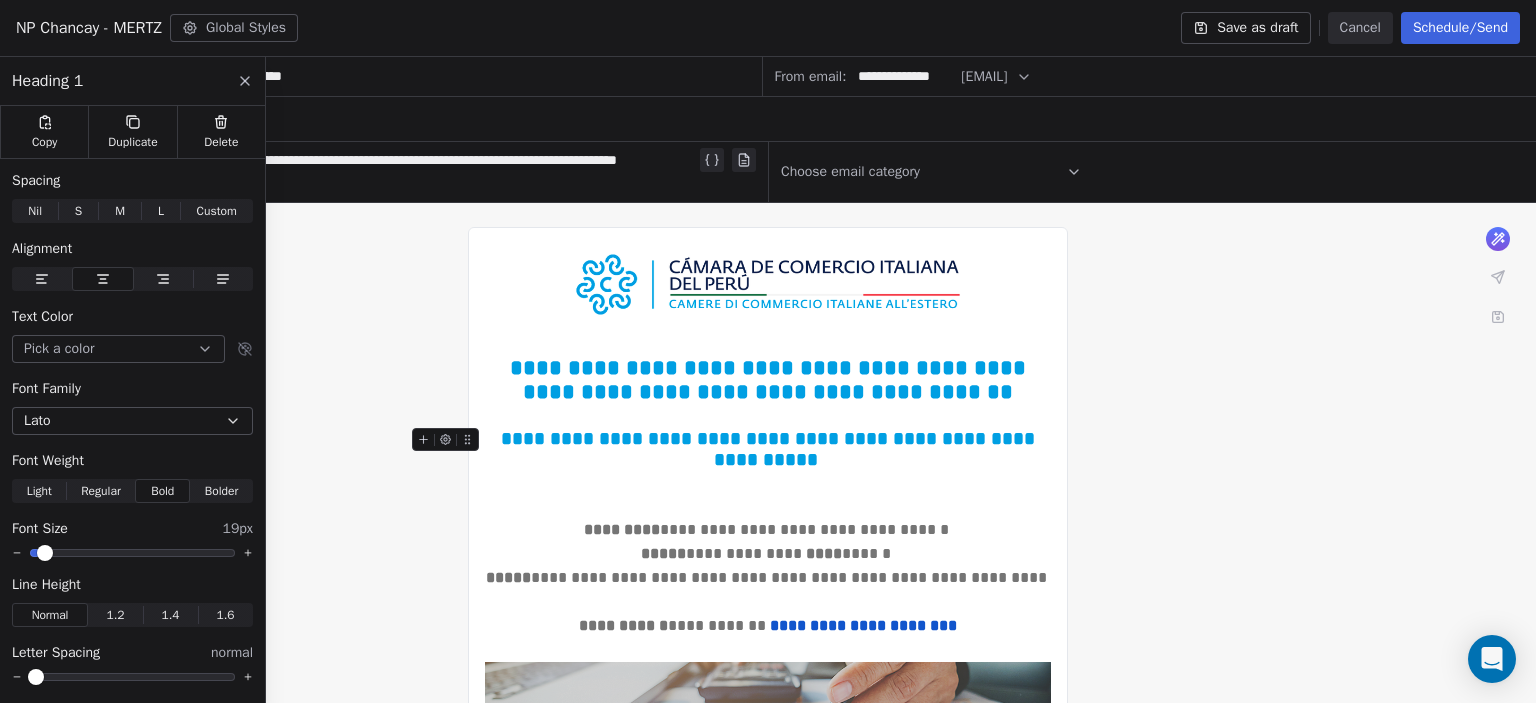 click on "**********" at bounding box center (770, 449) 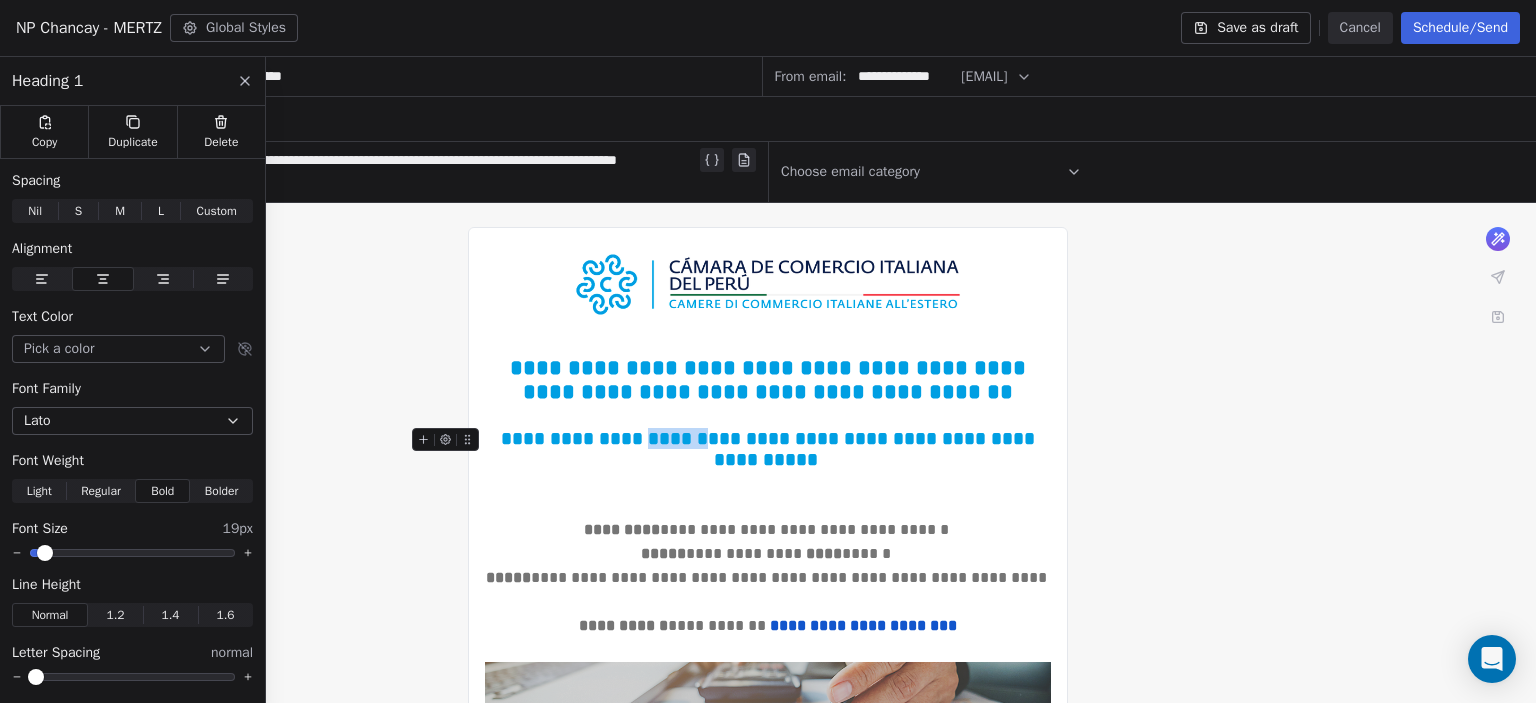 click on "**********" at bounding box center (770, 449) 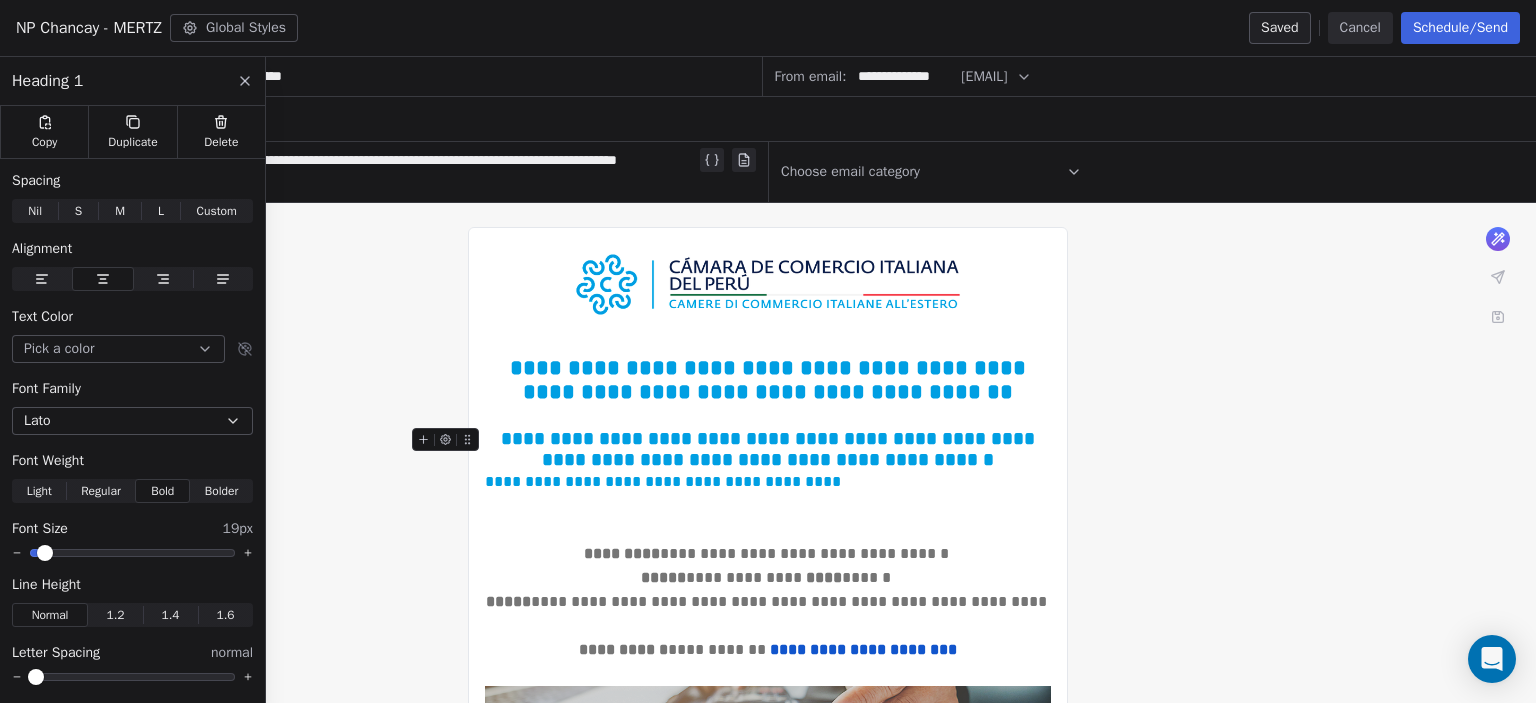 click on "**********" at bounding box center [770, 449] 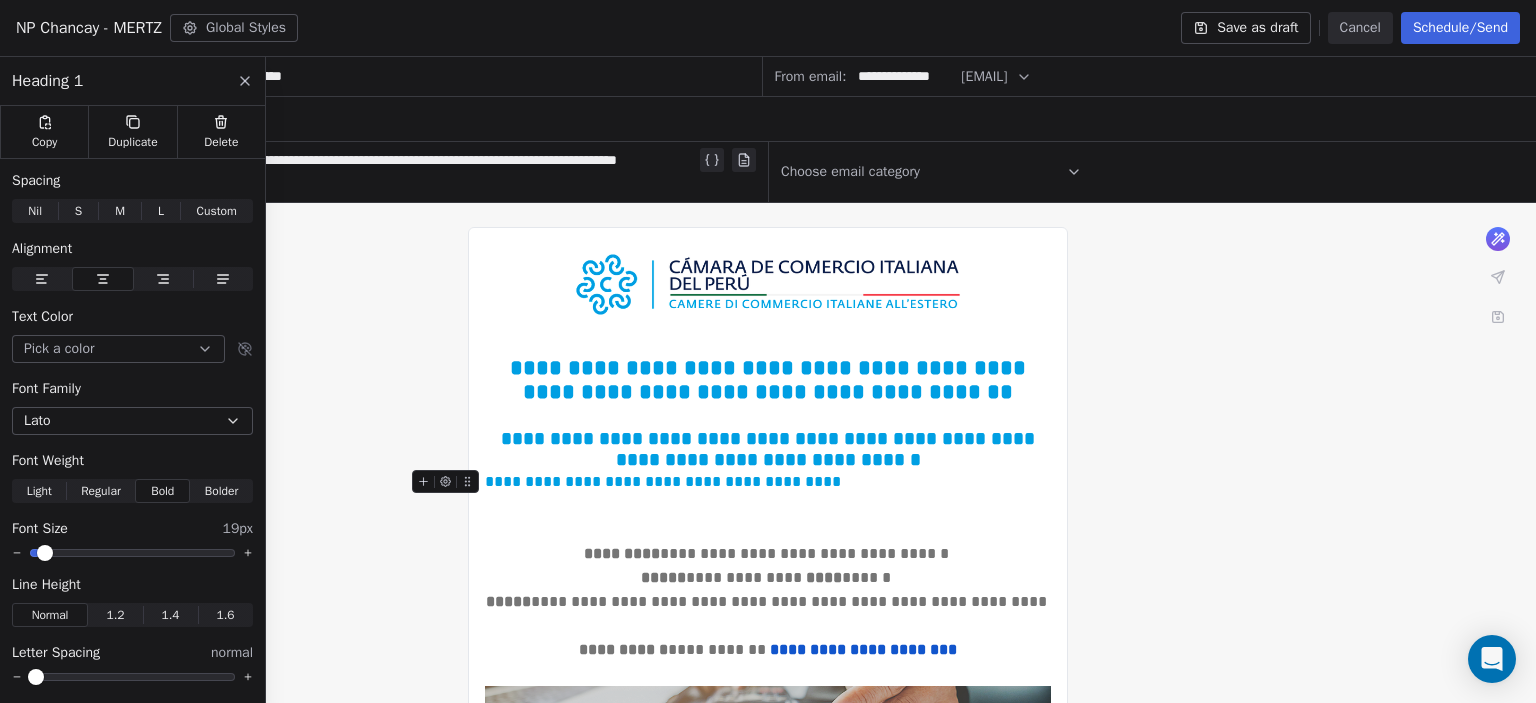 click on "**********" at bounding box center [768, 482] 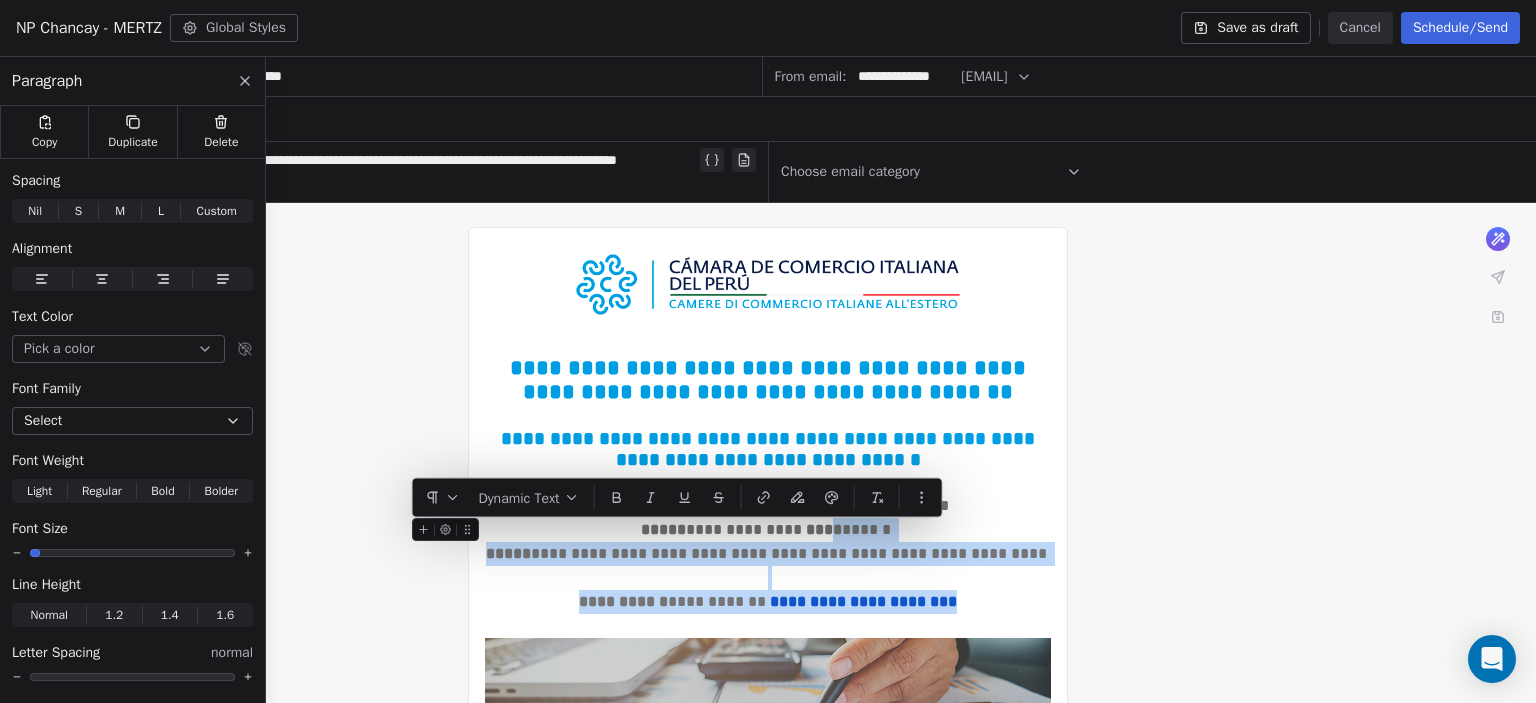drag, startPoint x: 959, startPoint y: 611, endPoint x: 832, endPoint y: 527, distance: 152.26622 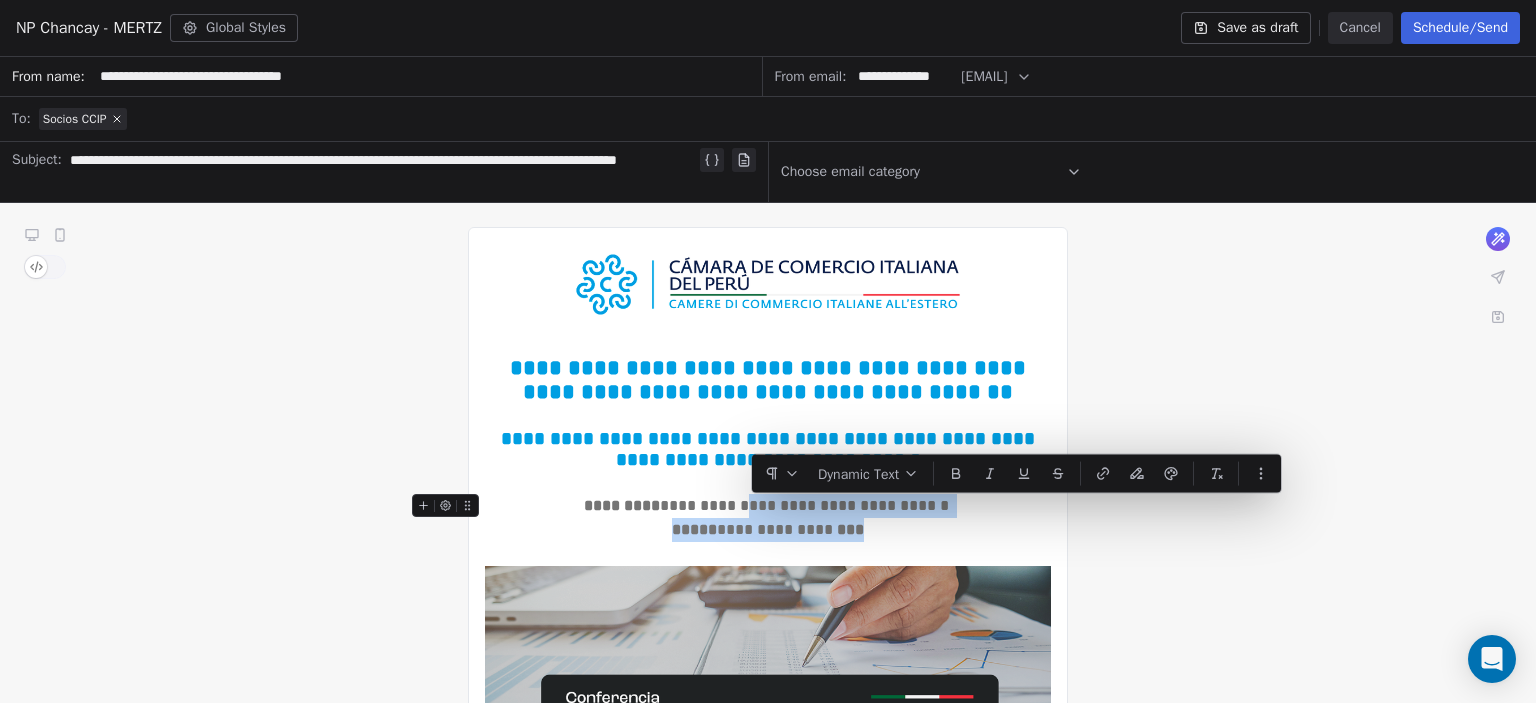 drag, startPoint x: 877, startPoint y: 539, endPoint x: 749, endPoint y: 515, distance: 130.23056 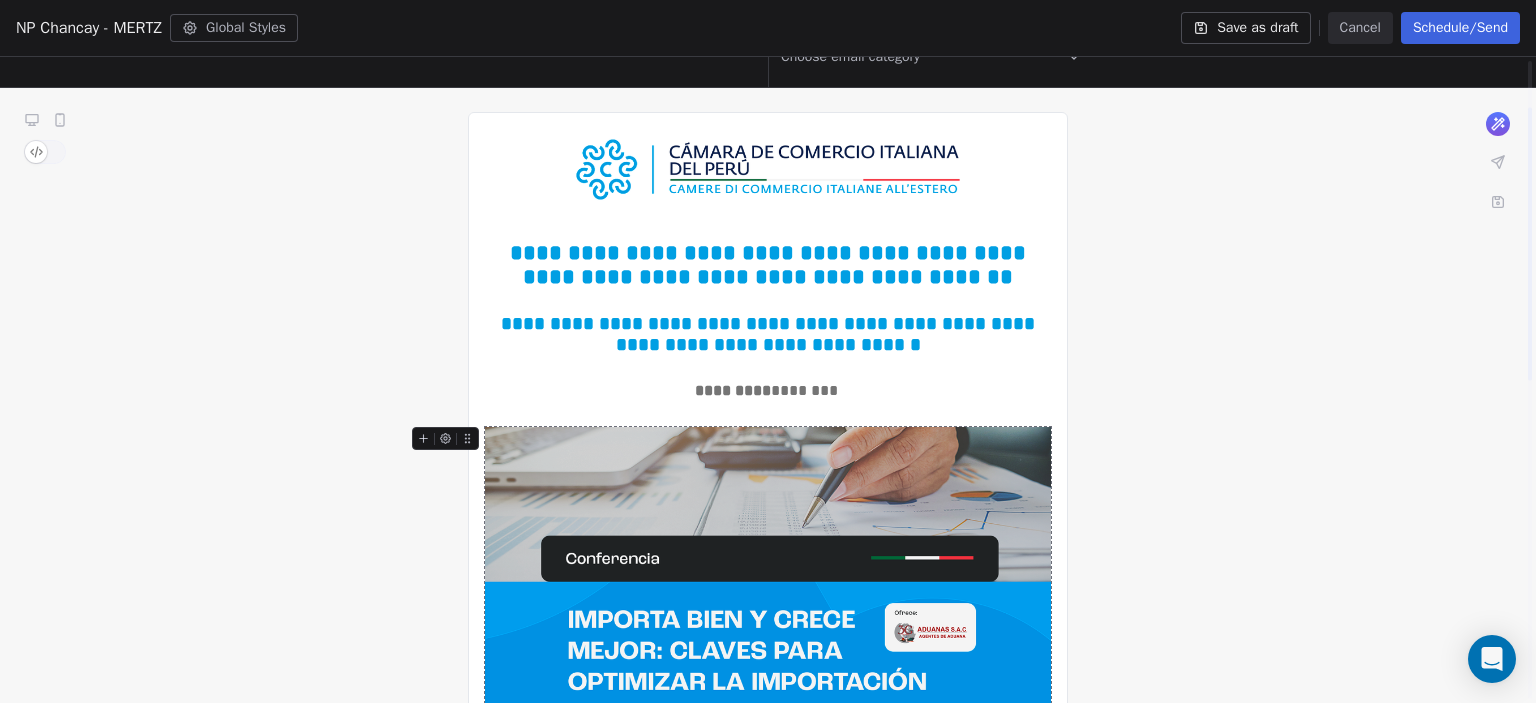 scroll, scrollTop: 118, scrollLeft: 0, axis: vertical 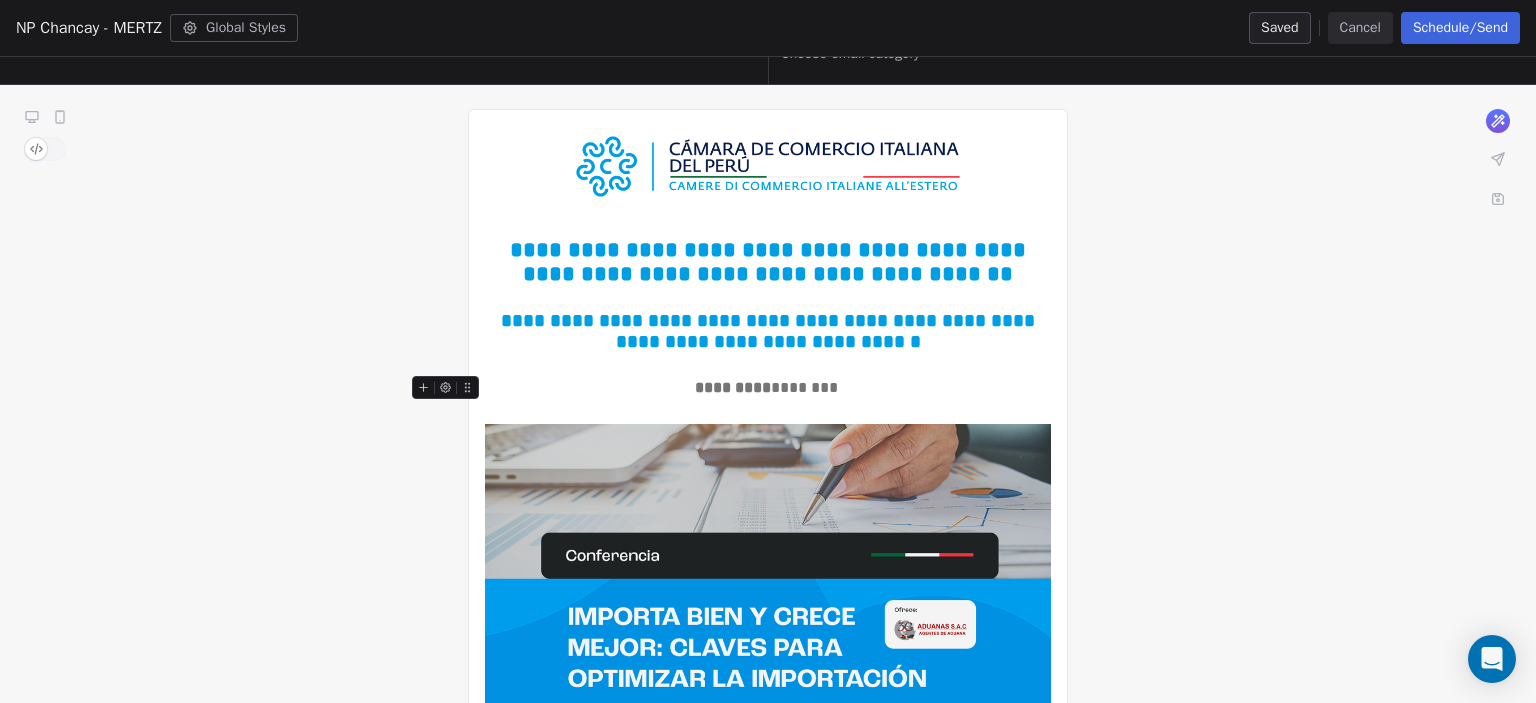 drag, startPoint x: 821, startPoint y: 390, endPoint x: 812, endPoint y: 380, distance: 13.453624 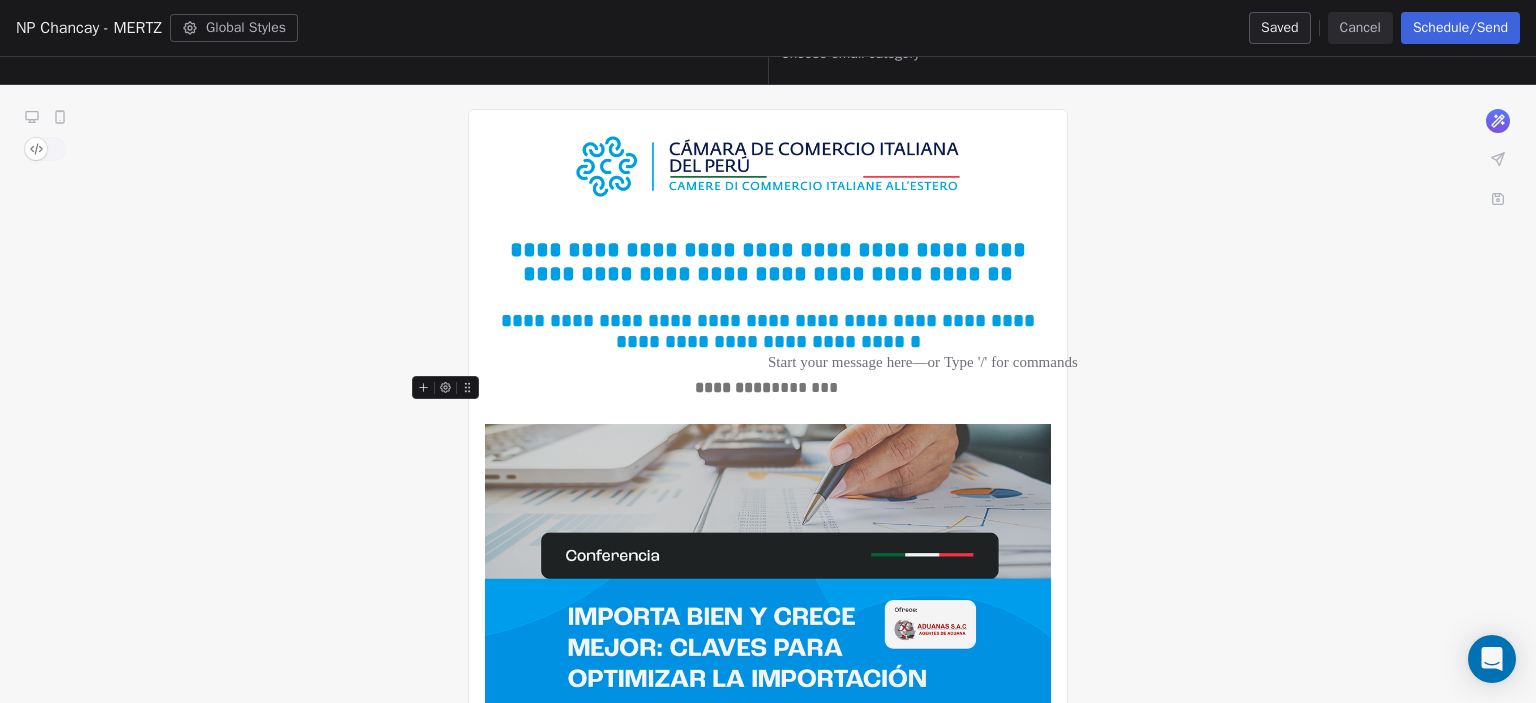 click on "********* ********" at bounding box center [768, 388] 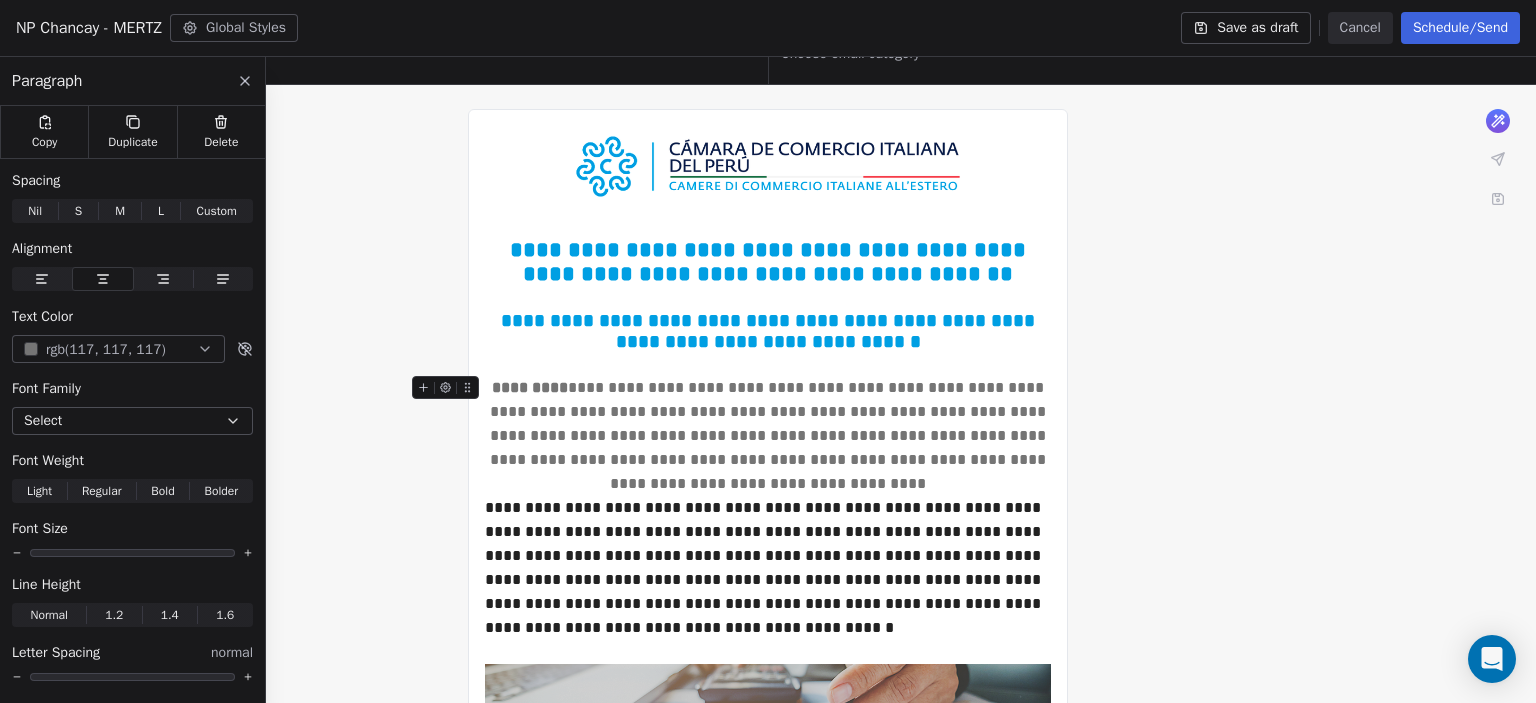 click on "**********" at bounding box center [768, 436] 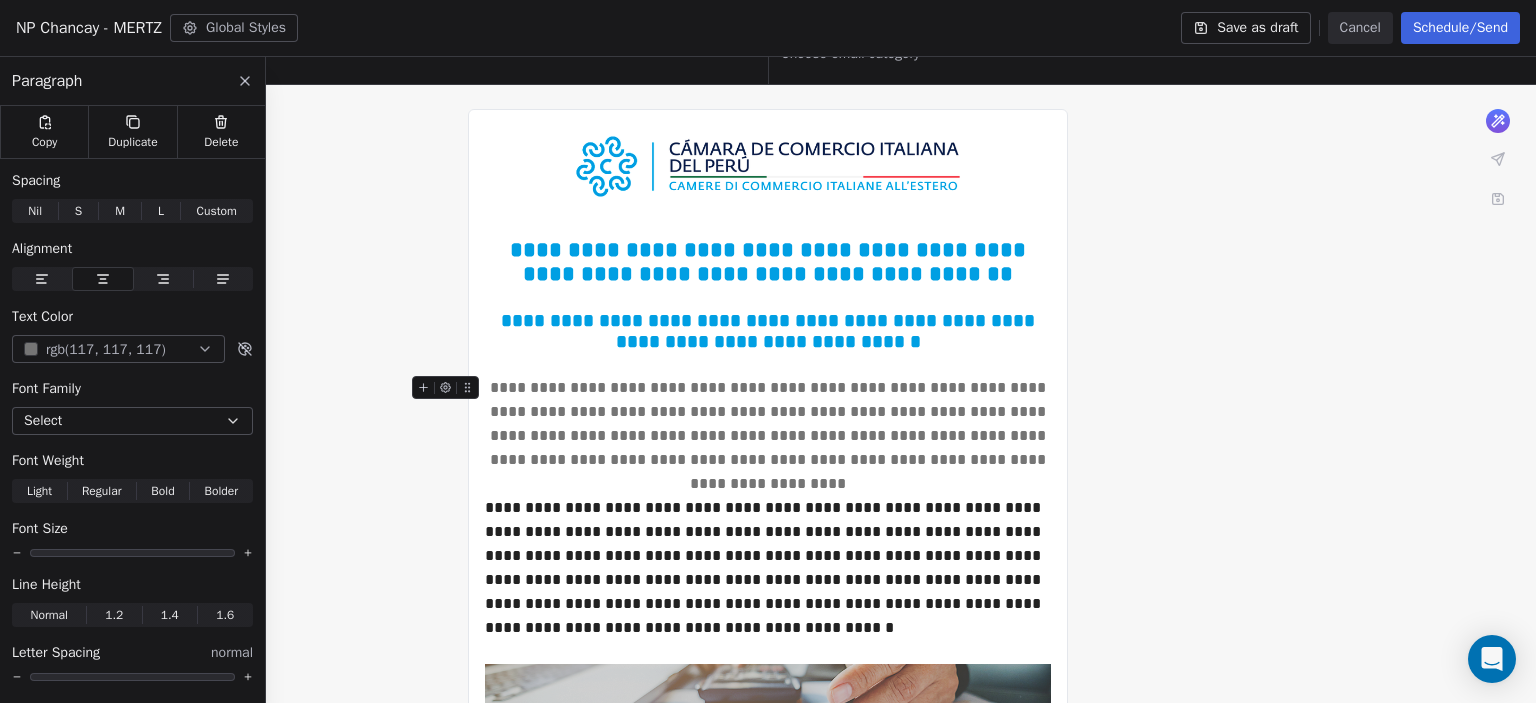 click on "**********" at bounding box center (768, 436) 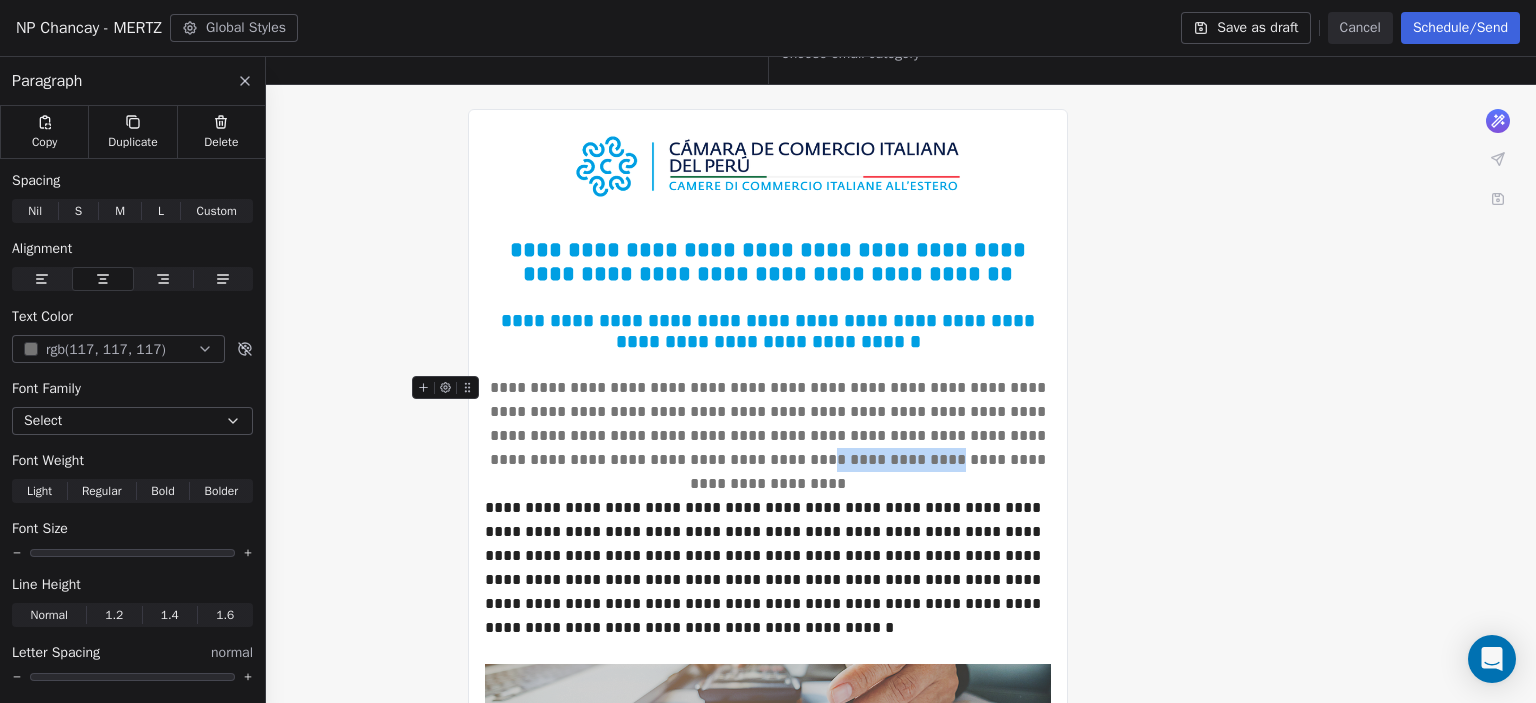click on "**********" at bounding box center [768, 436] 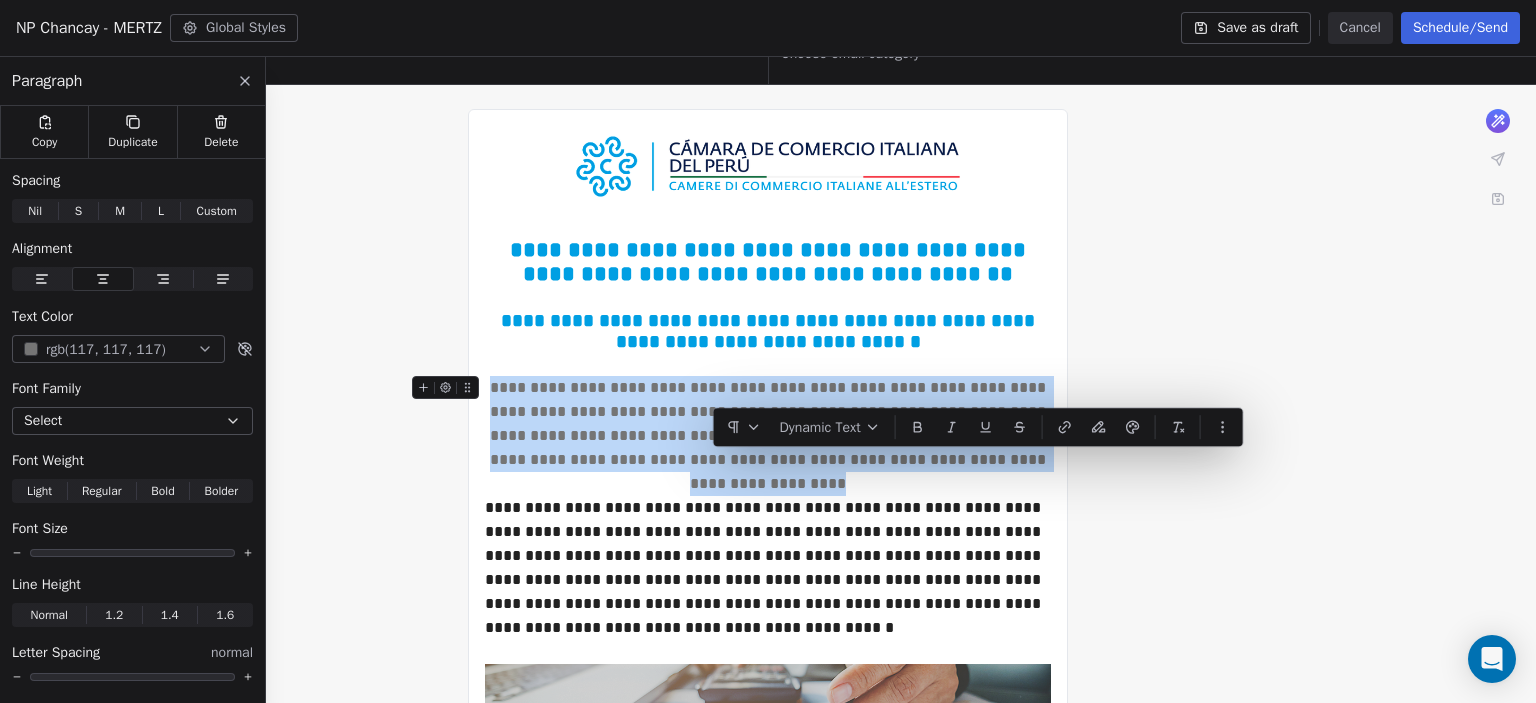 click on "**********" at bounding box center (768, 436) 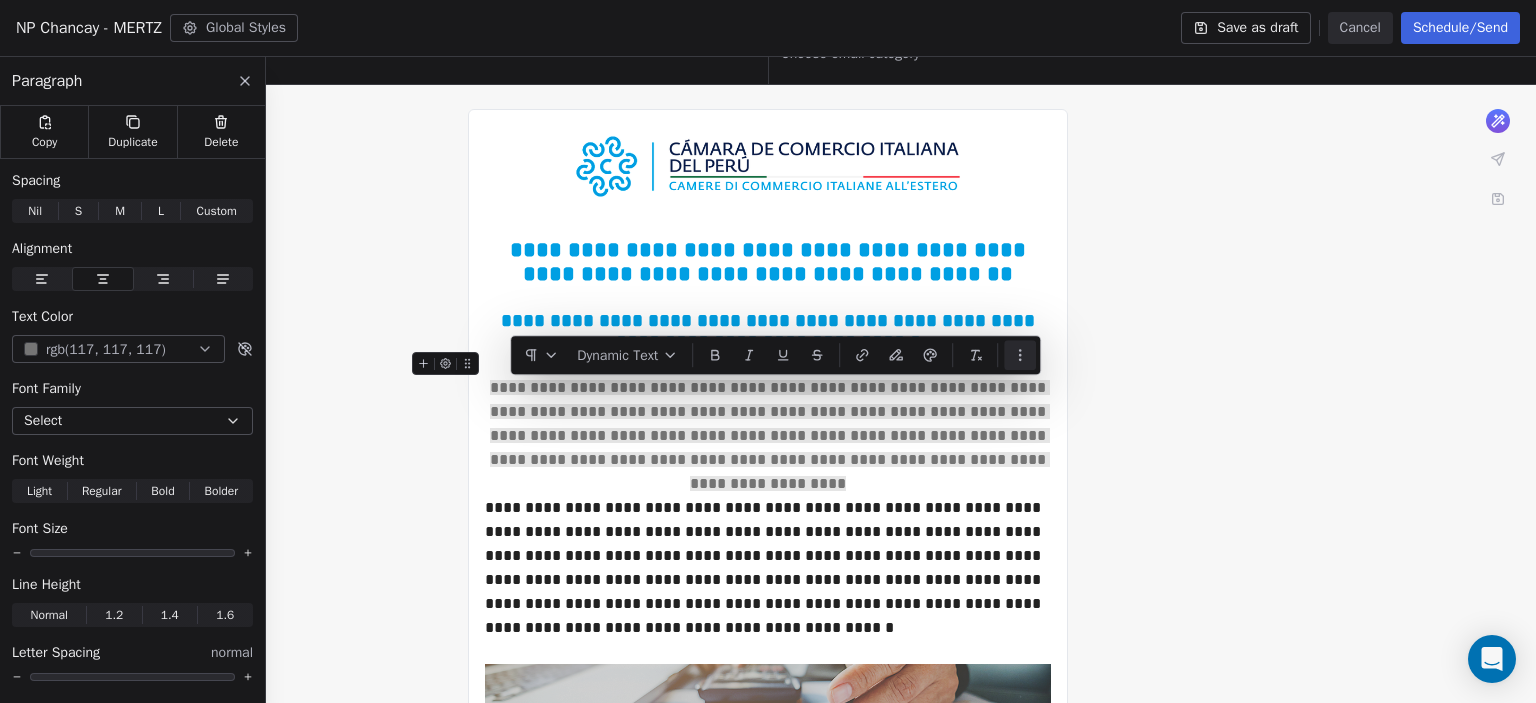 click 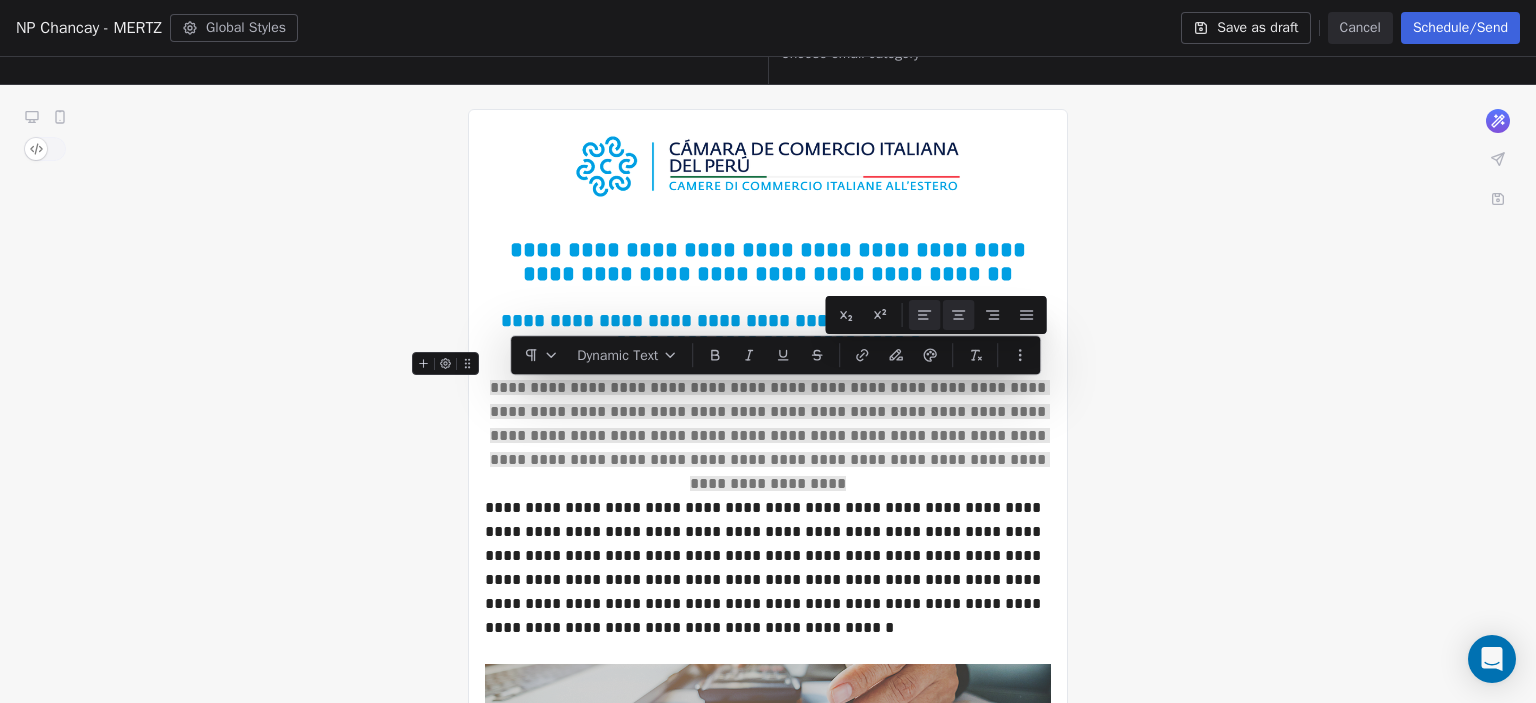 click 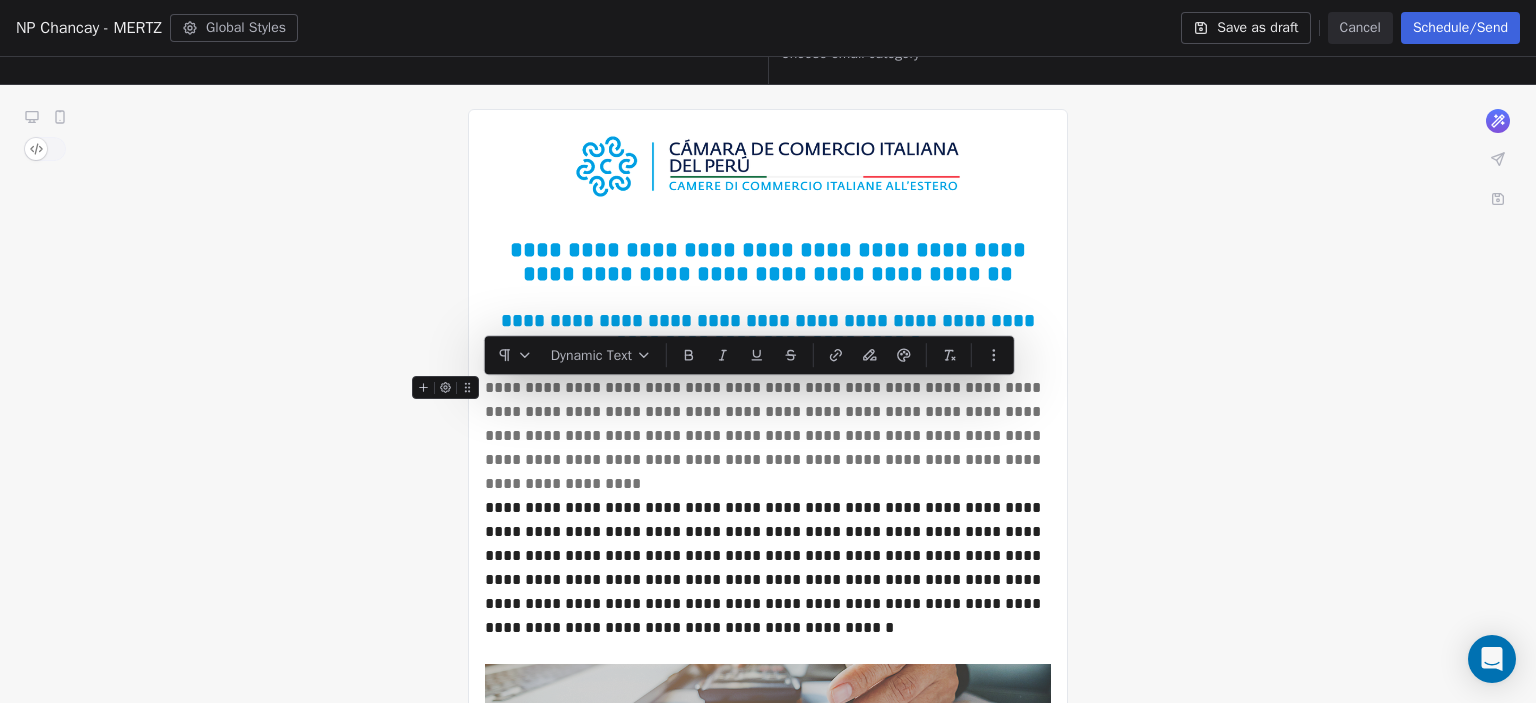 click on "**********" at bounding box center (768, 436) 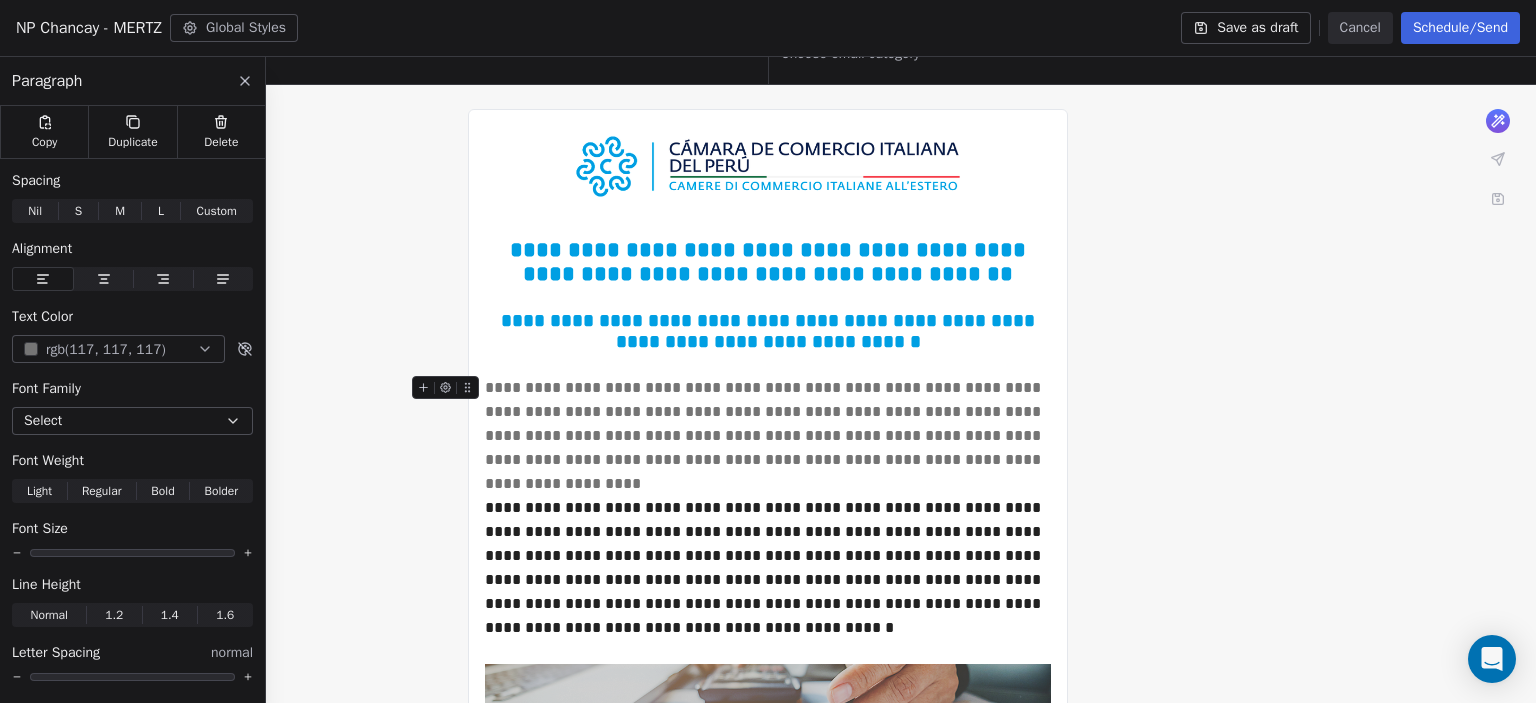 click on "**********" at bounding box center [768, 436] 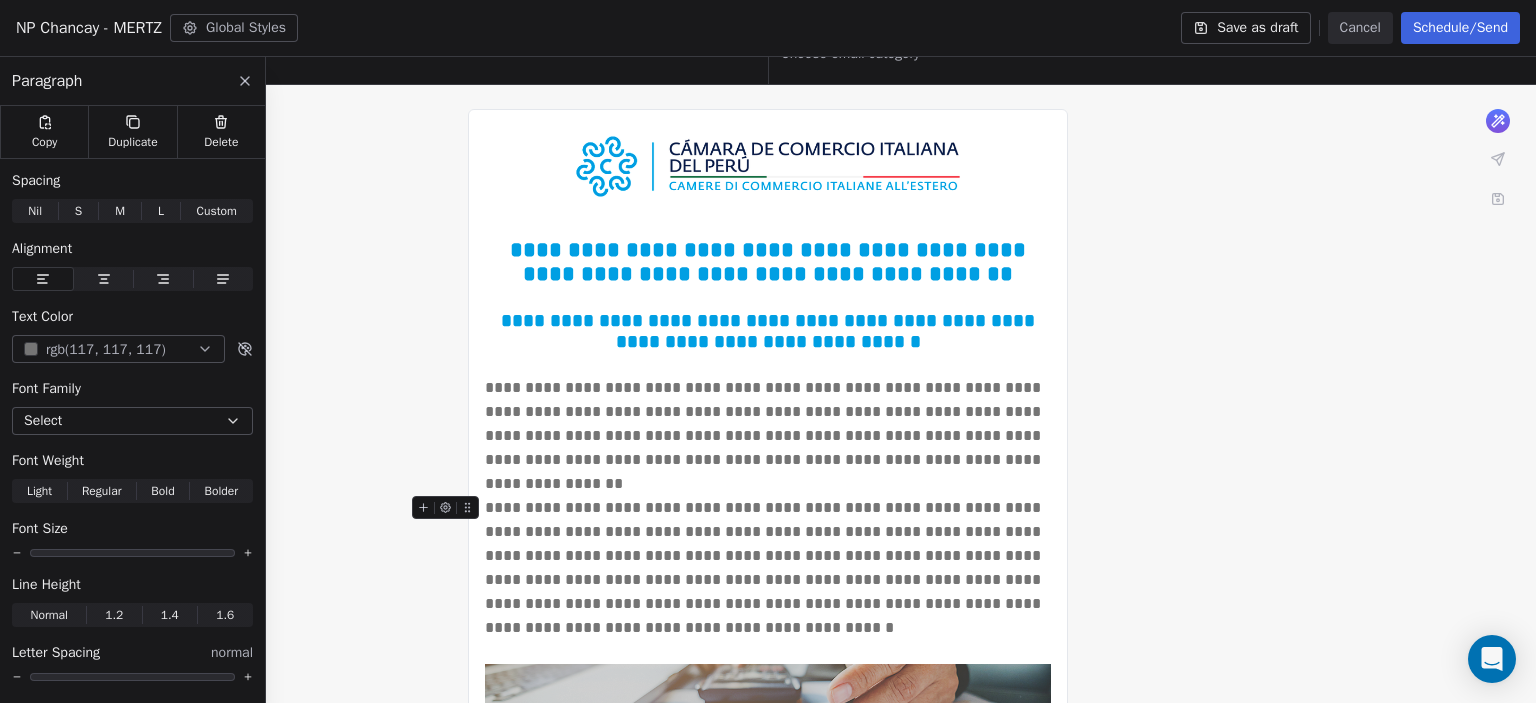 click on "**********" at bounding box center (768, 568) 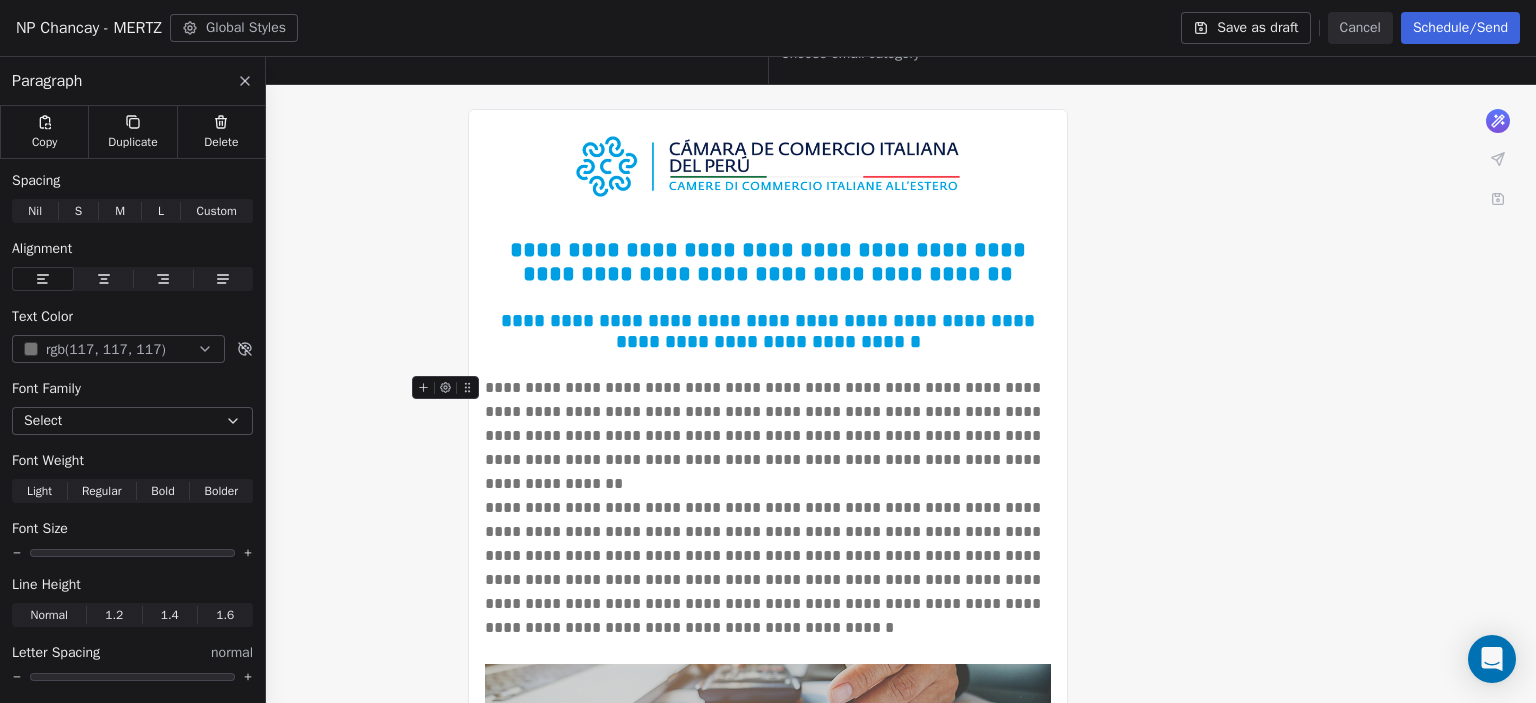click on "**********" at bounding box center [768, 424] 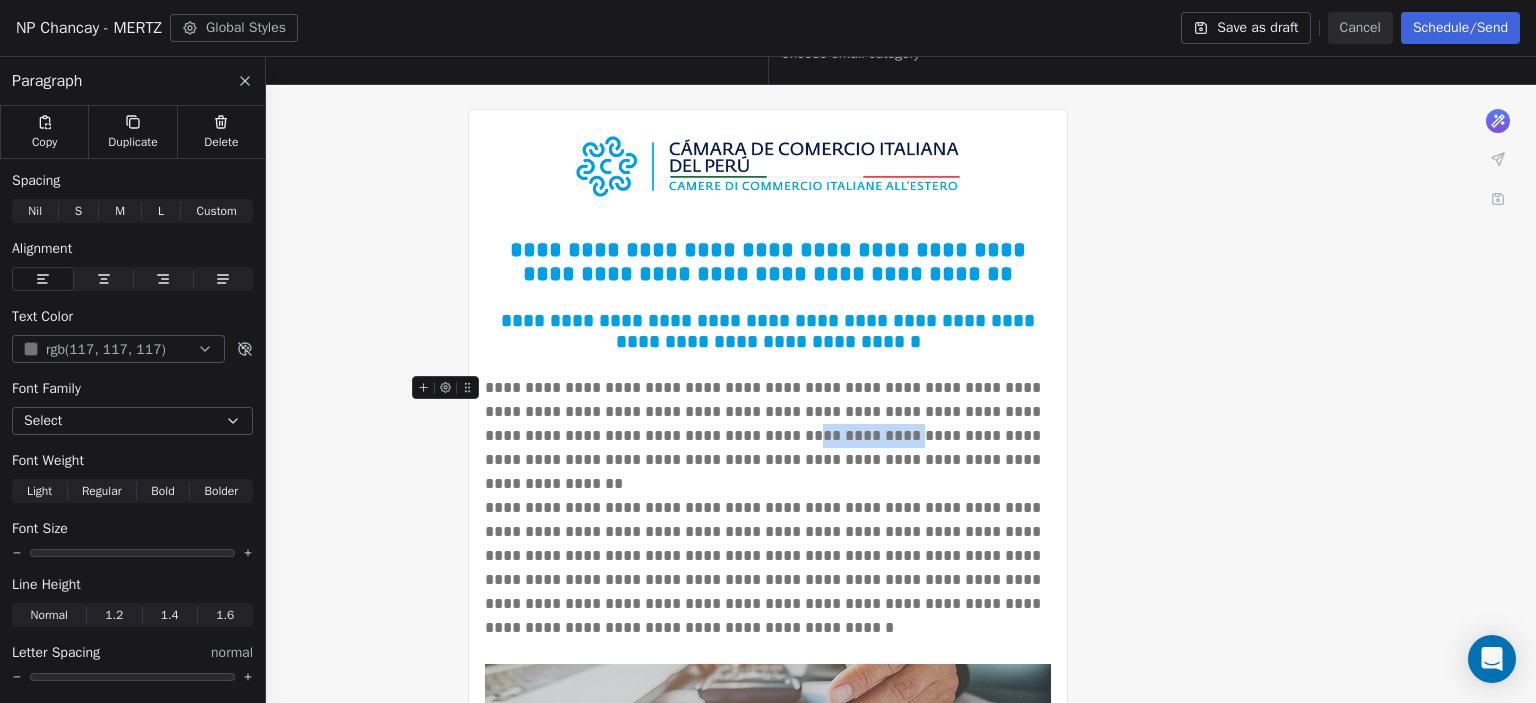 click on "**********" at bounding box center (768, 424) 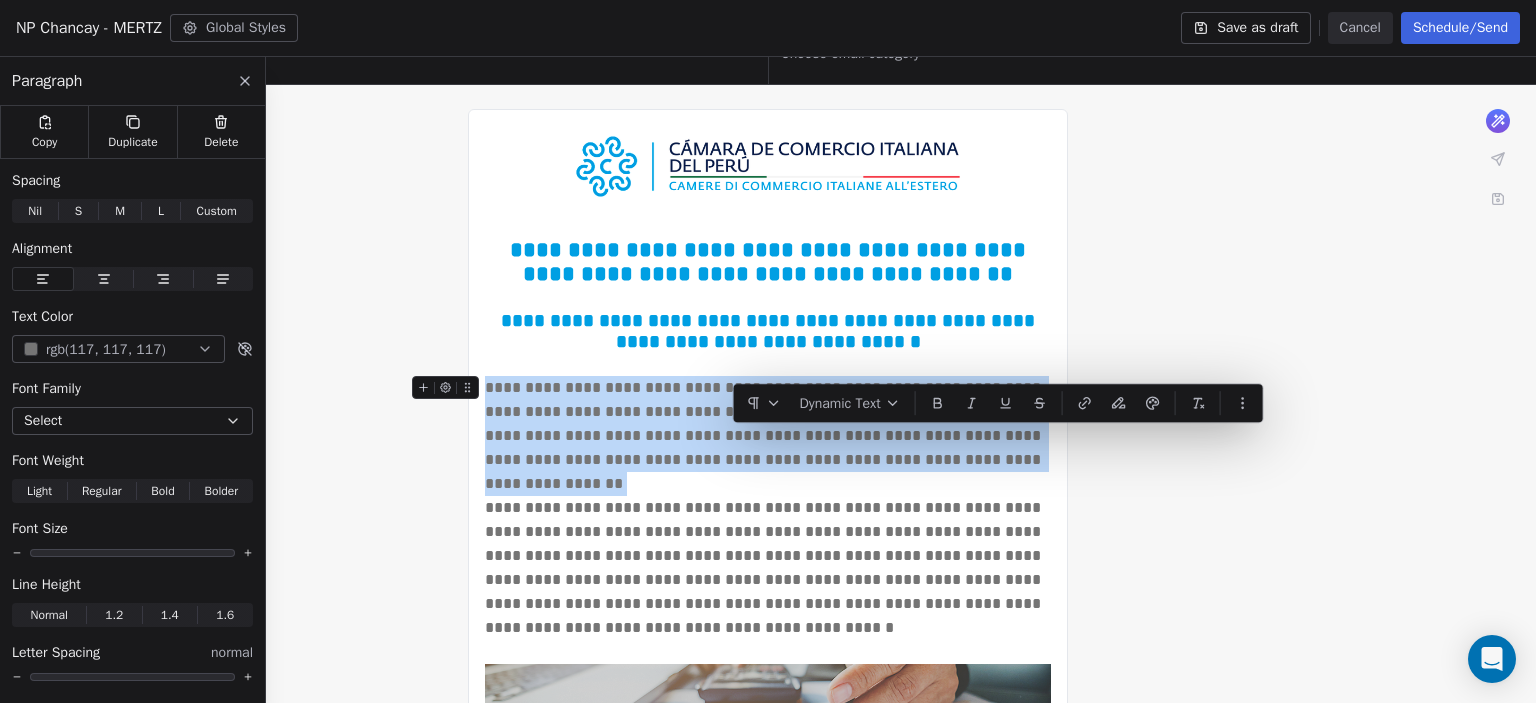 click on "**********" at bounding box center (768, 424) 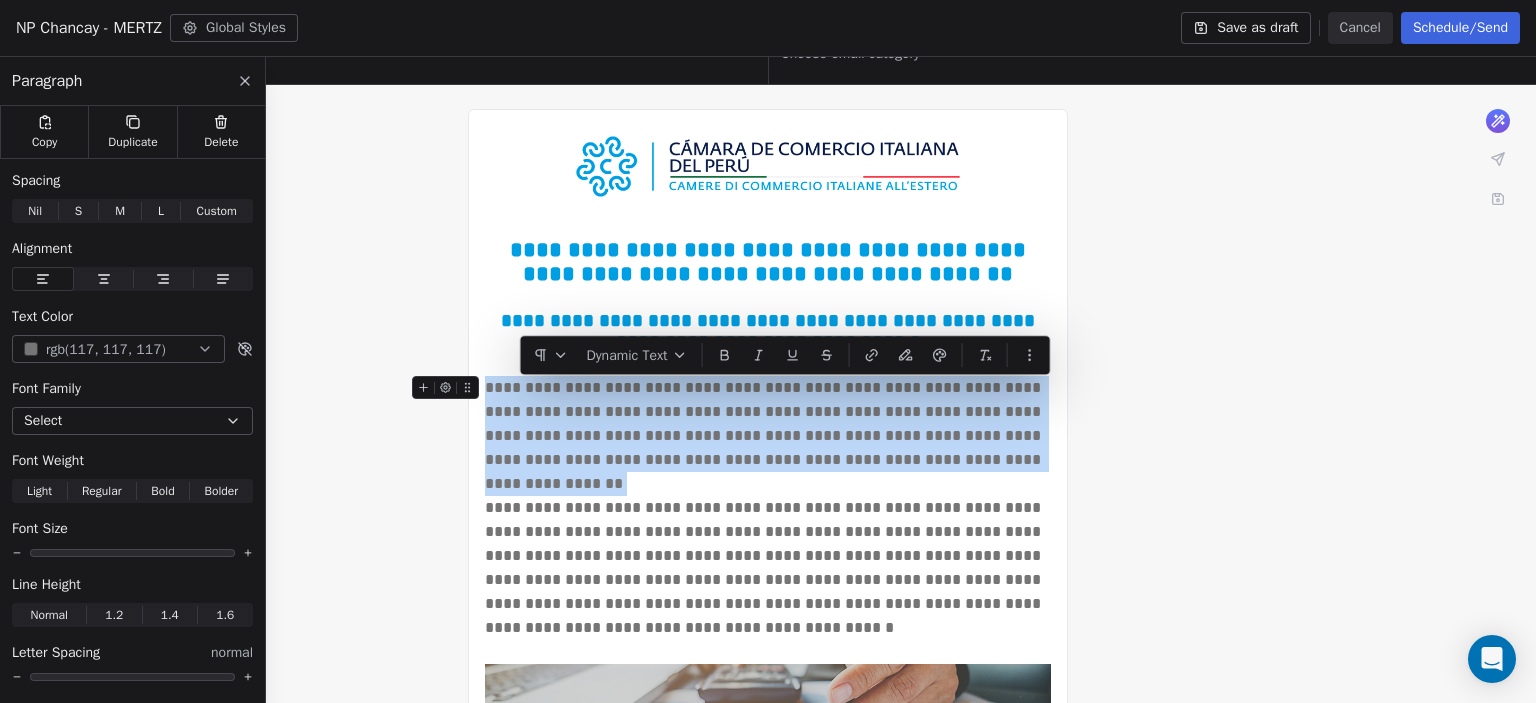 click on "**********" at bounding box center [768, 424] 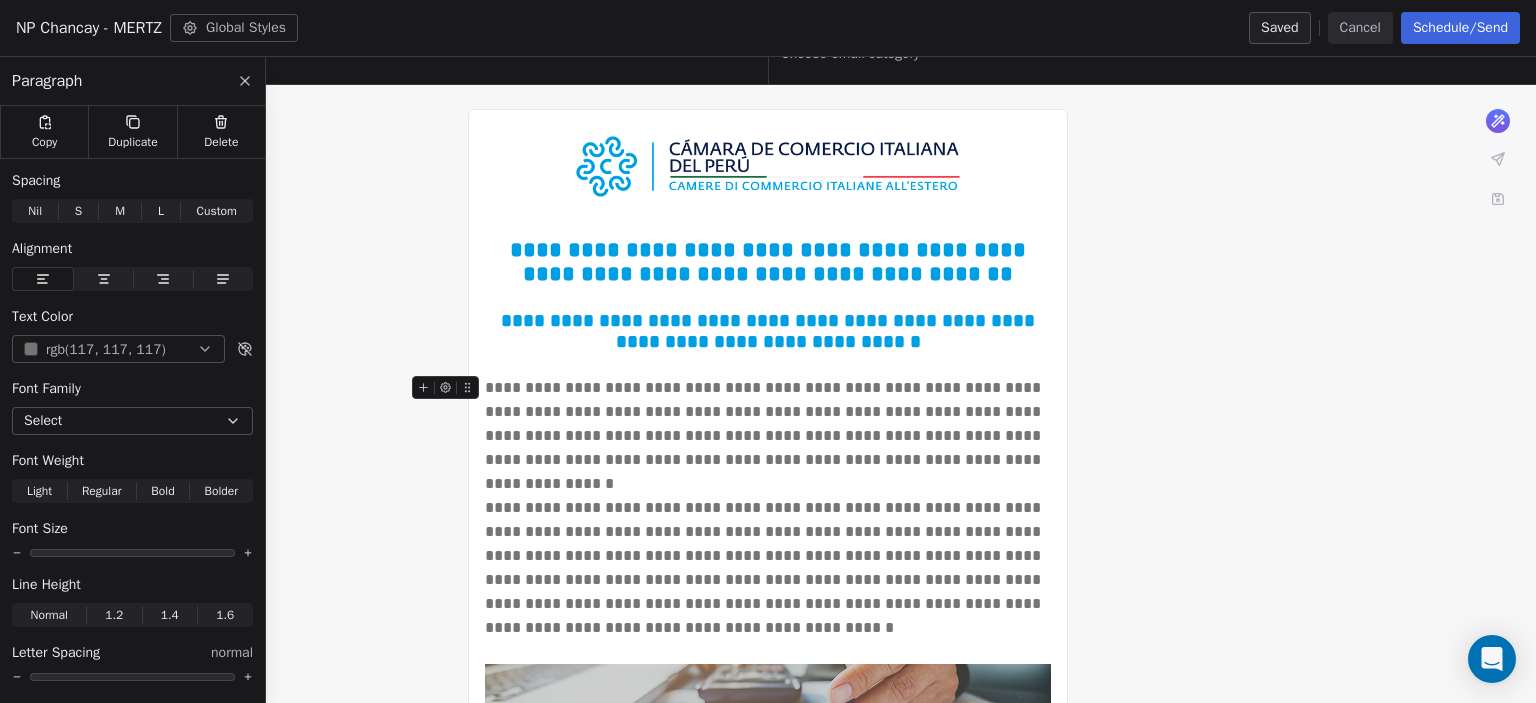 click on "**********" at bounding box center [768, 424] 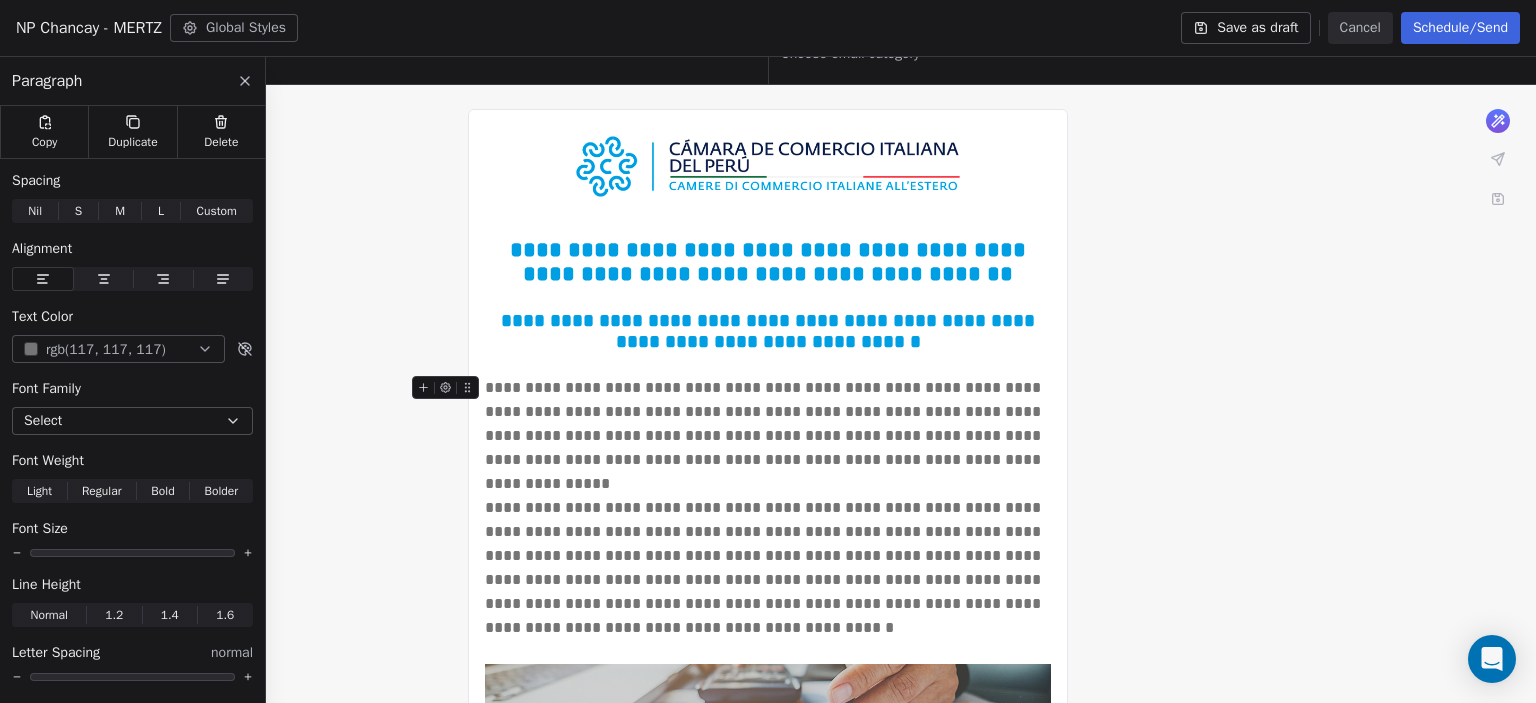click on "**********" at bounding box center (768, 424) 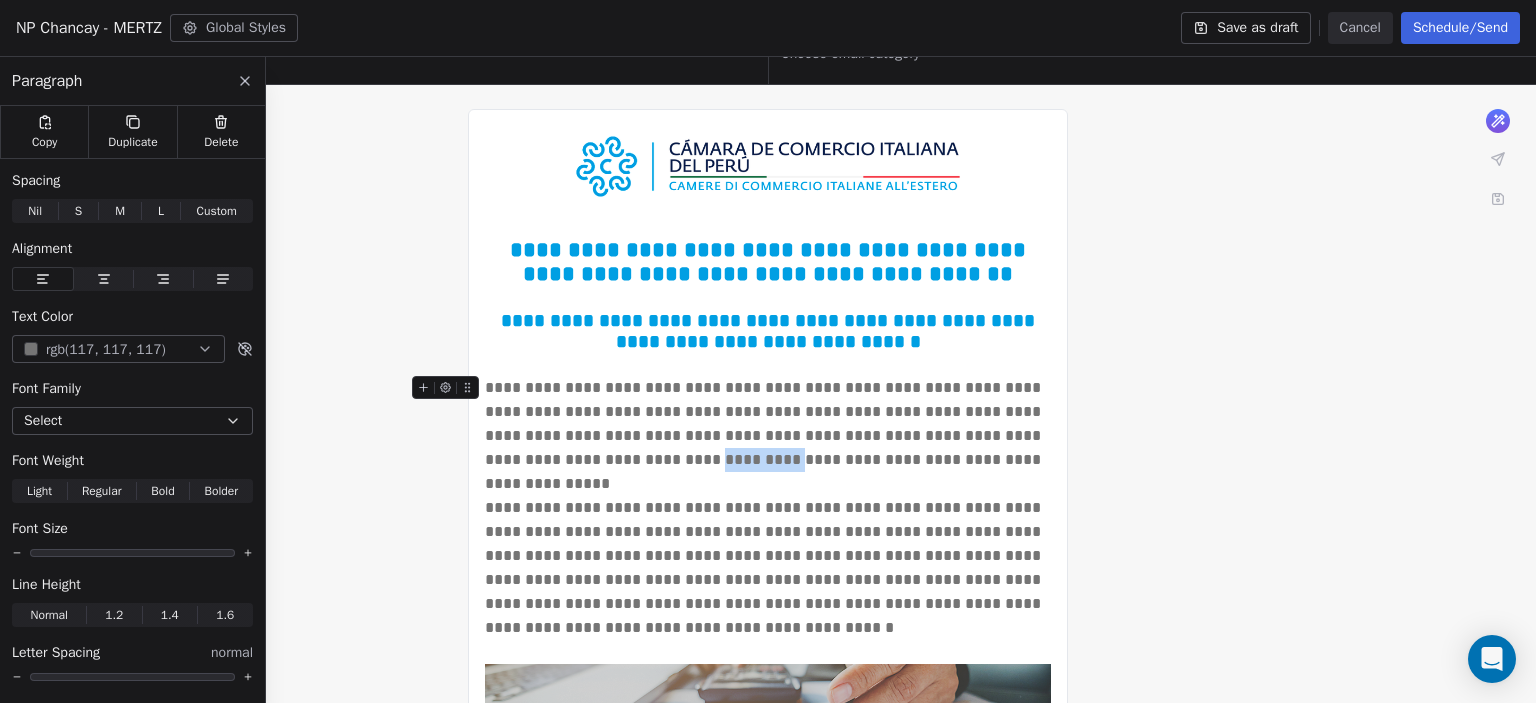 click on "**********" at bounding box center (768, 424) 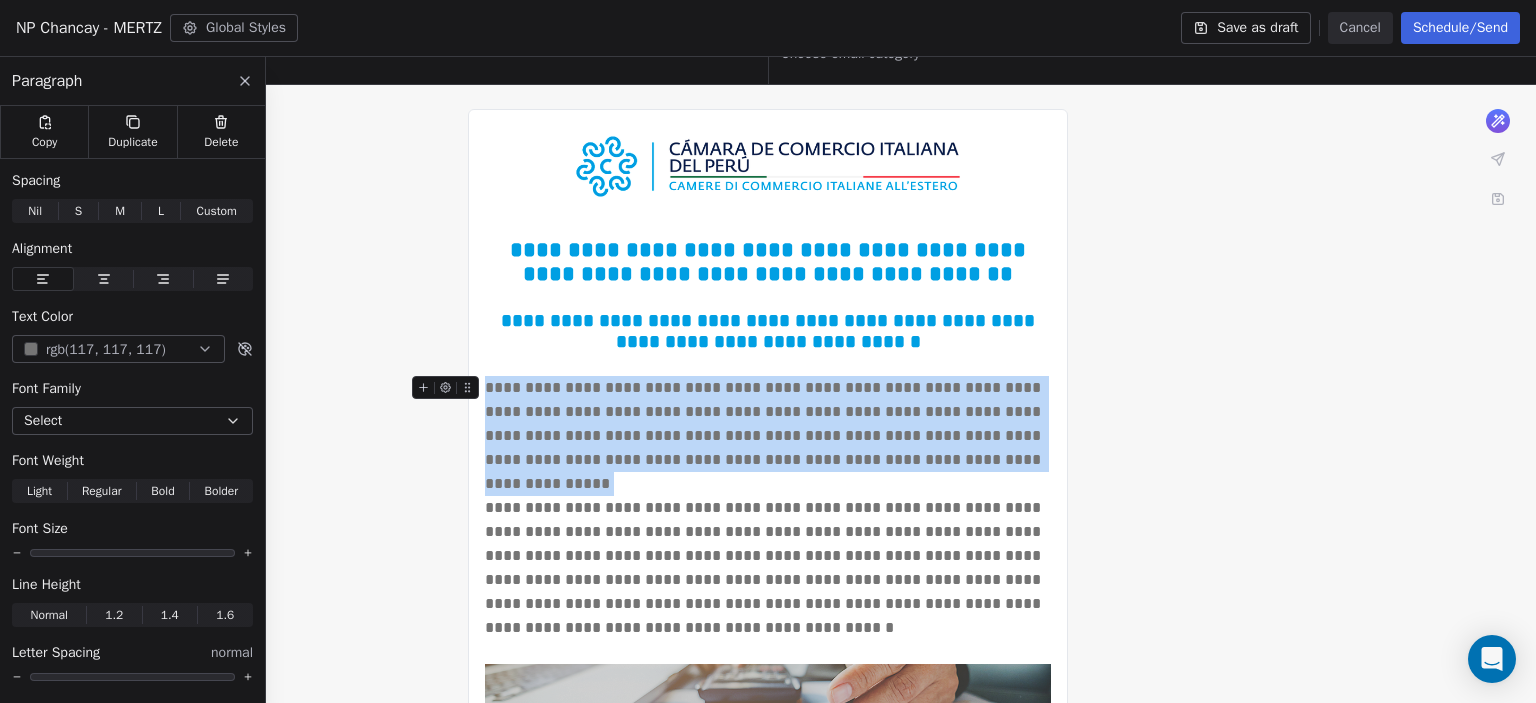 click on "**********" at bounding box center [768, 424] 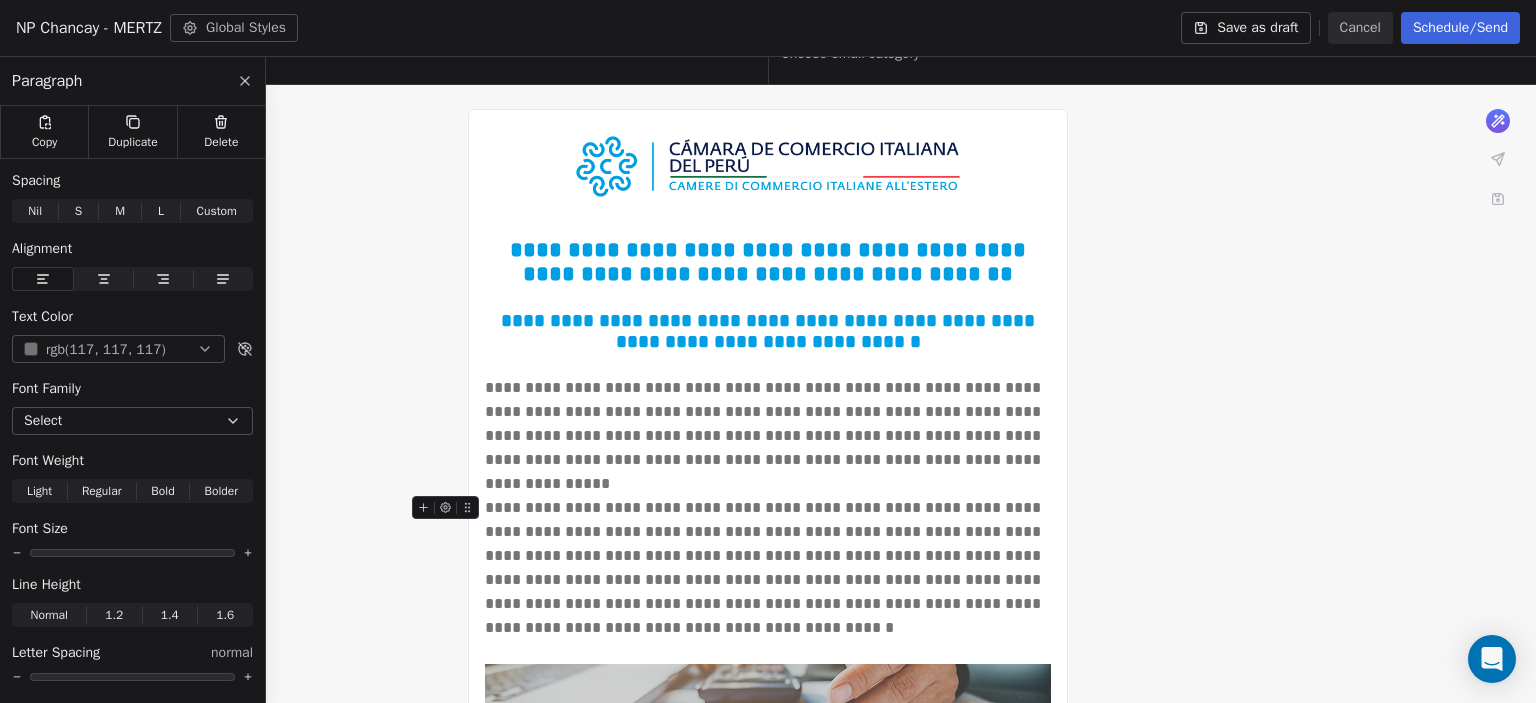 click on "**********" at bounding box center [768, 568] 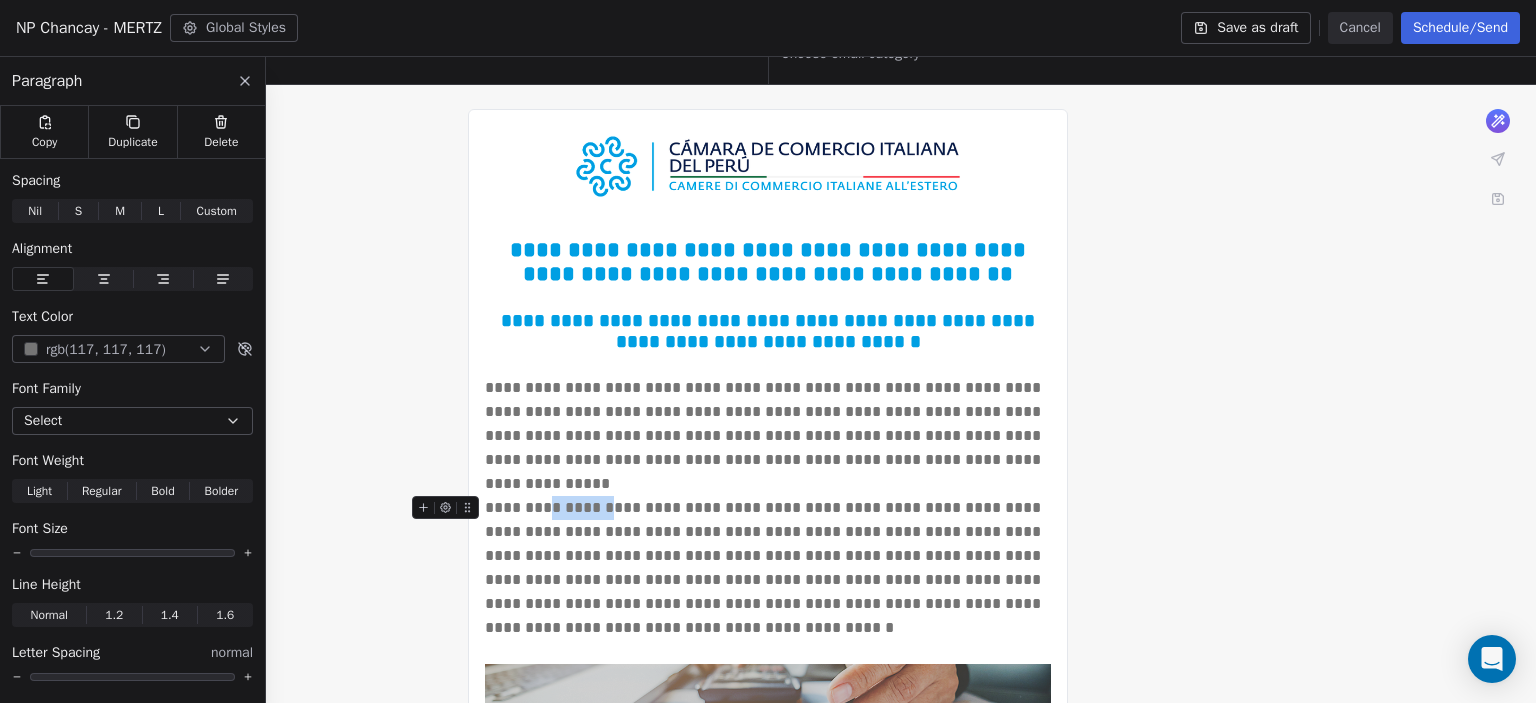 click on "**********" at bounding box center [768, 568] 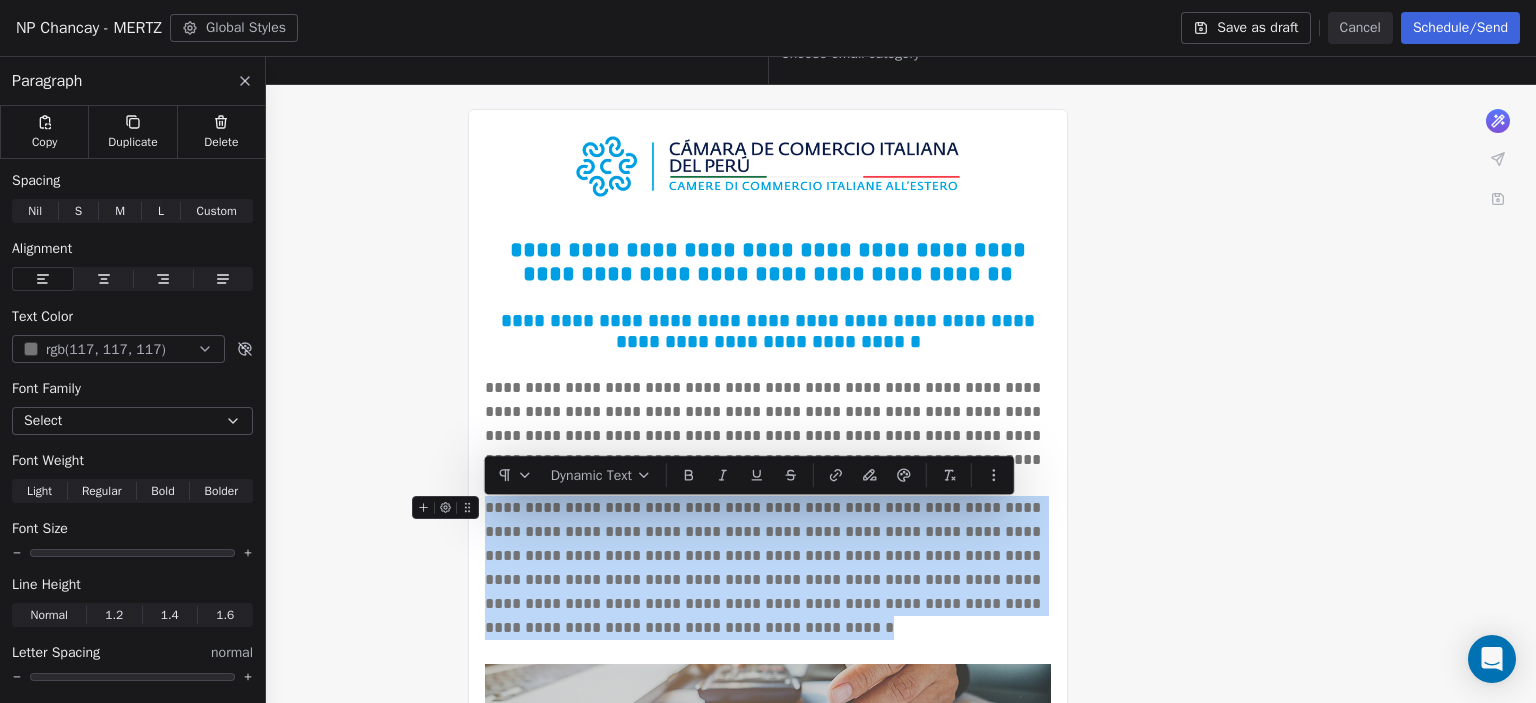 click on "**********" at bounding box center (768, 568) 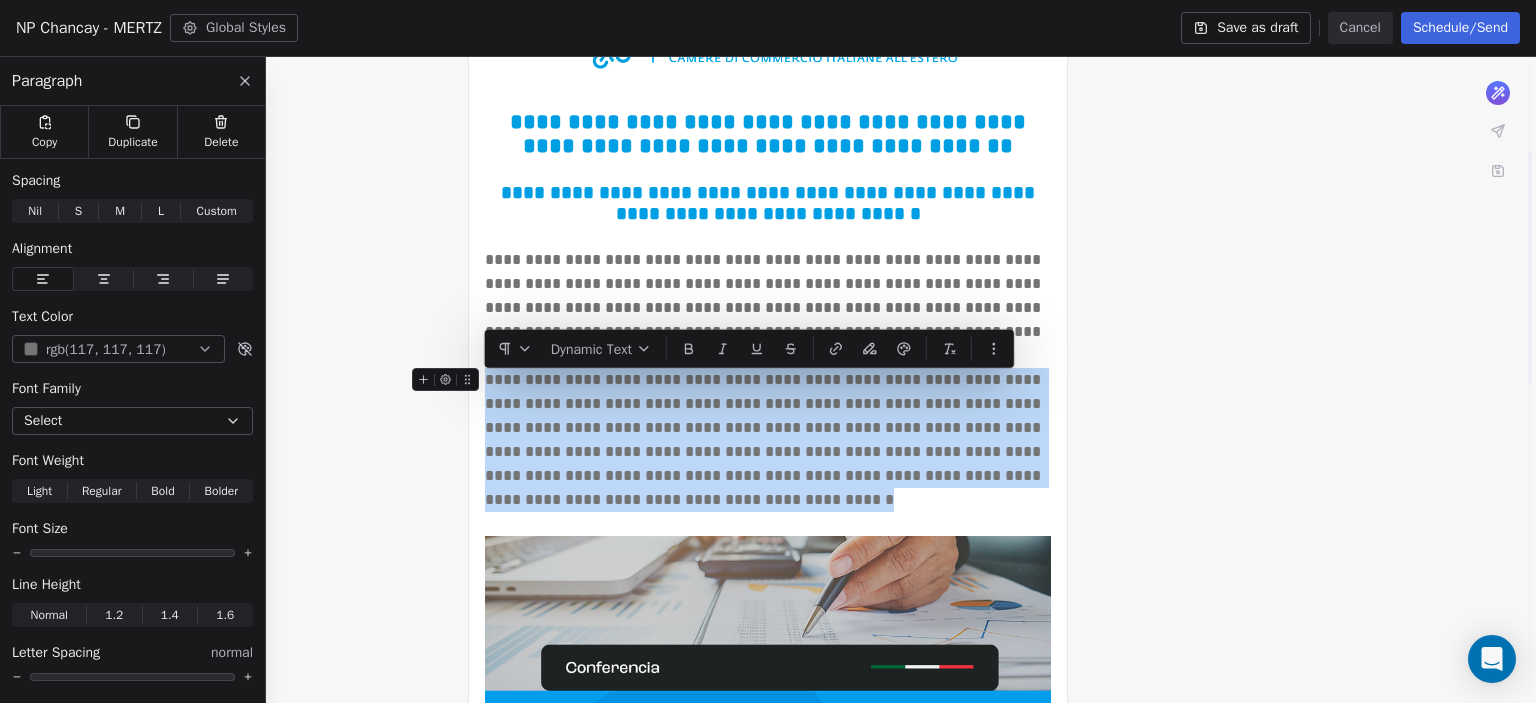 scroll, scrollTop: 247, scrollLeft: 0, axis: vertical 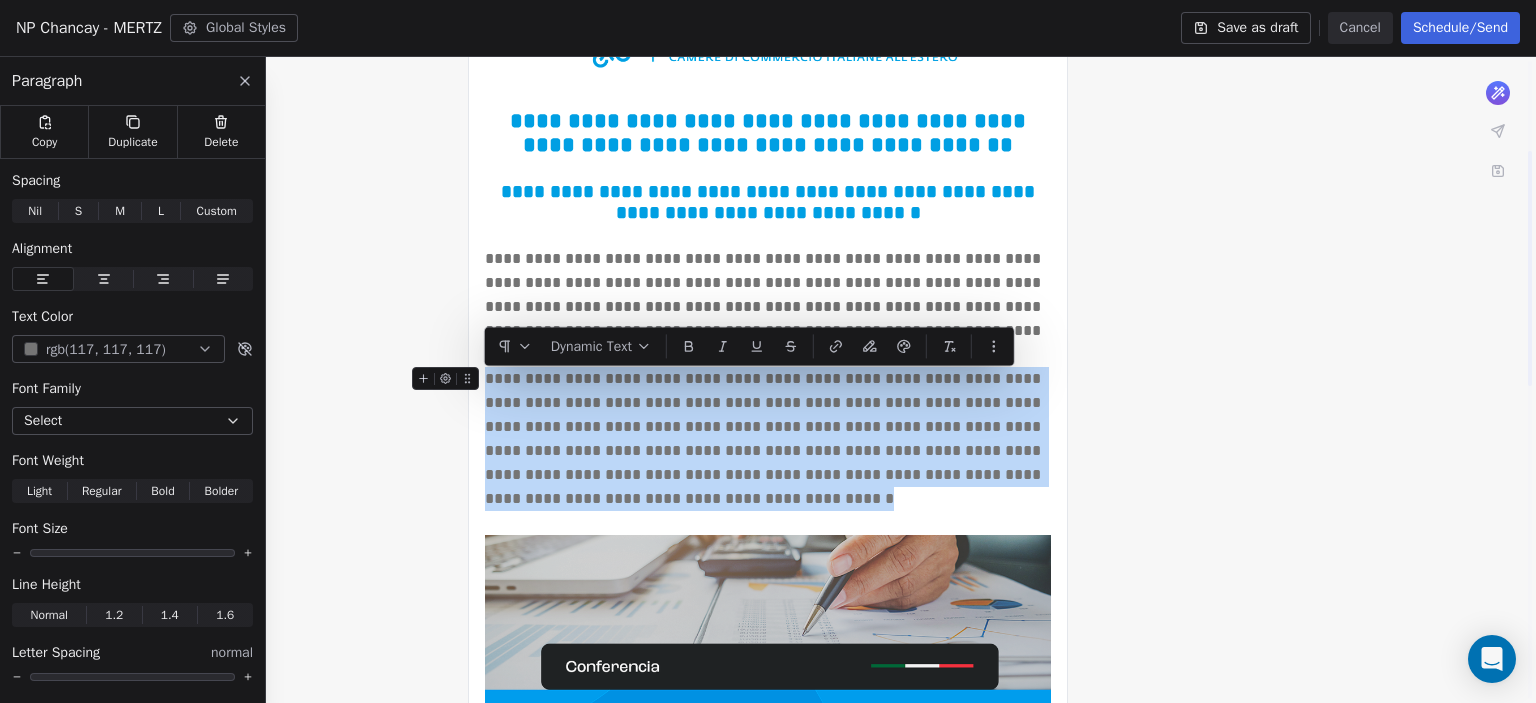 click on "**********" at bounding box center (768, 439) 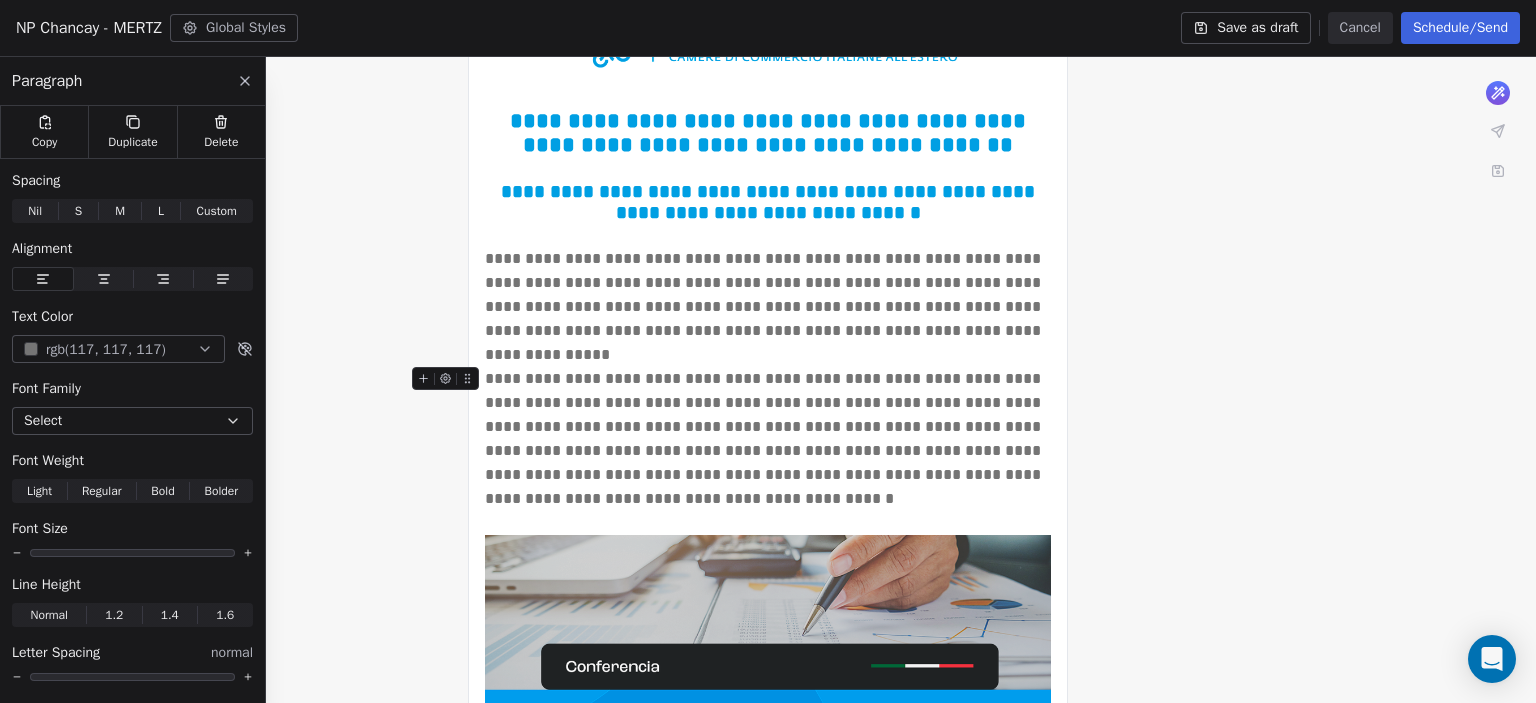 click on "**********" at bounding box center (768, 439) 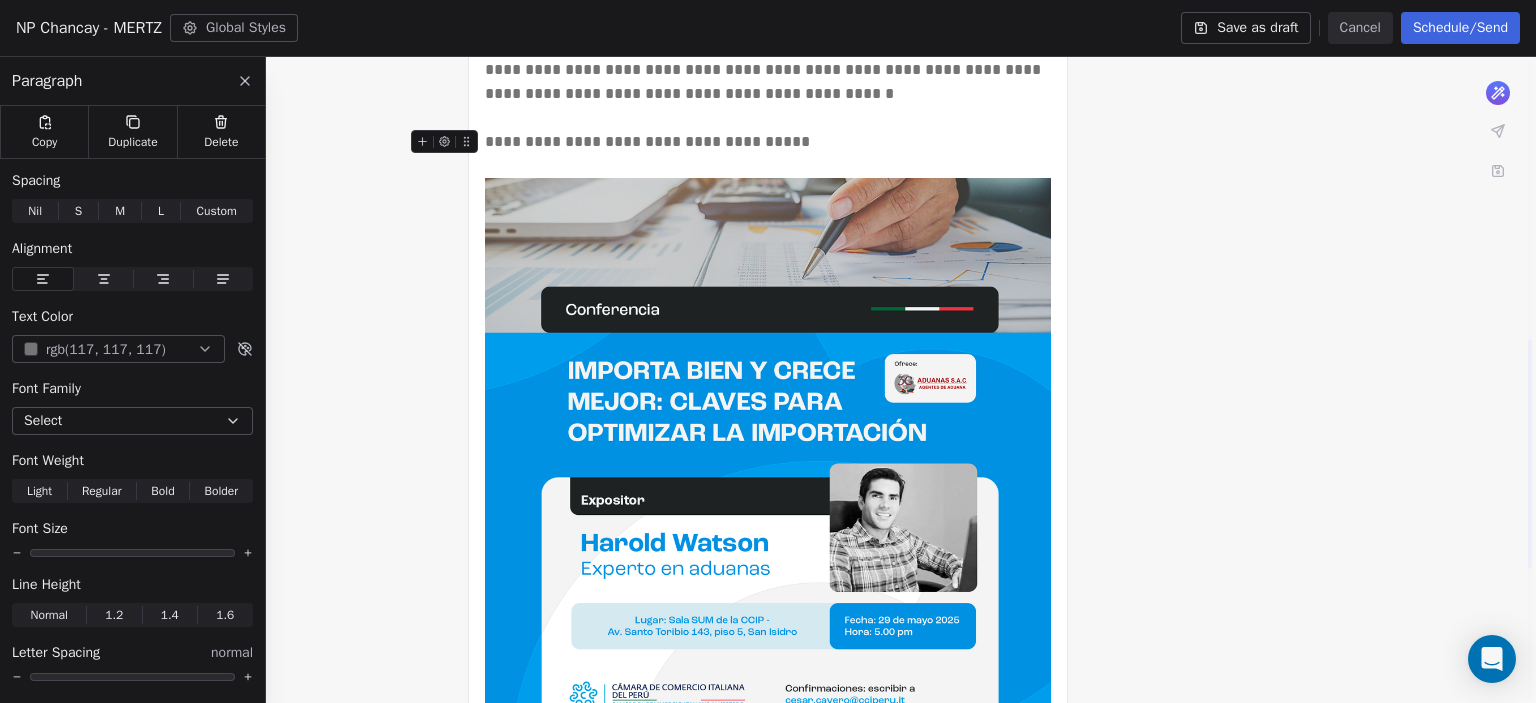 scroll, scrollTop: 928, scrollLeft: 0, axis: vertical 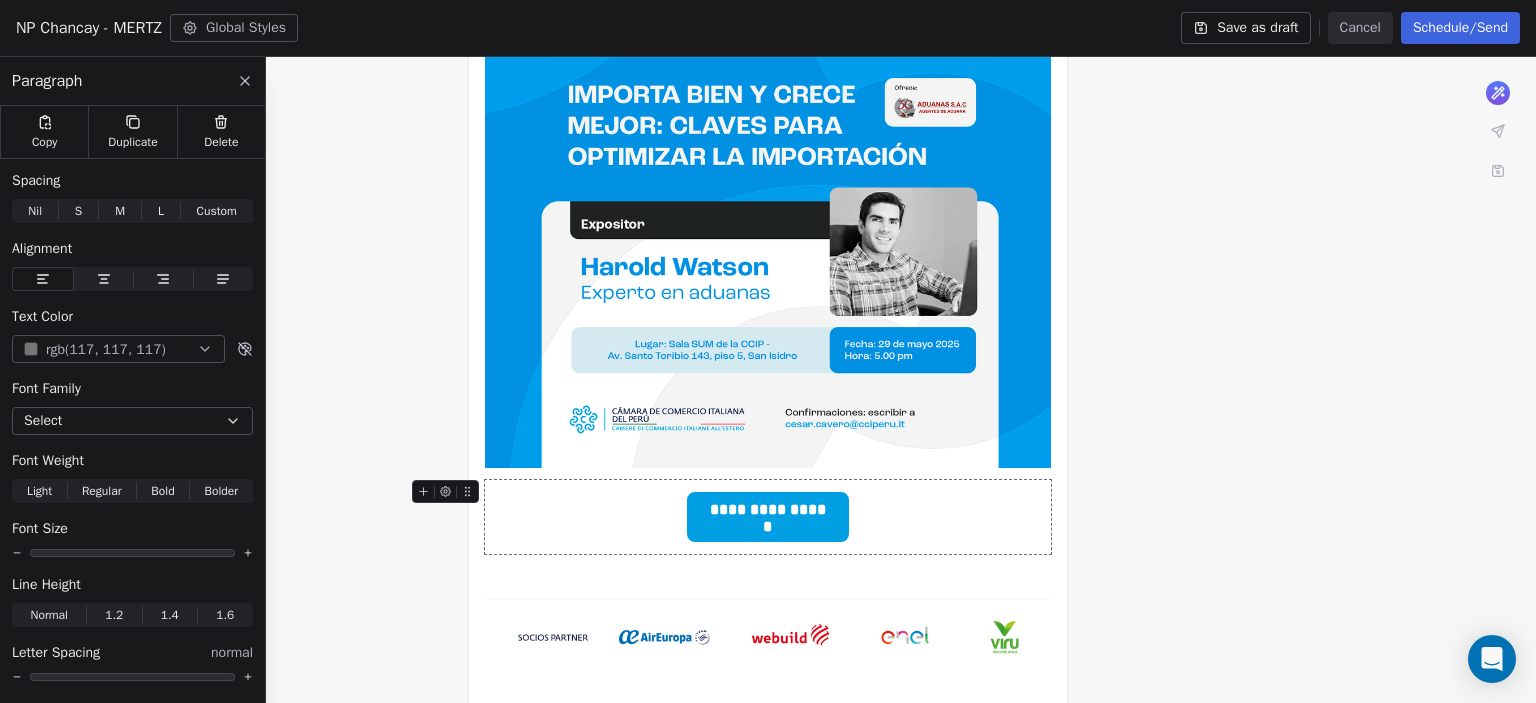 click on "**********" at bounding box center (768, 510) 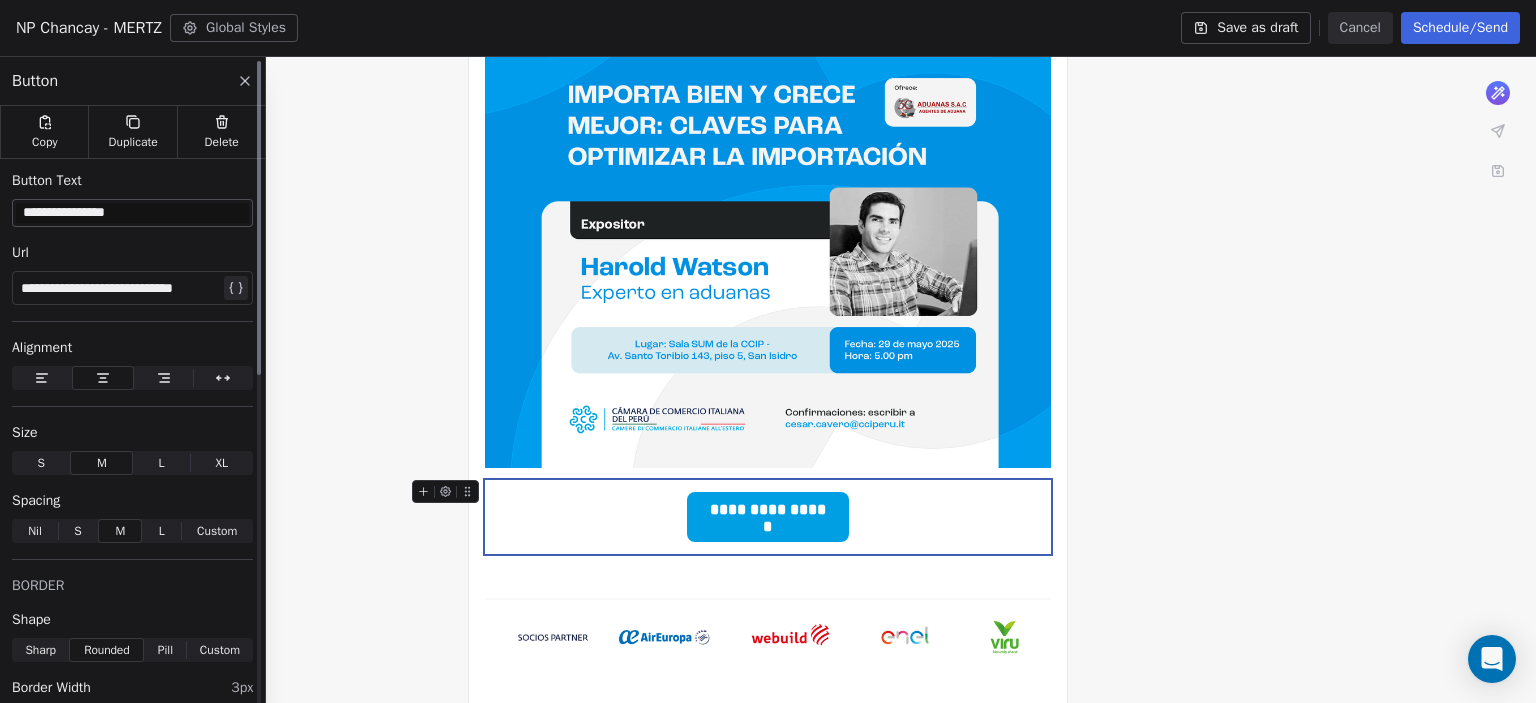 click on "**********" at bounding box center [120, 288] 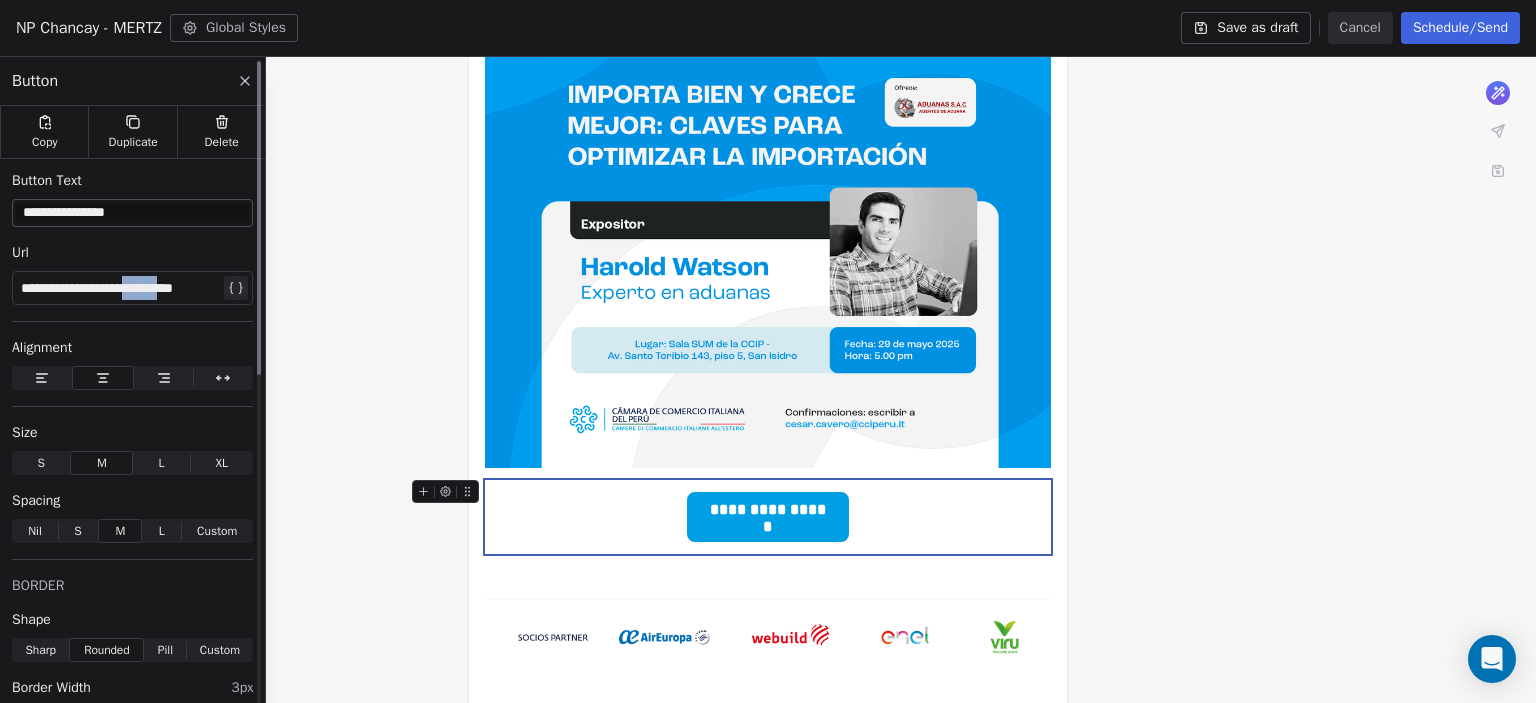 click on "**********" at bounding box center (120, 288) 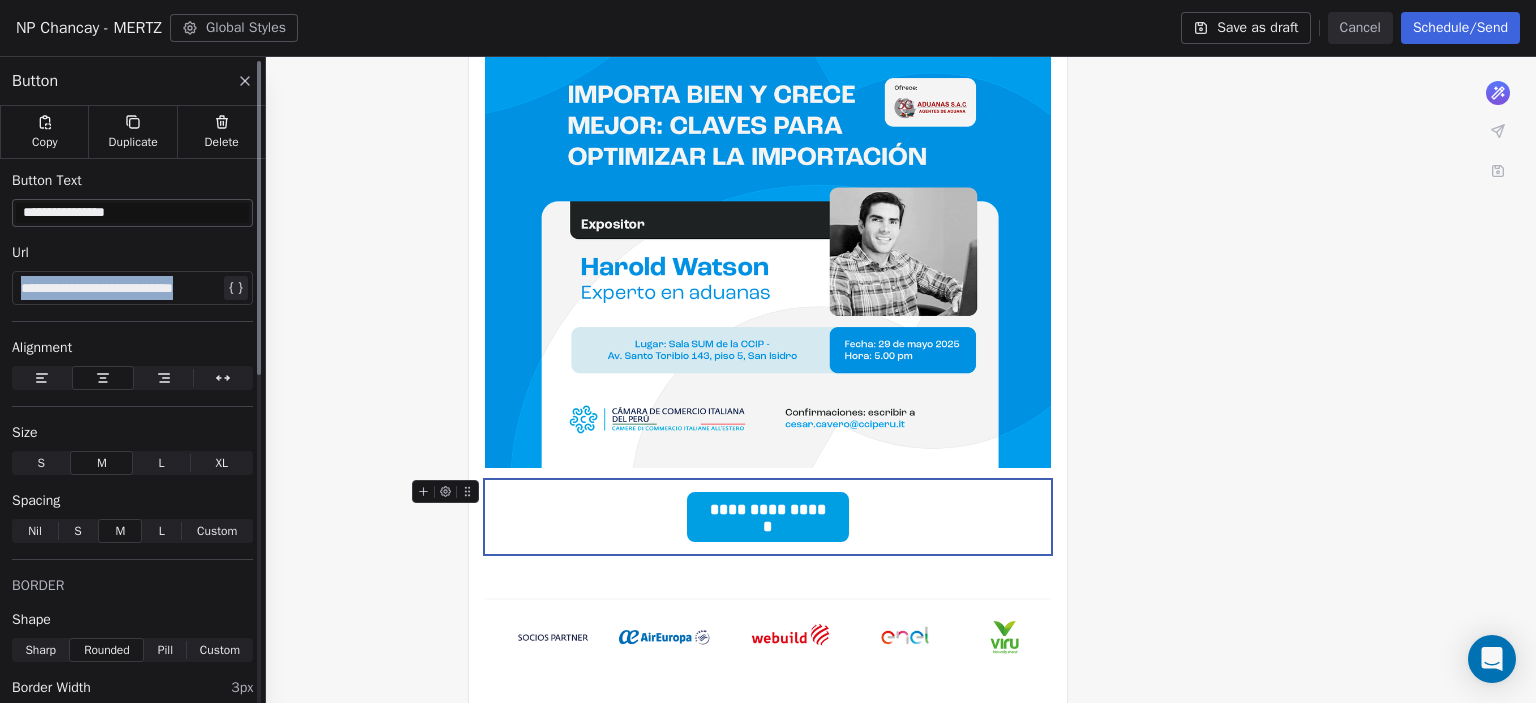 click on "**********" at bounding box center (120, 288) 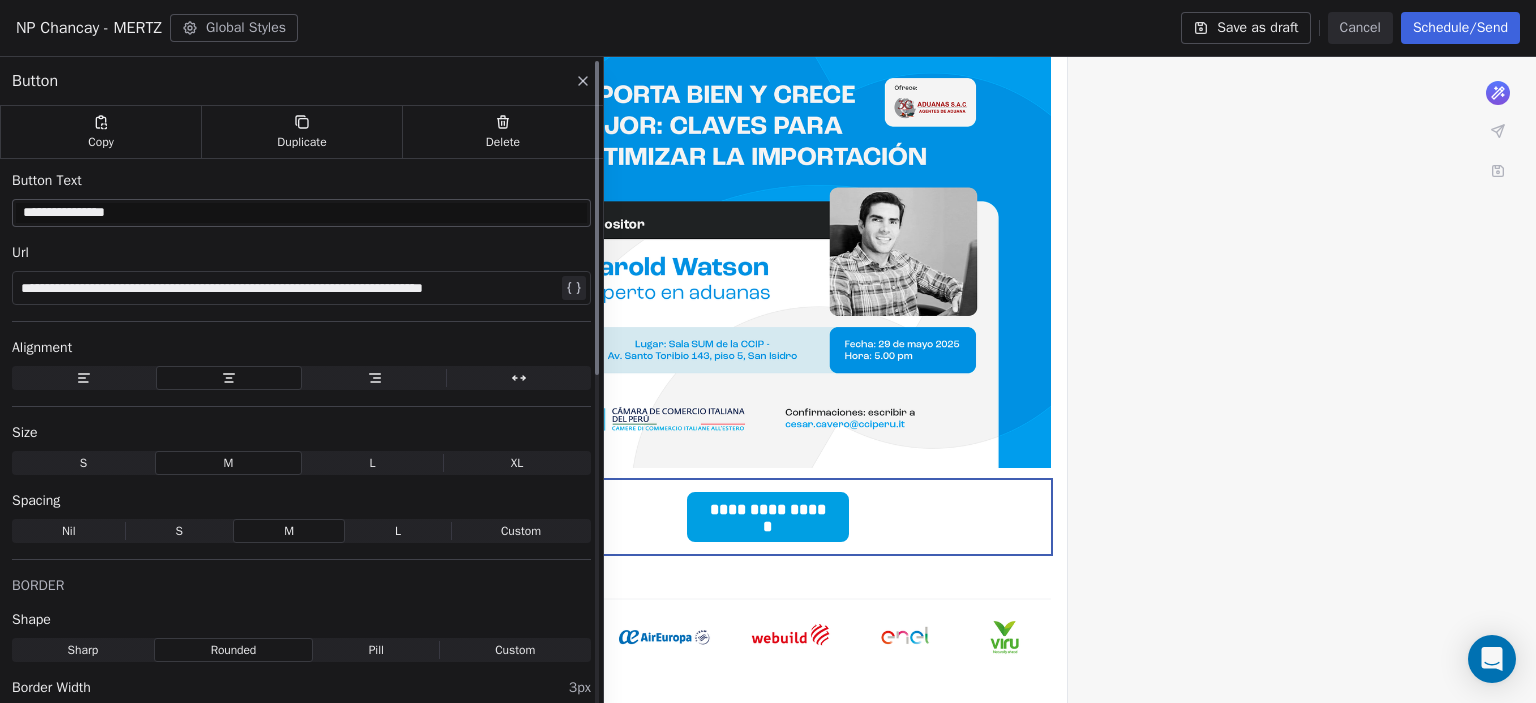 click on "**********" at bounding box center (301, 213) 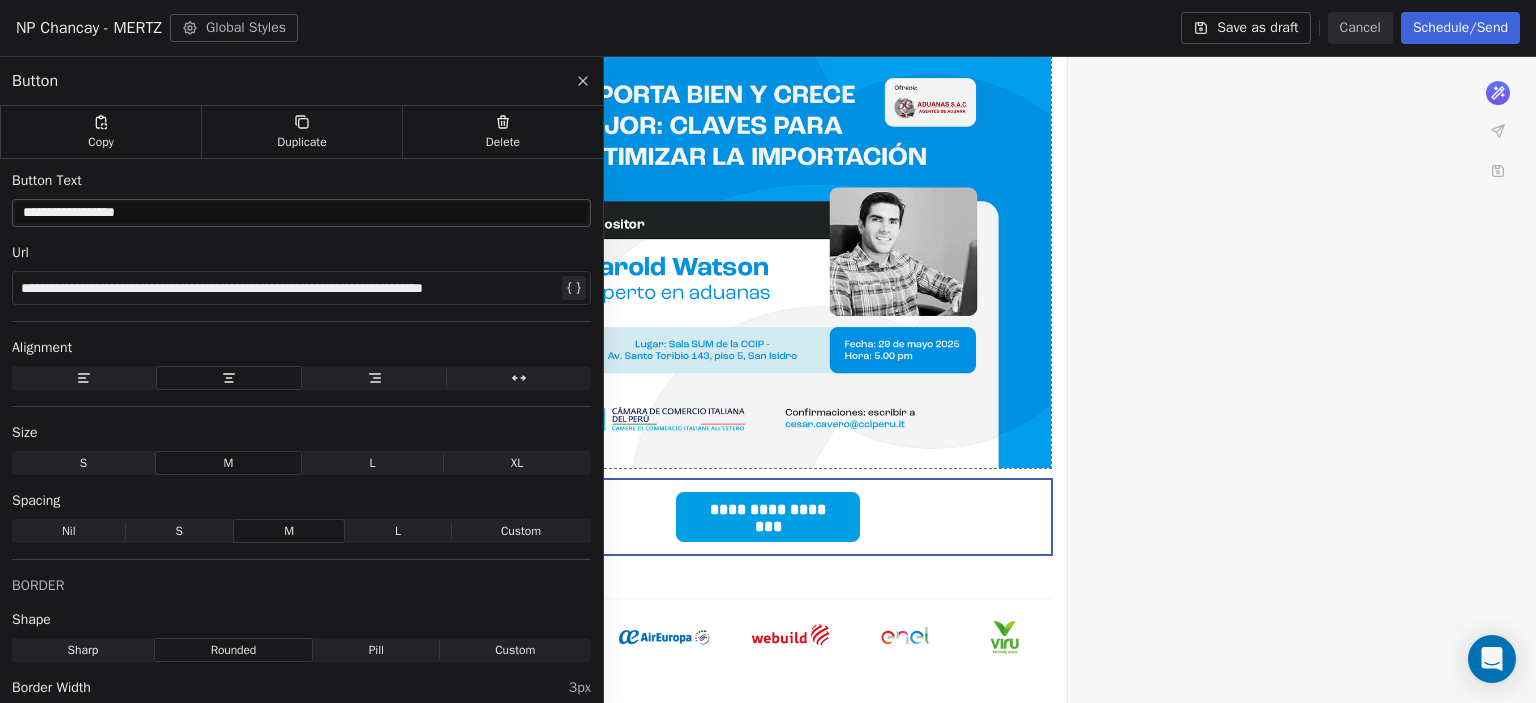 type on "**********" 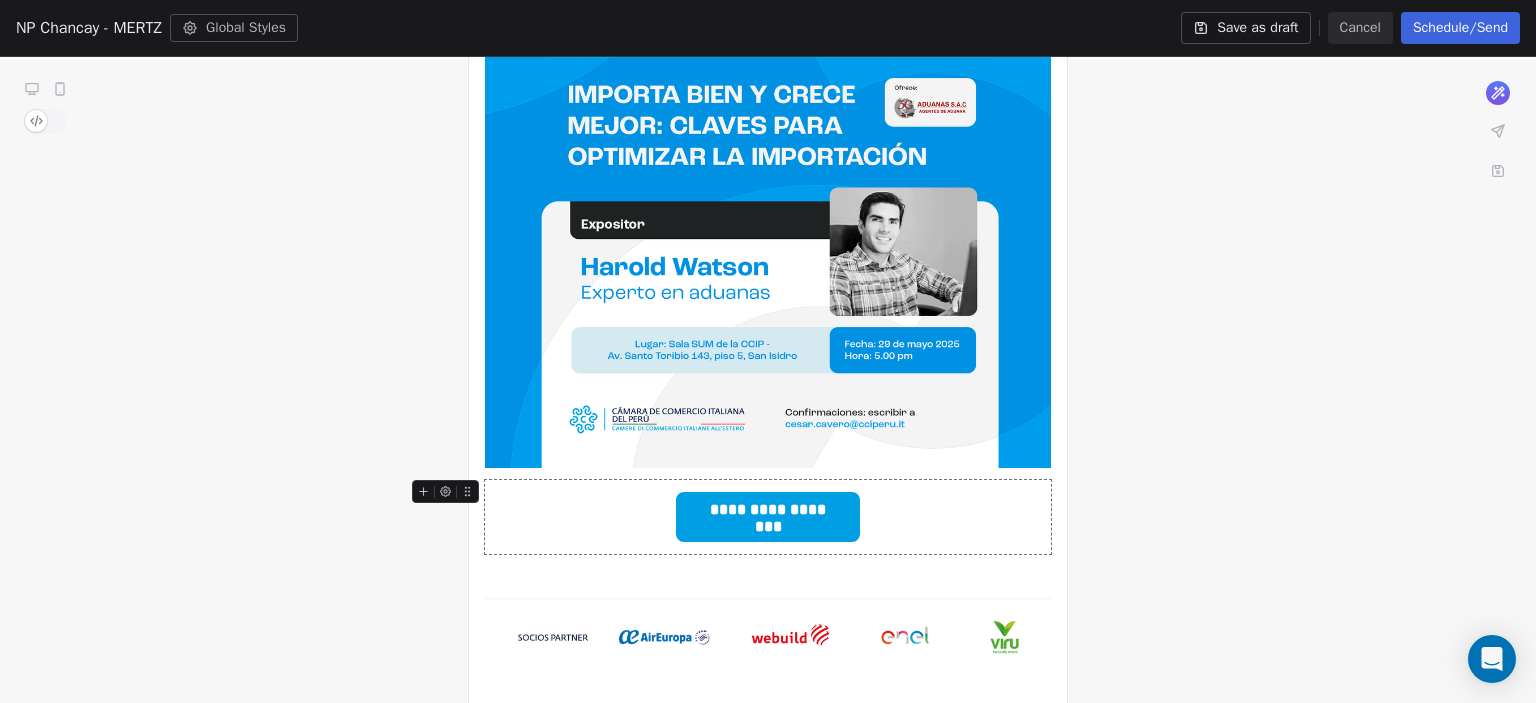 click on "**********" at bounding box center (768, 510) 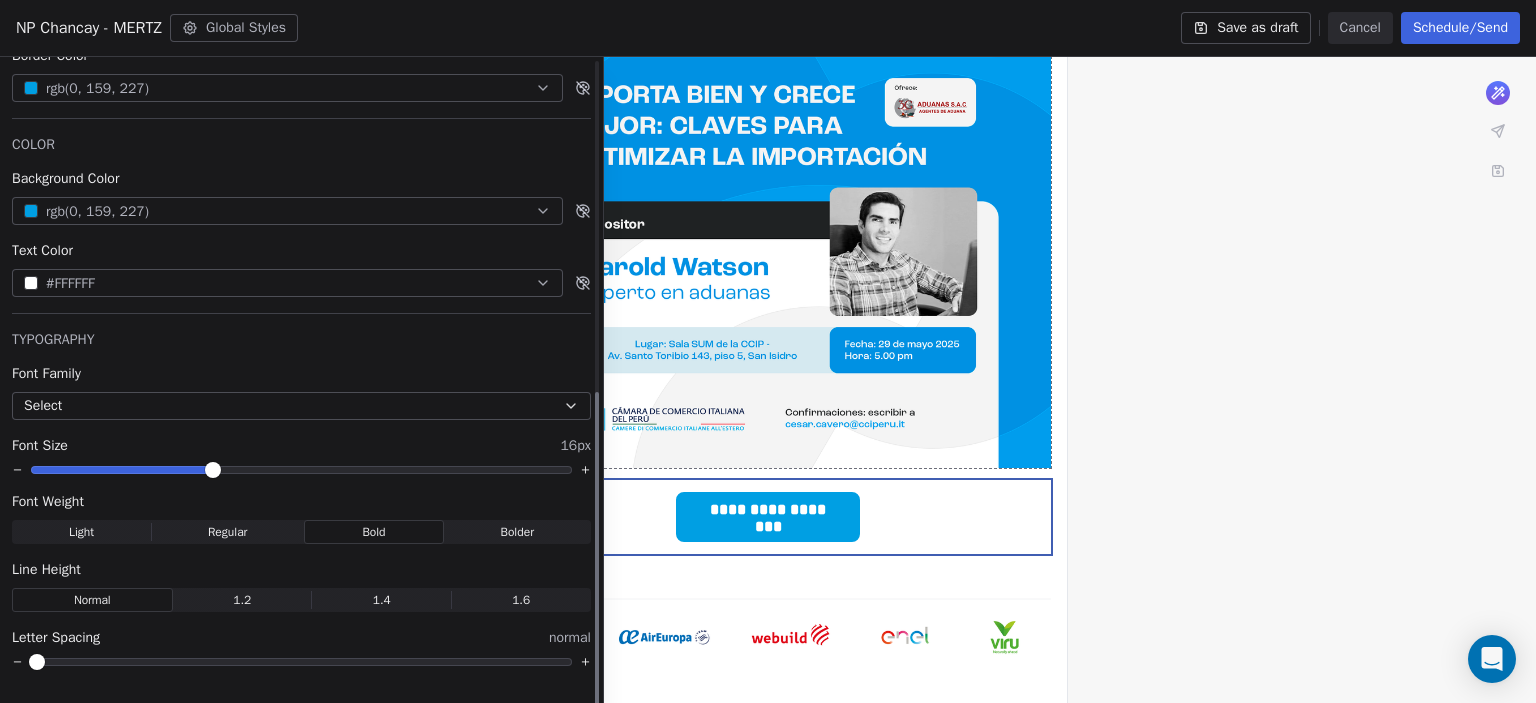 scroll, scrollTop: 0, scrollLeft: 0, axis: both 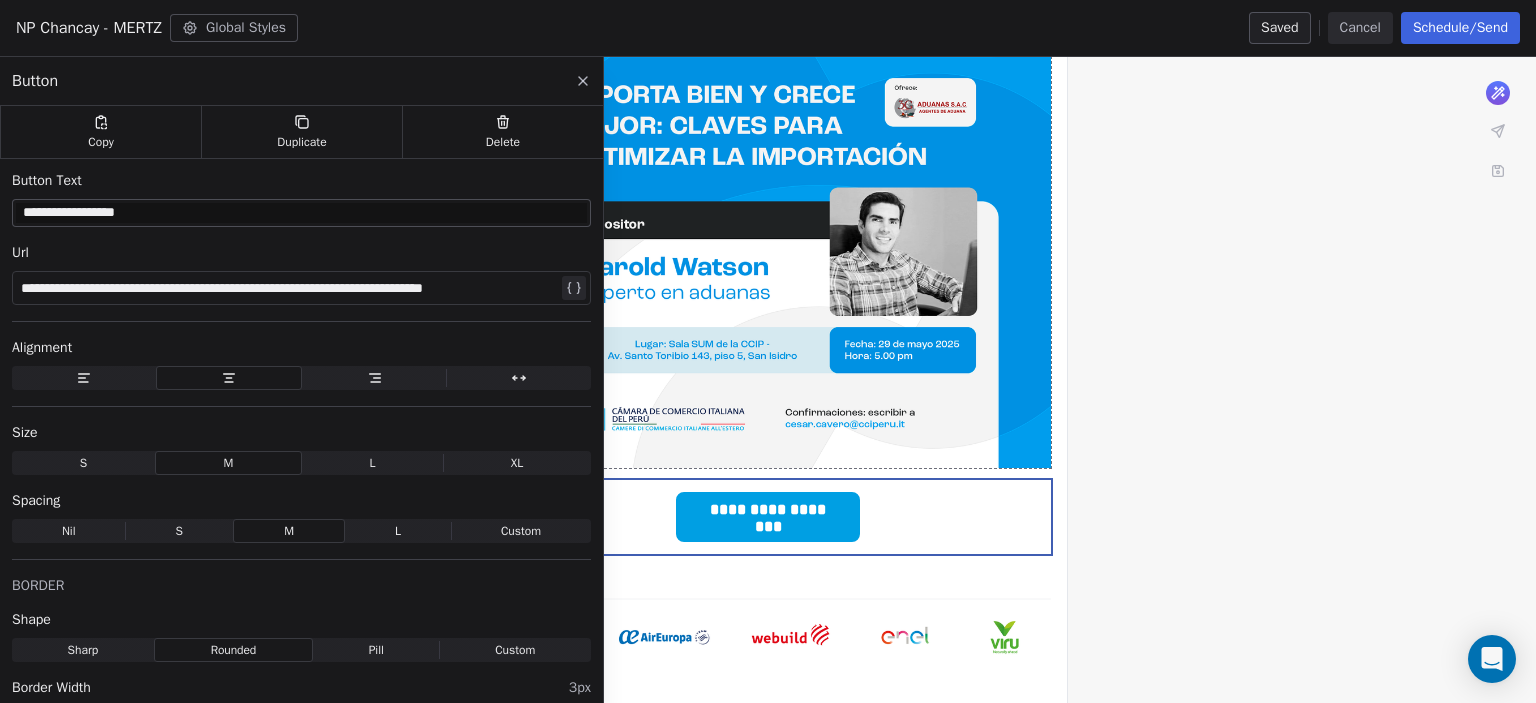 click on "**********" at bounding box center [768, 107] 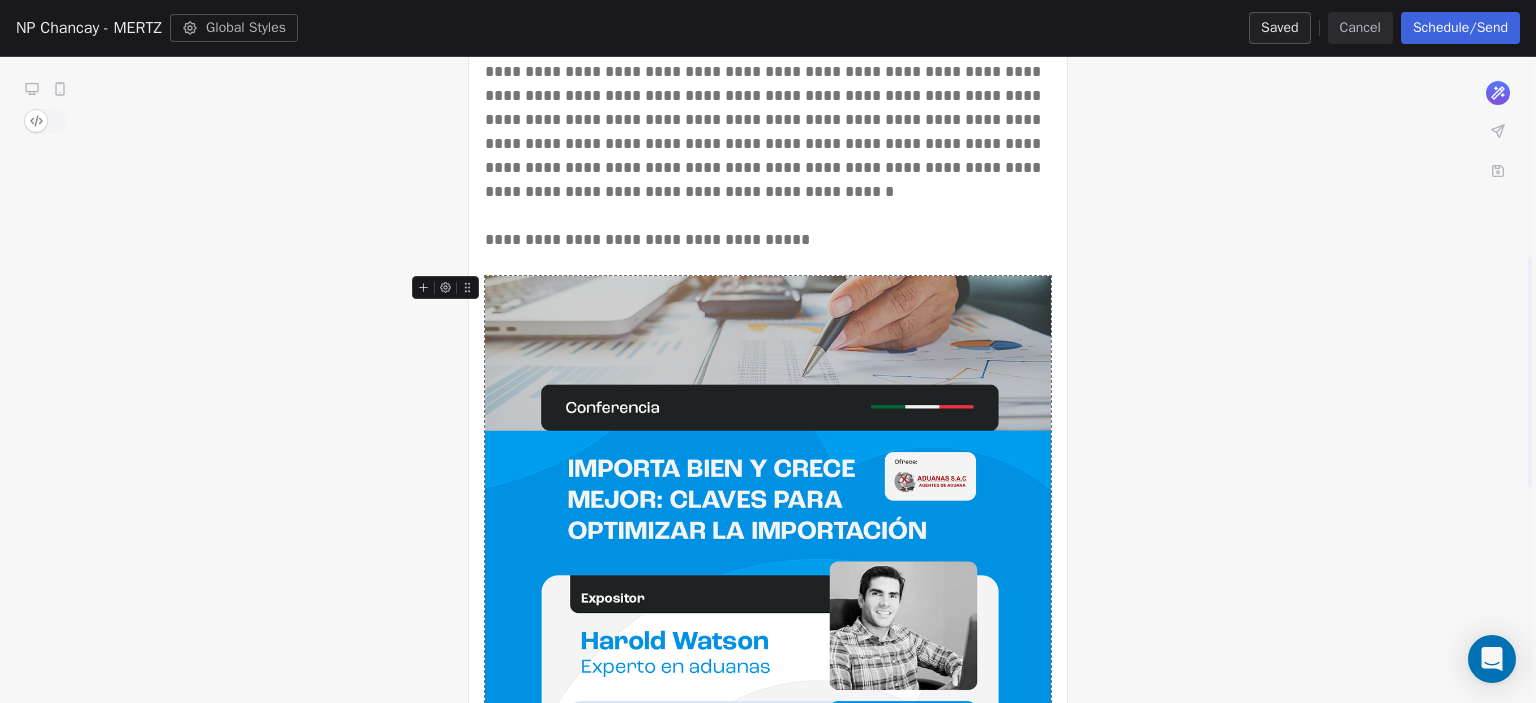 scroll, scrollTop: 552, scrollLeft: 0, axis: vertical 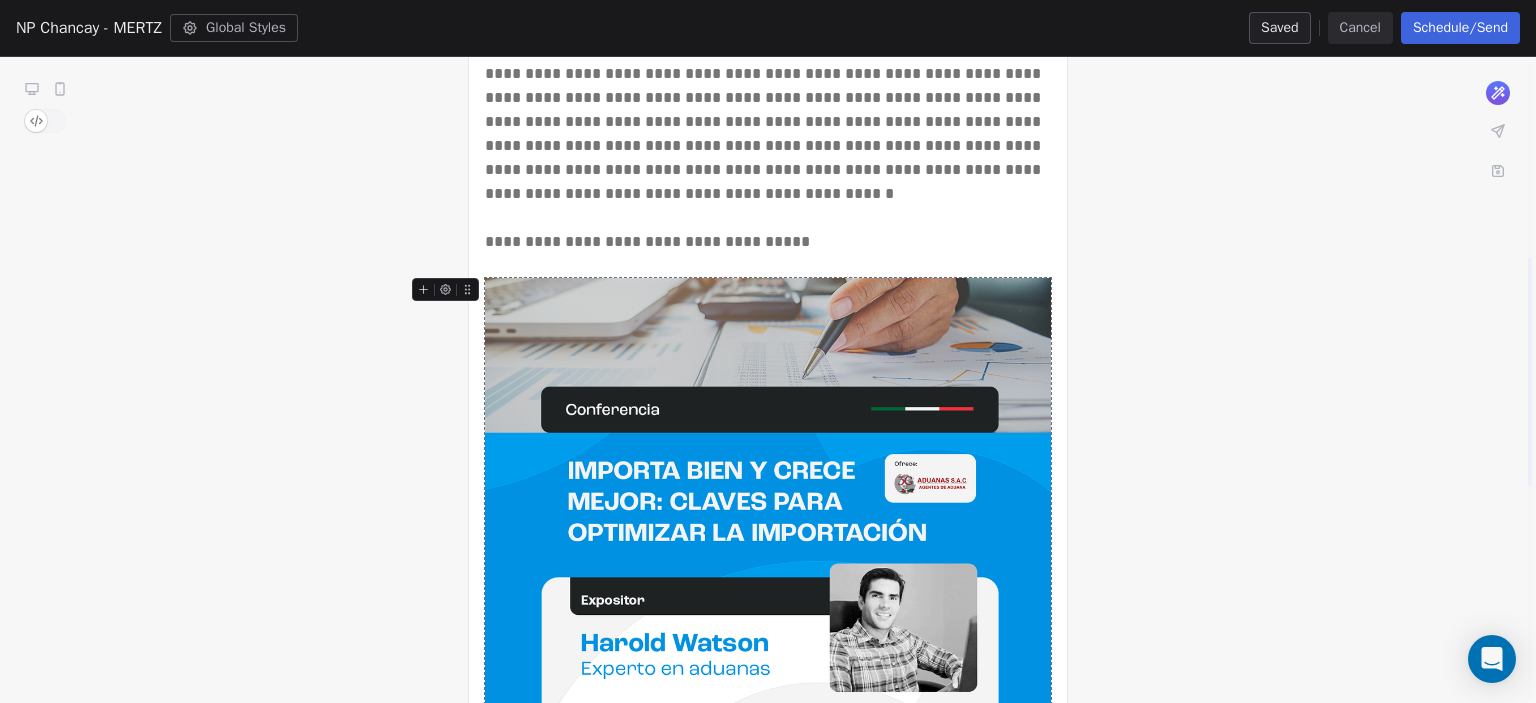 click at bounding box center (768, 561) 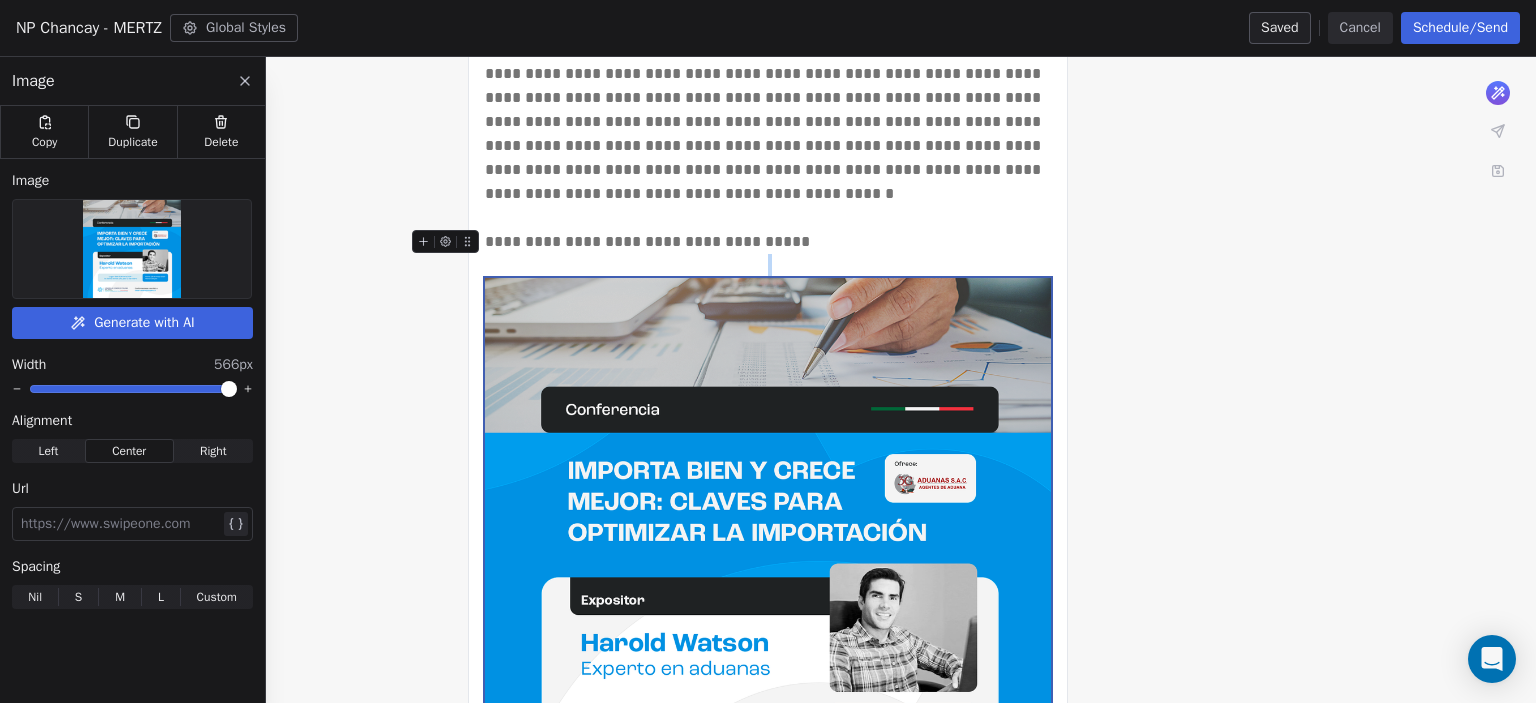 click at bounding box center [132, 249] 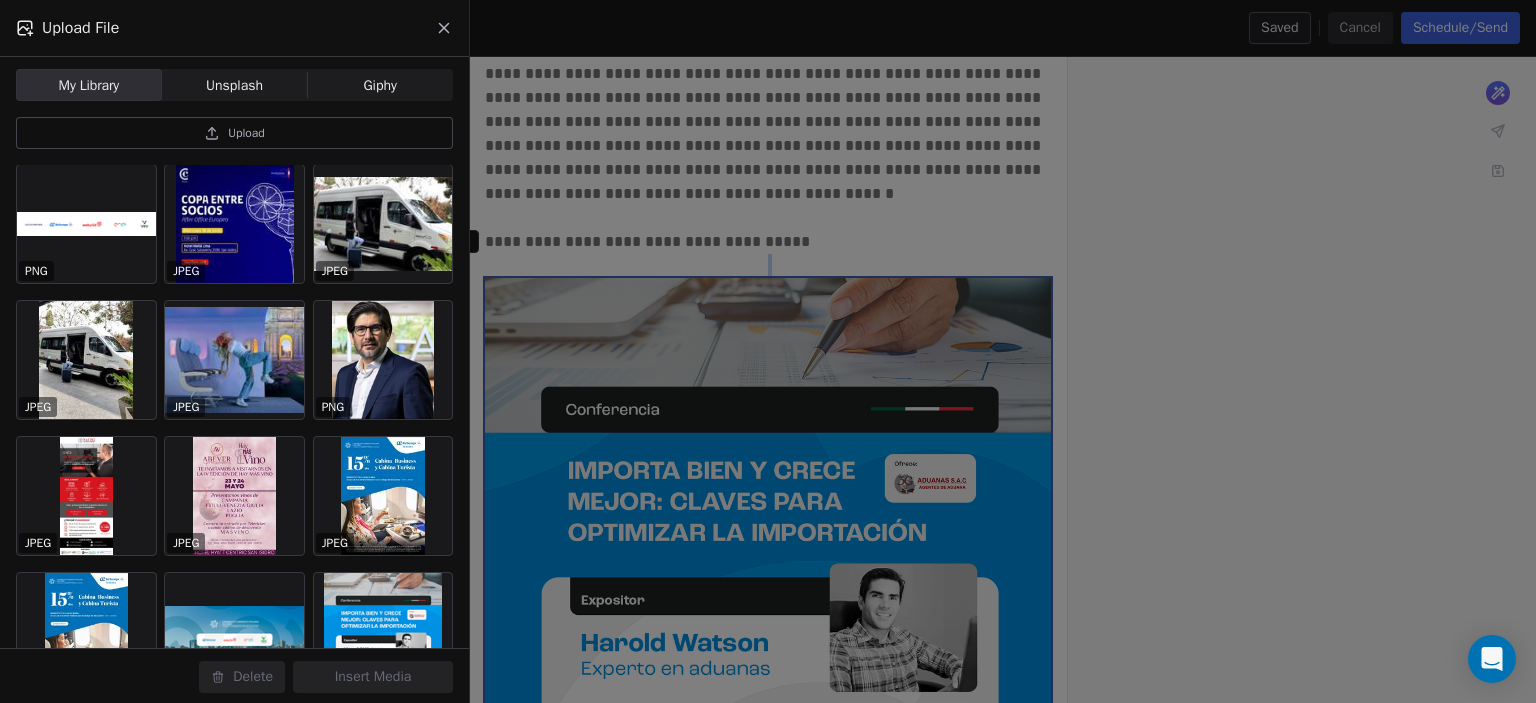 scroll, scrollTop: 0, scrollLeft: 0, axis: both 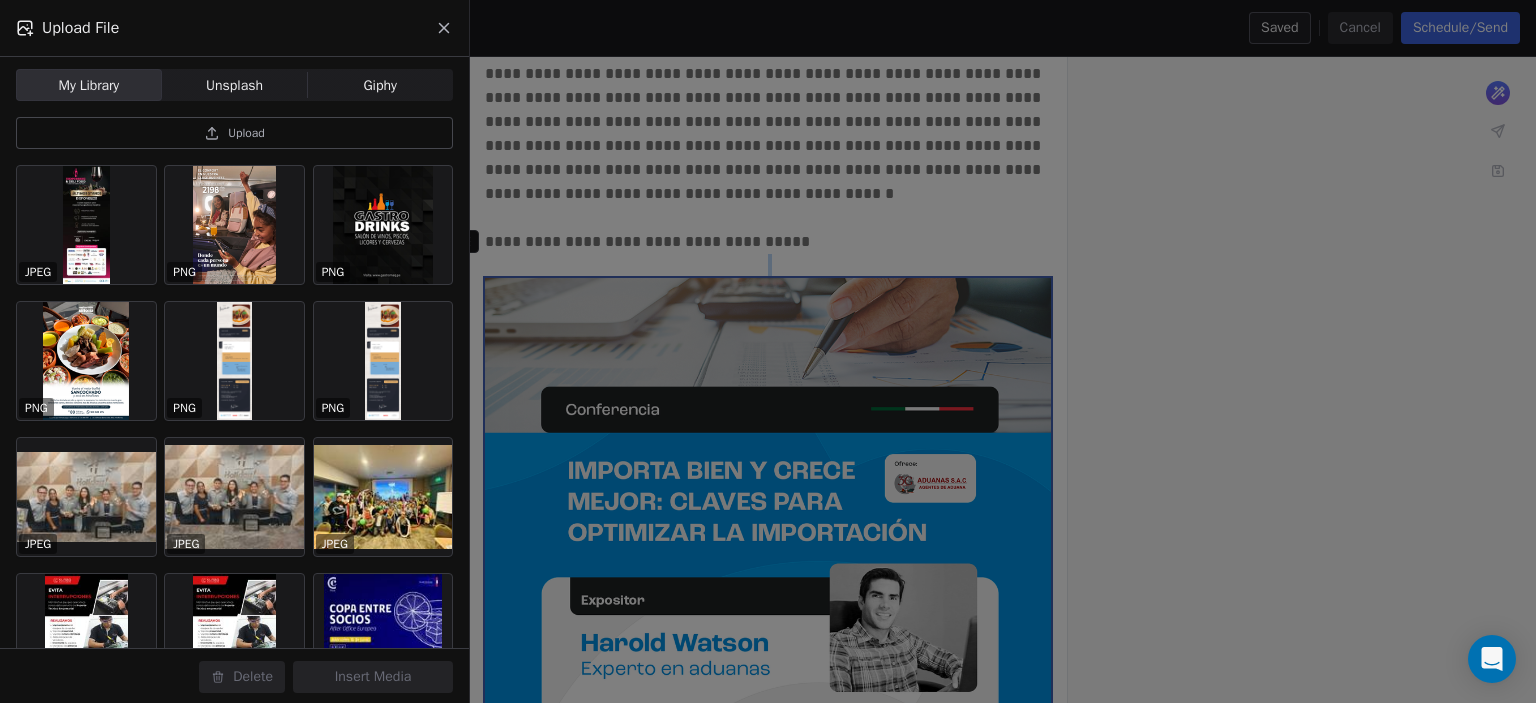 click on "Upload" at bounding box center [234, 133] 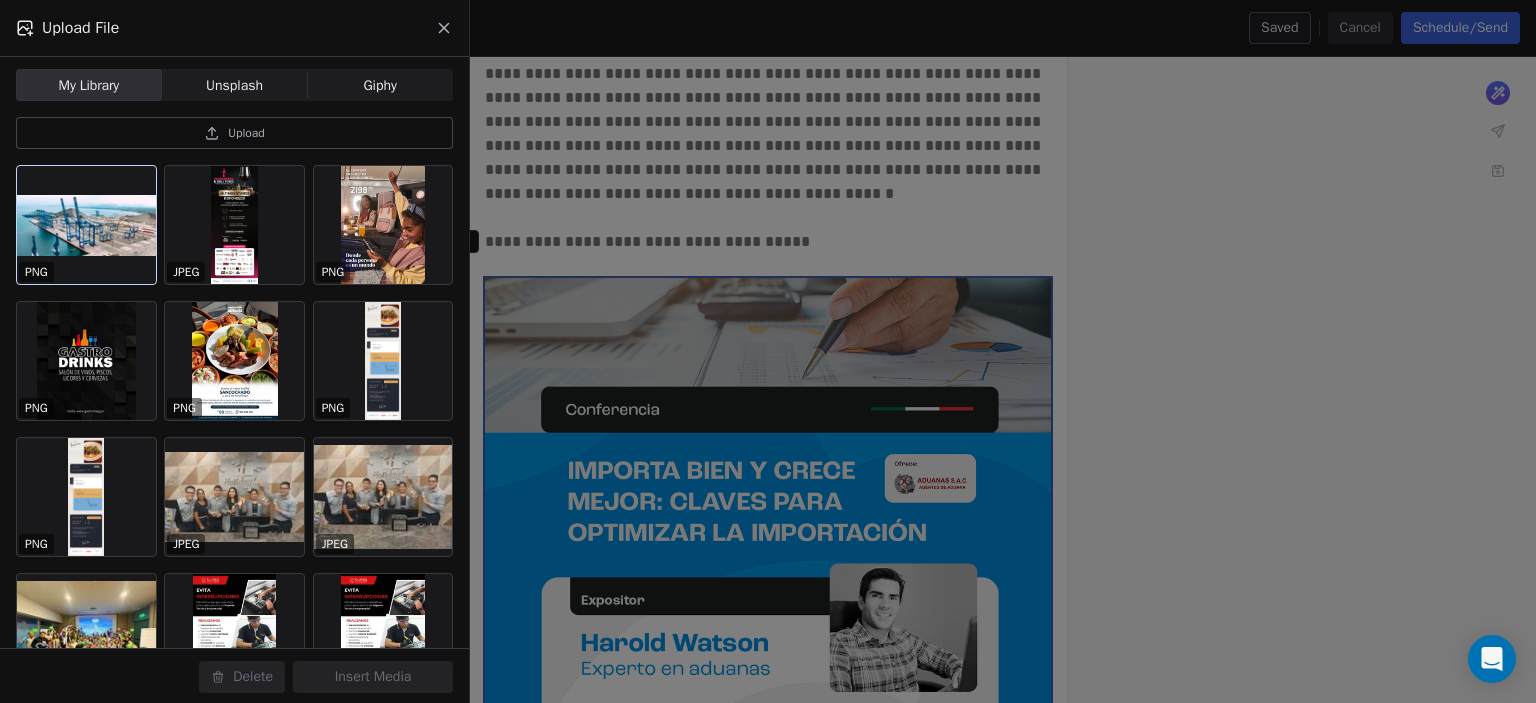 click at bounding box center (86, 225) 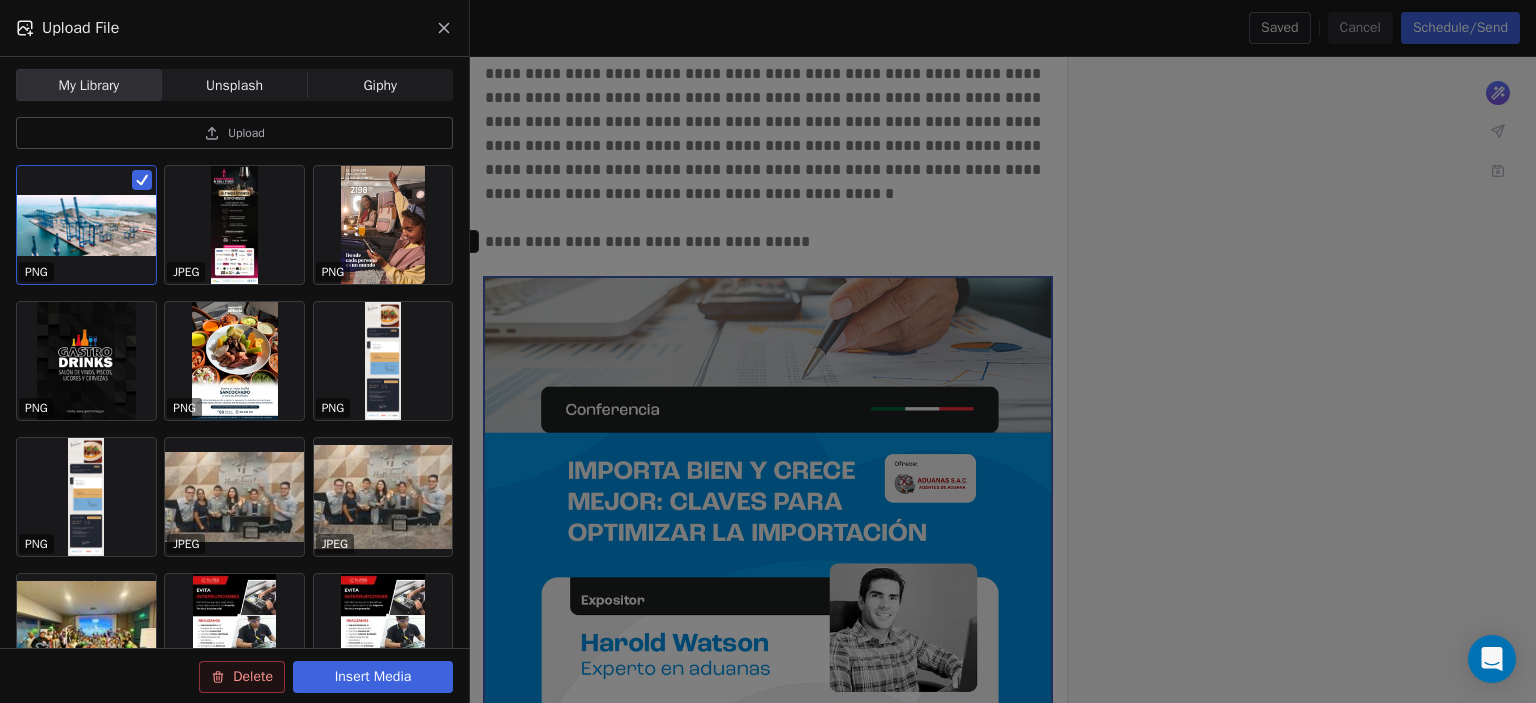 click on "Insert Media" at bounding box center (373, 677) 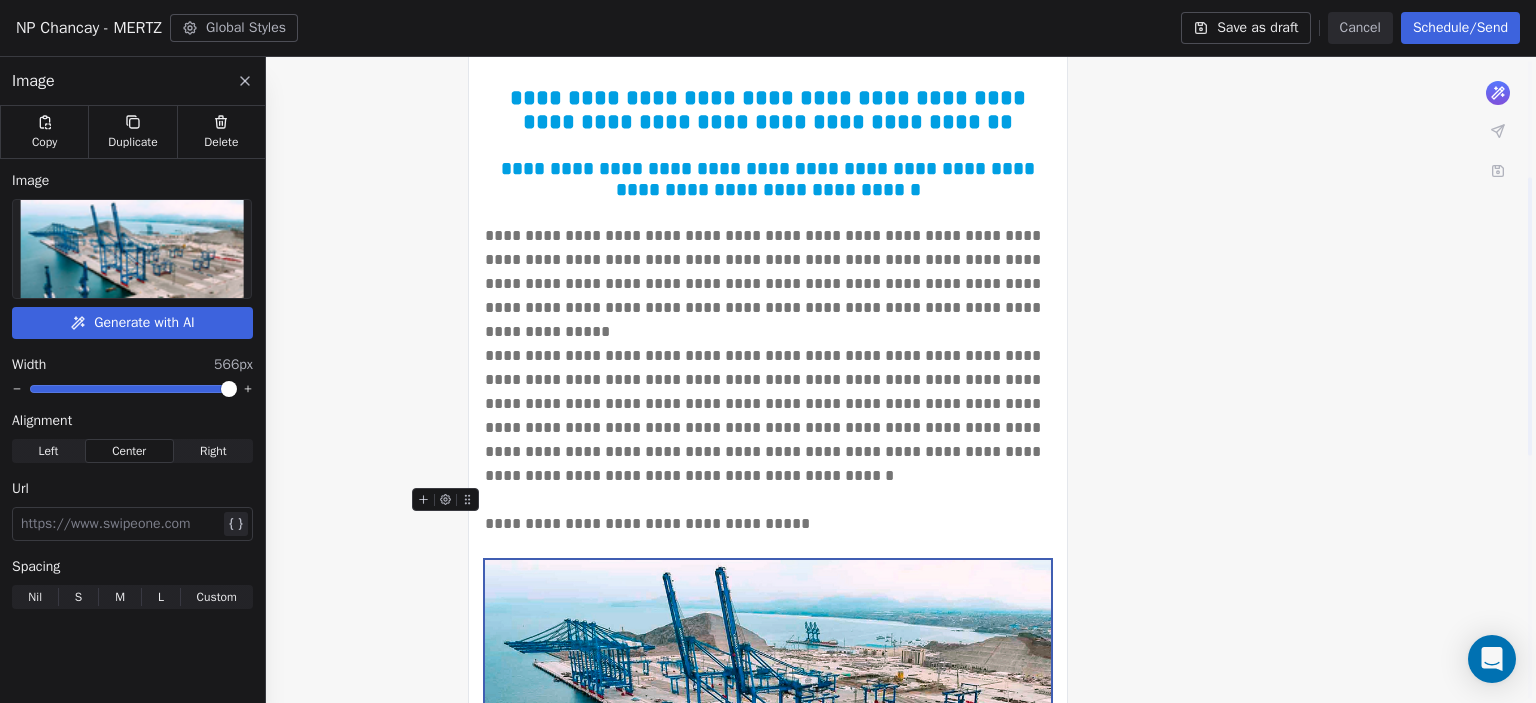 scroll, scrollTop: 268, scrollLeft: 0, axis: vertical 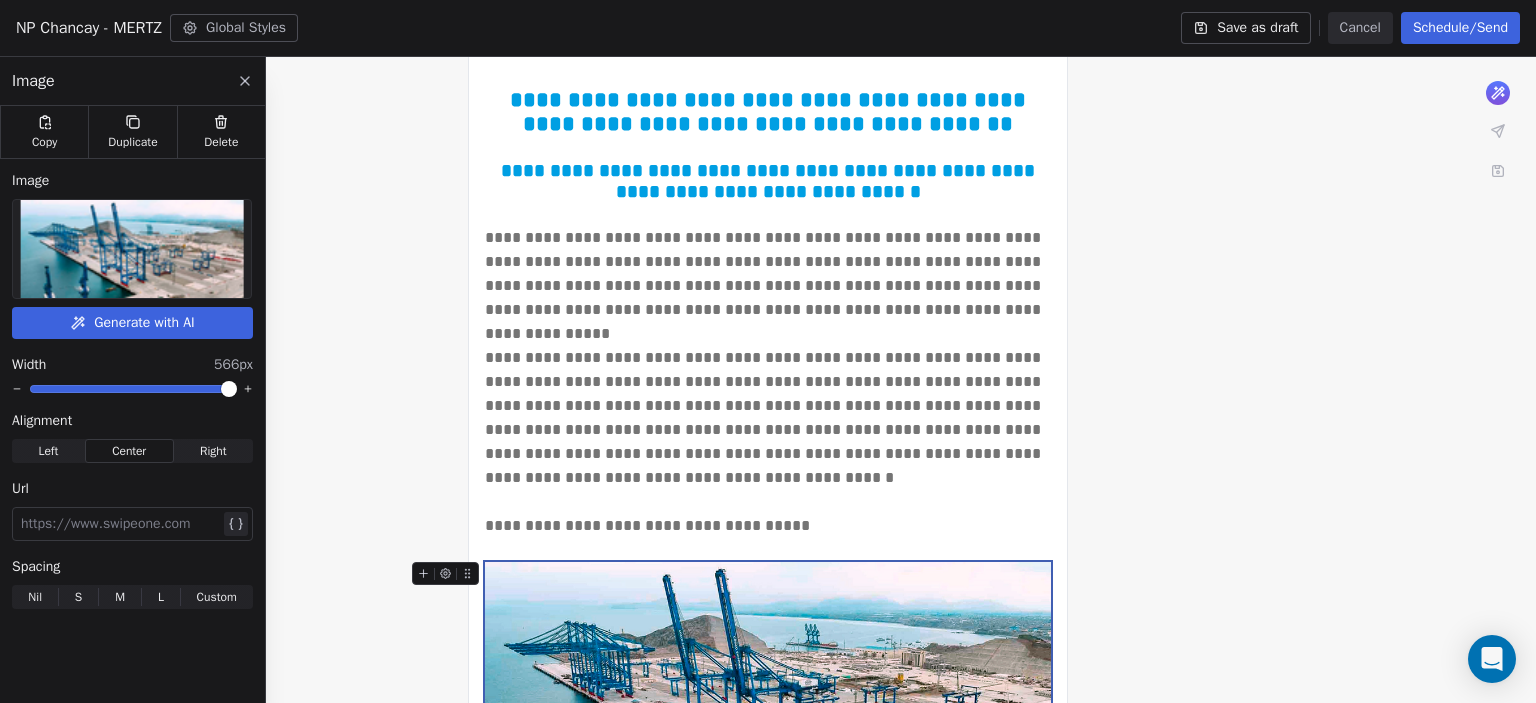 drag, startPoint x: 419, startPoint y: 576, endPoint x: 437, endPoint y: 532, distance: 47.539455 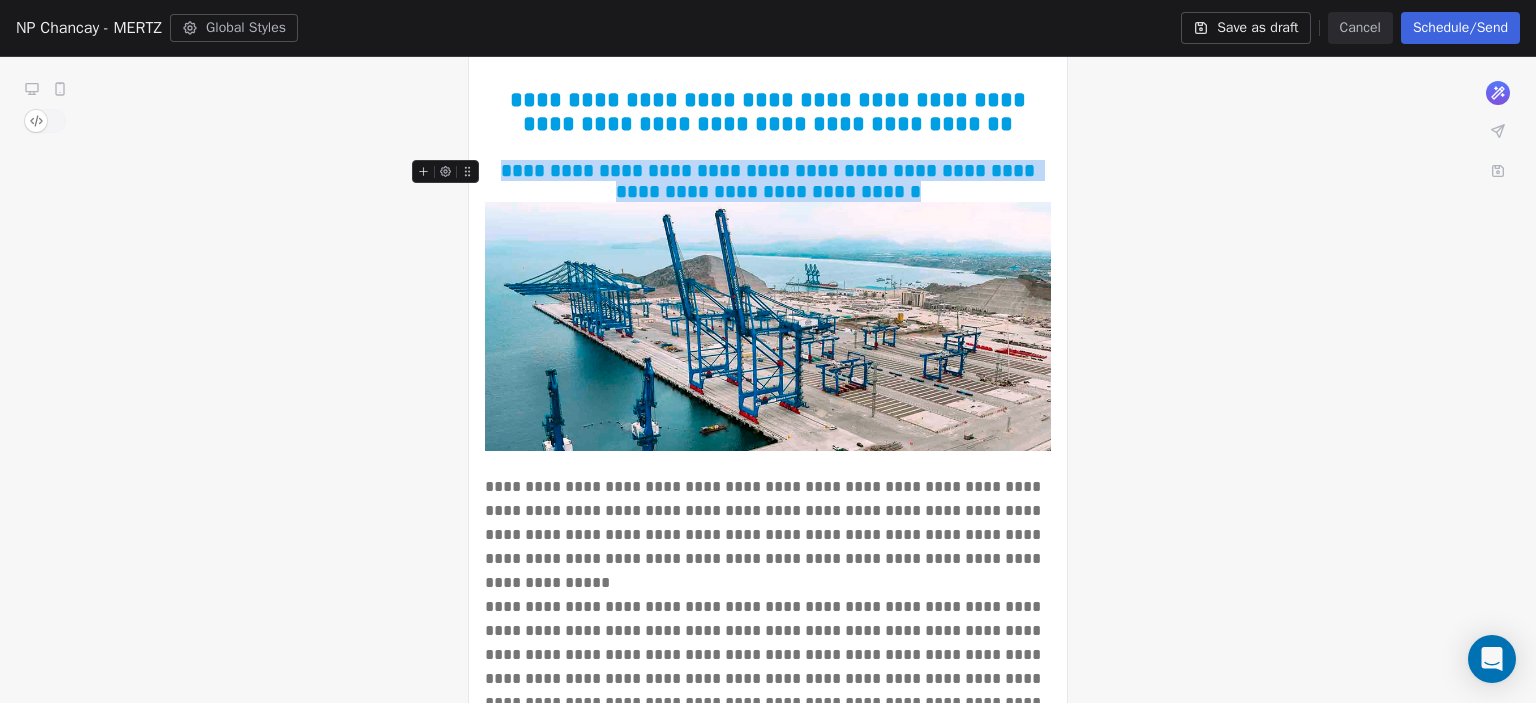 click on "**********" at bounding box center (770, 181) 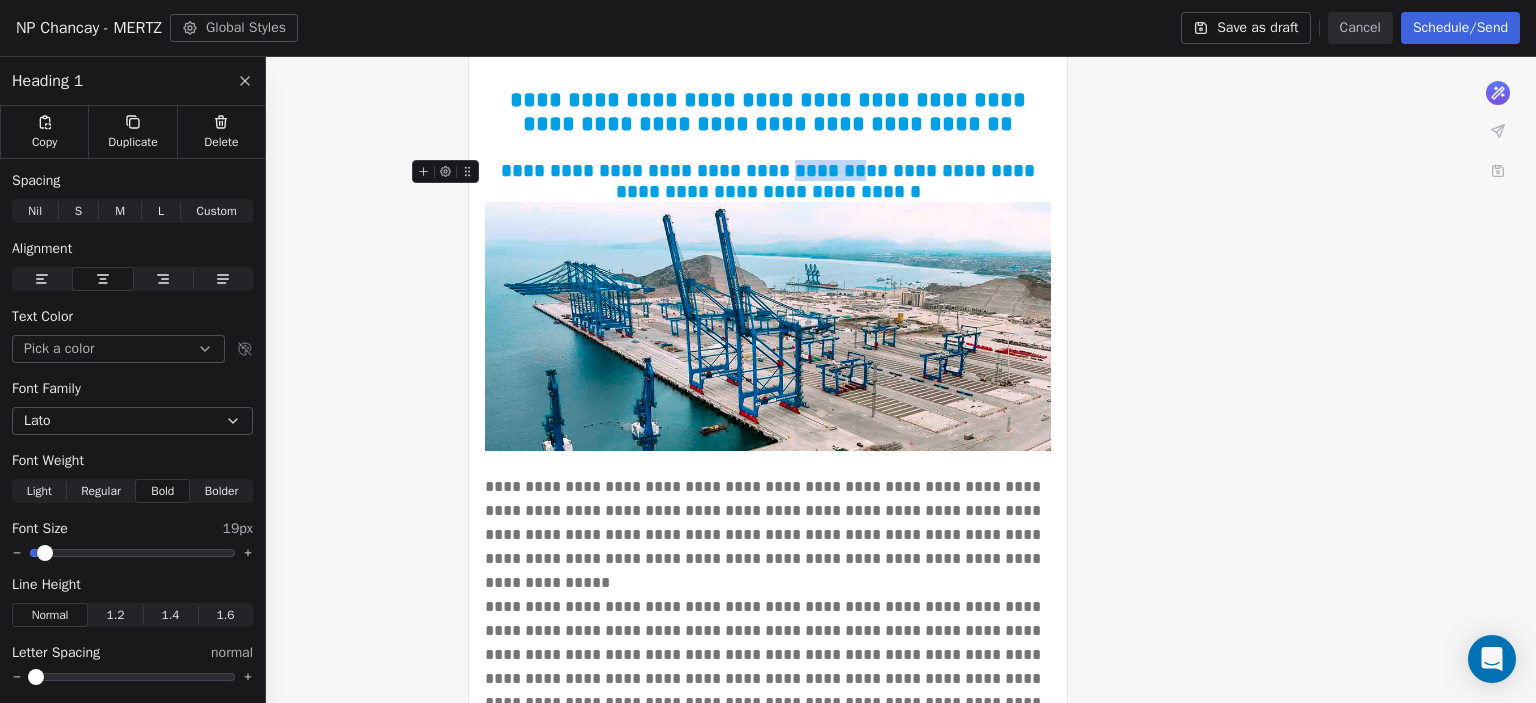 click on "**********" at bounding box center [770, 181] 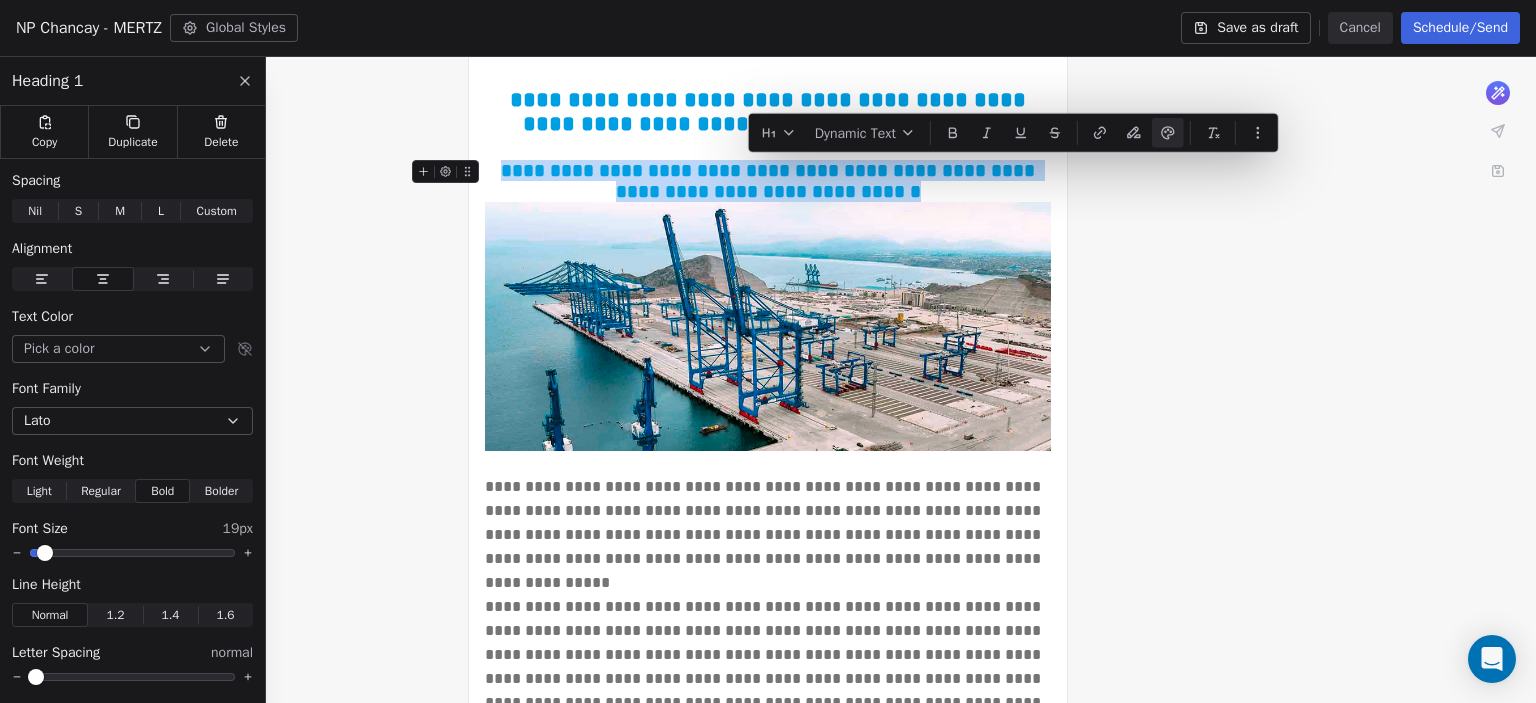 click on "**********" at bounding box center [770, 181] 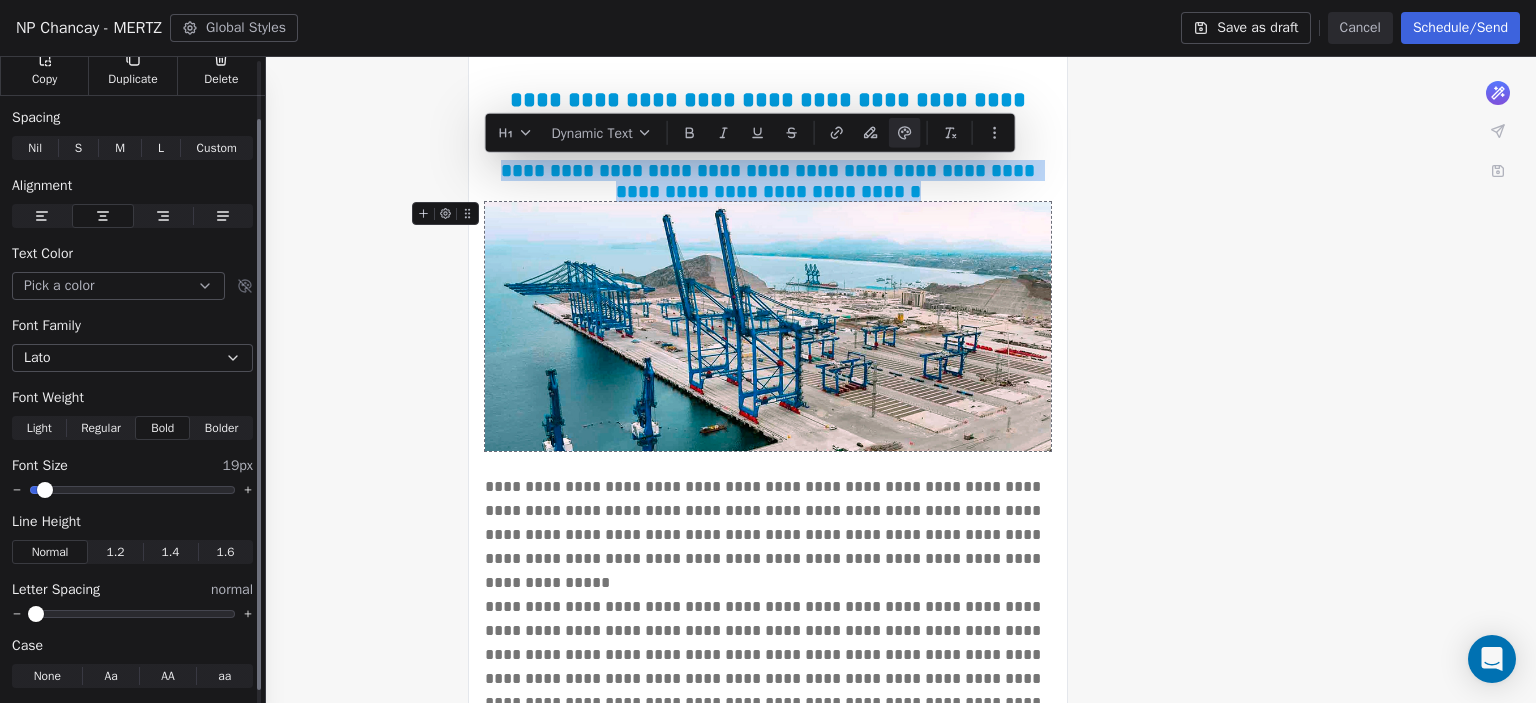 scroll, scrollTop: 84, scrollLeft: 0, axis: vertical 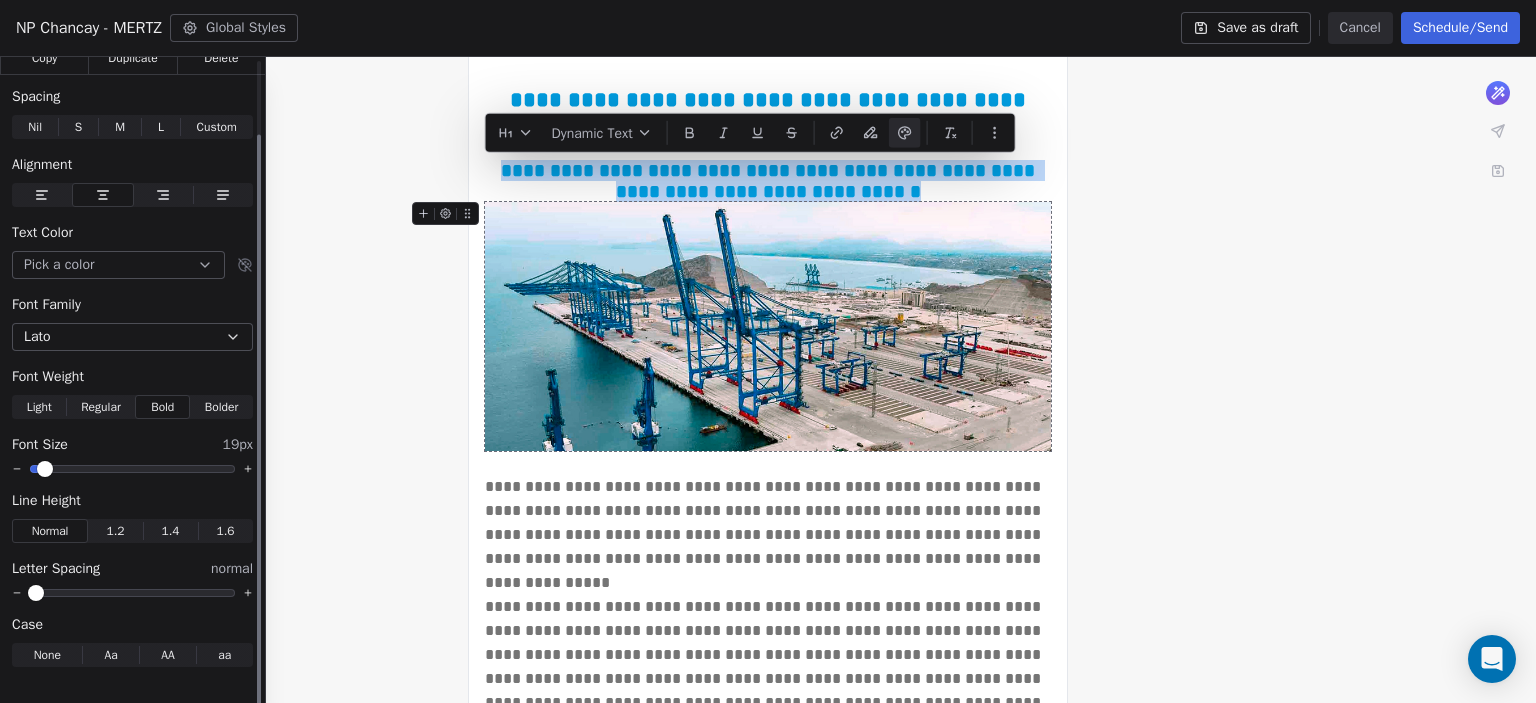 click on "Regular" at bounding box center [101, 407] 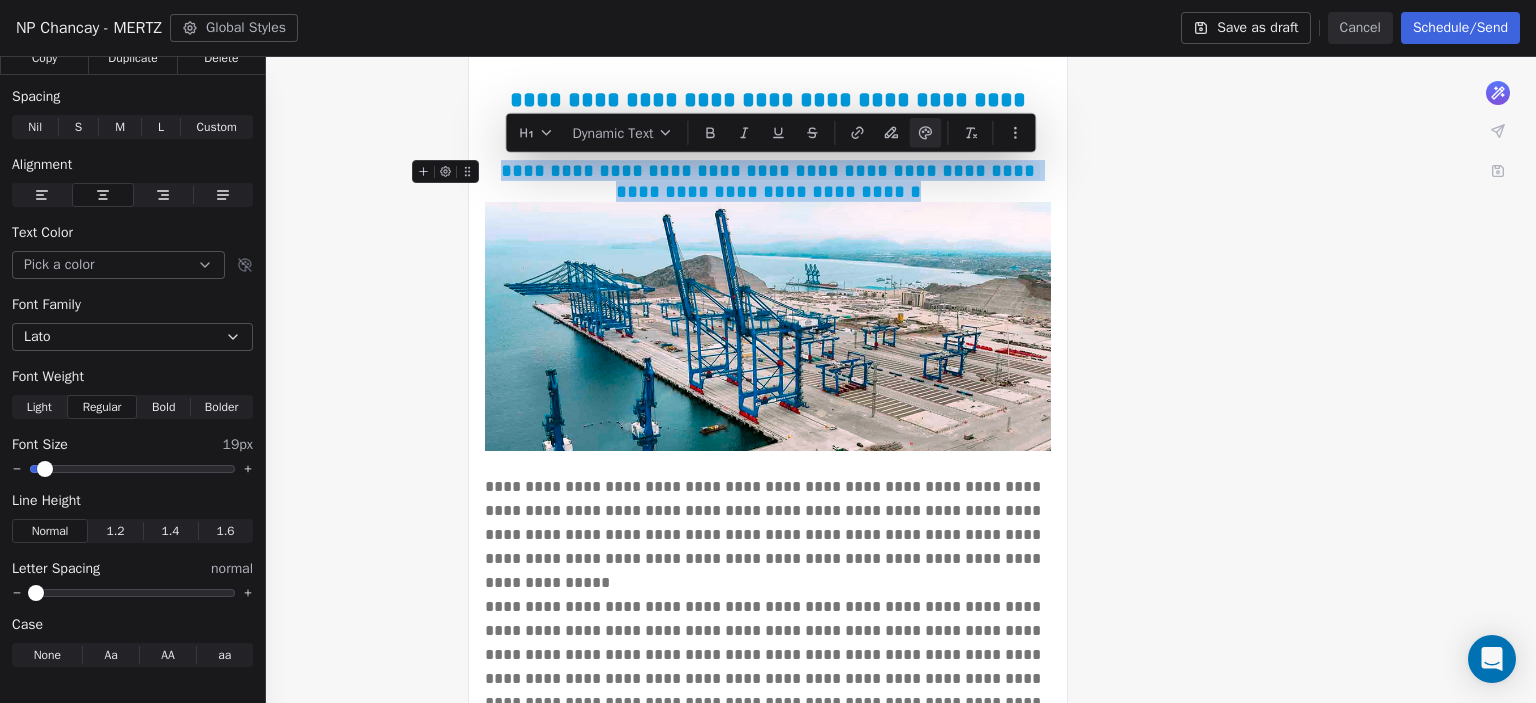 click on "**********" at bounding box center (768, 181) 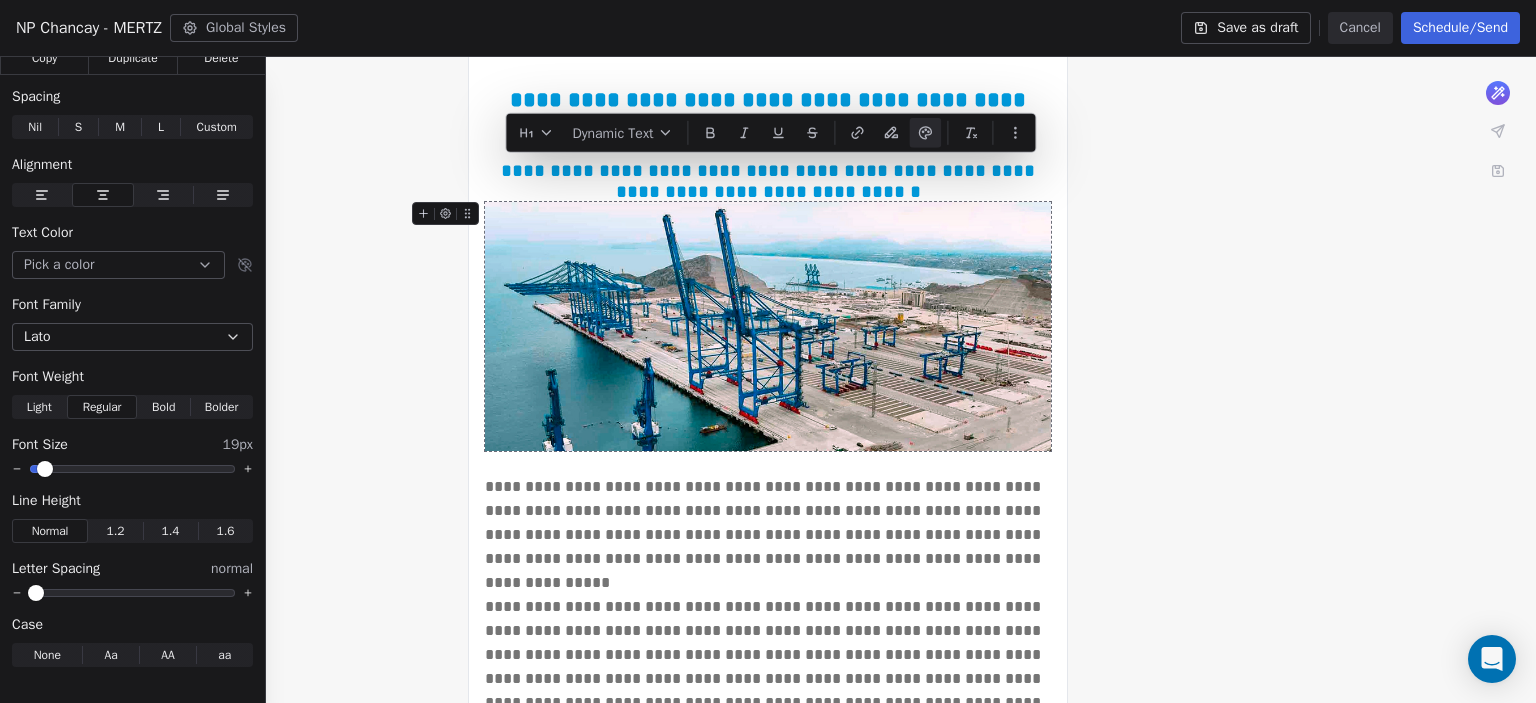 click on "**********" at bounding box center [768, 608] 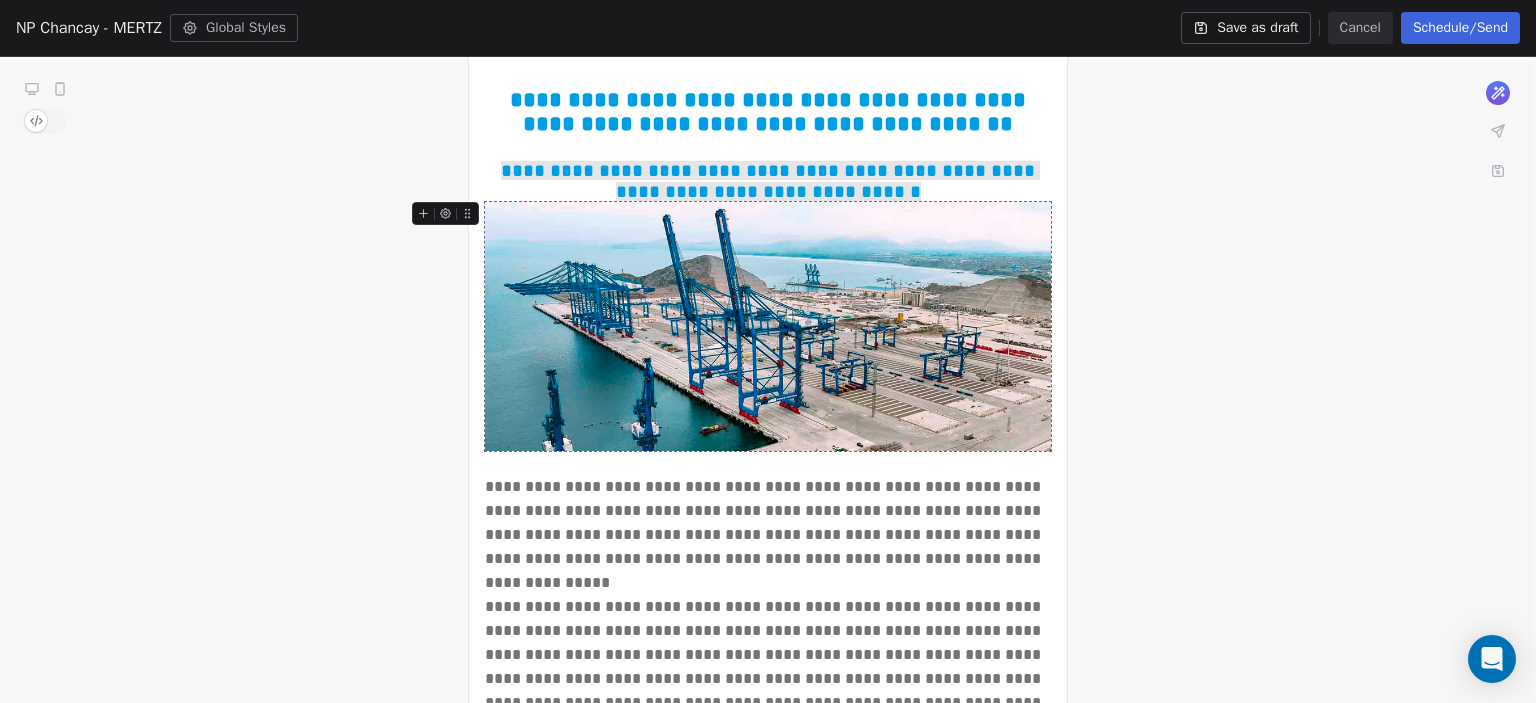 scroll, scrollTop: 216, scrollLeft: 0, axis: vertical 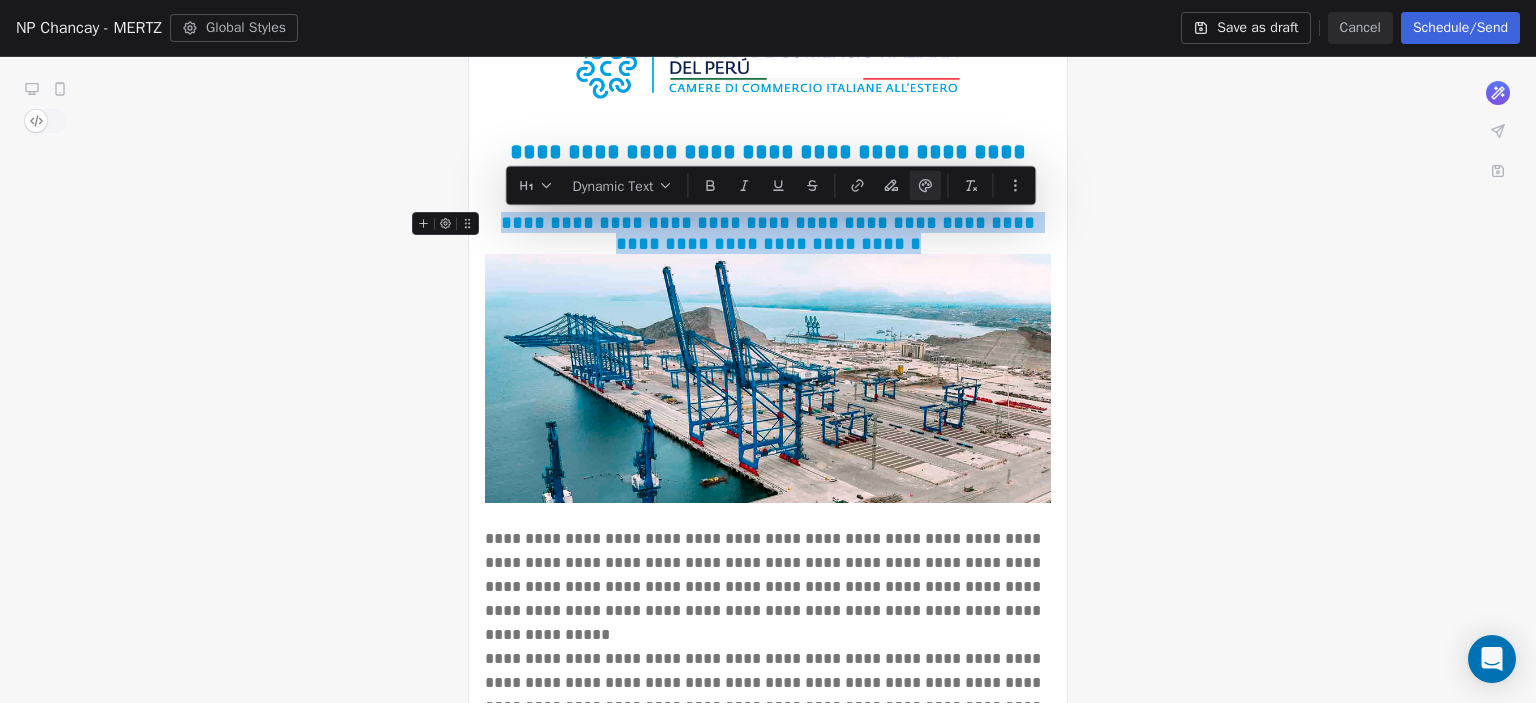 click on "**********" at bounding box center (770, 233) 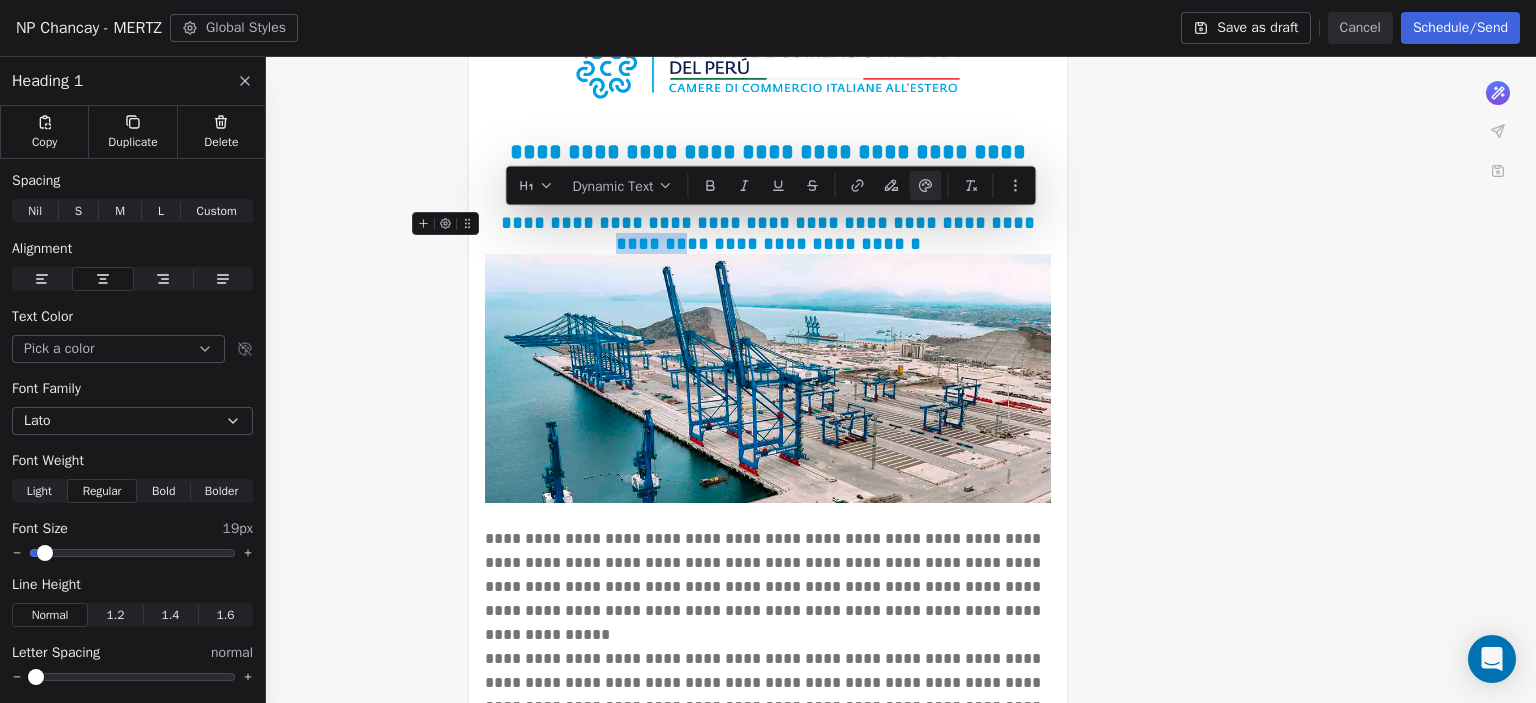 click on "**********" at bounding box center [770, 233] 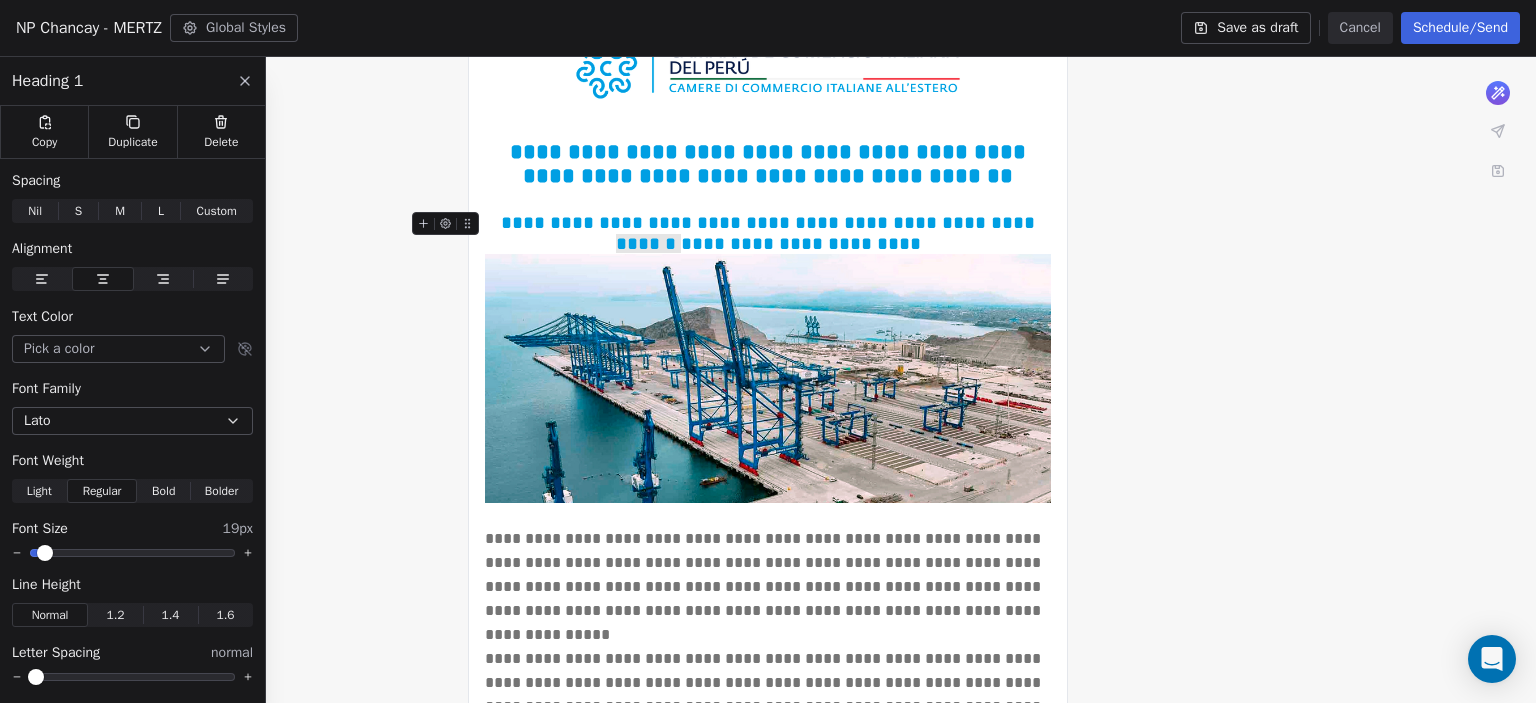 click on "**********" at bounding box center [768, 660] 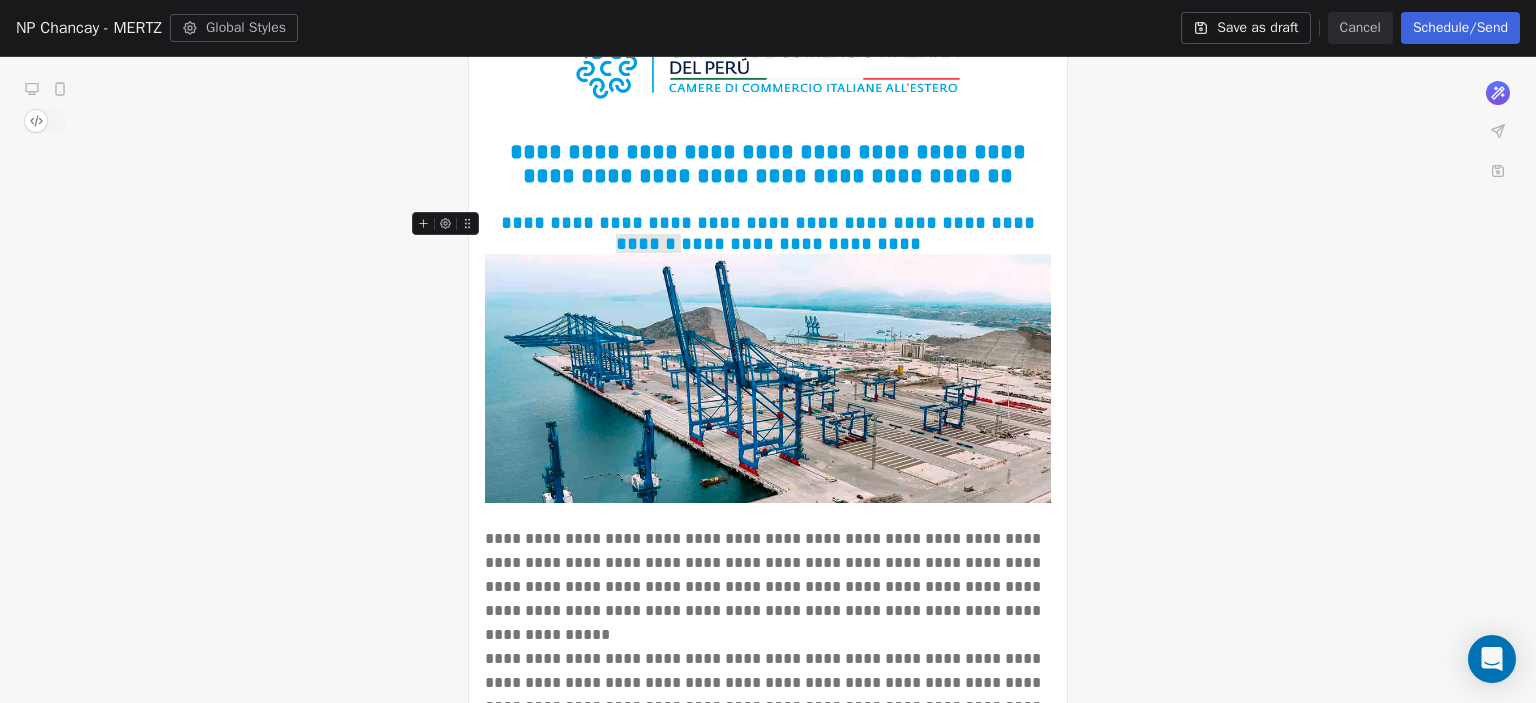 click on "**********" at bounding box center (768, 660) 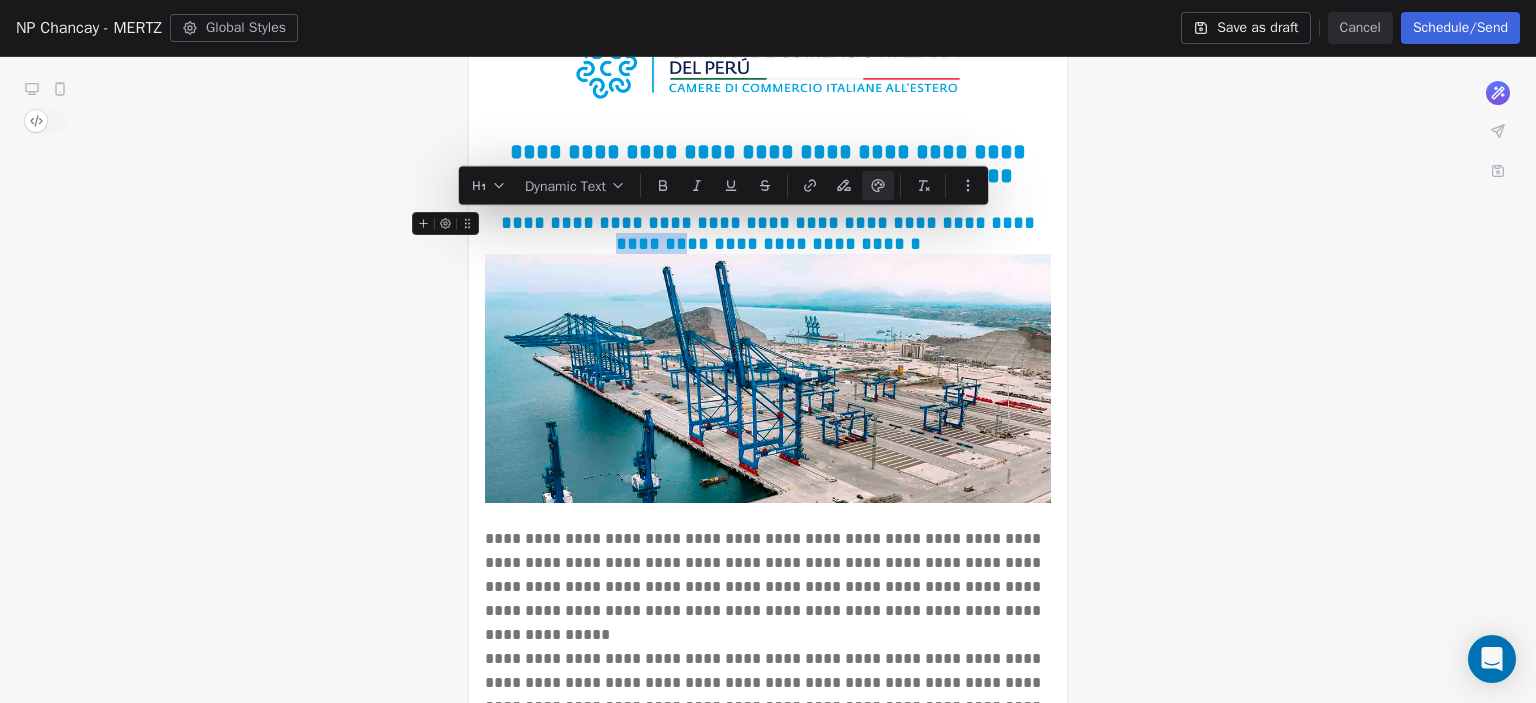 click on "**********" at bounding box center [770, 233] 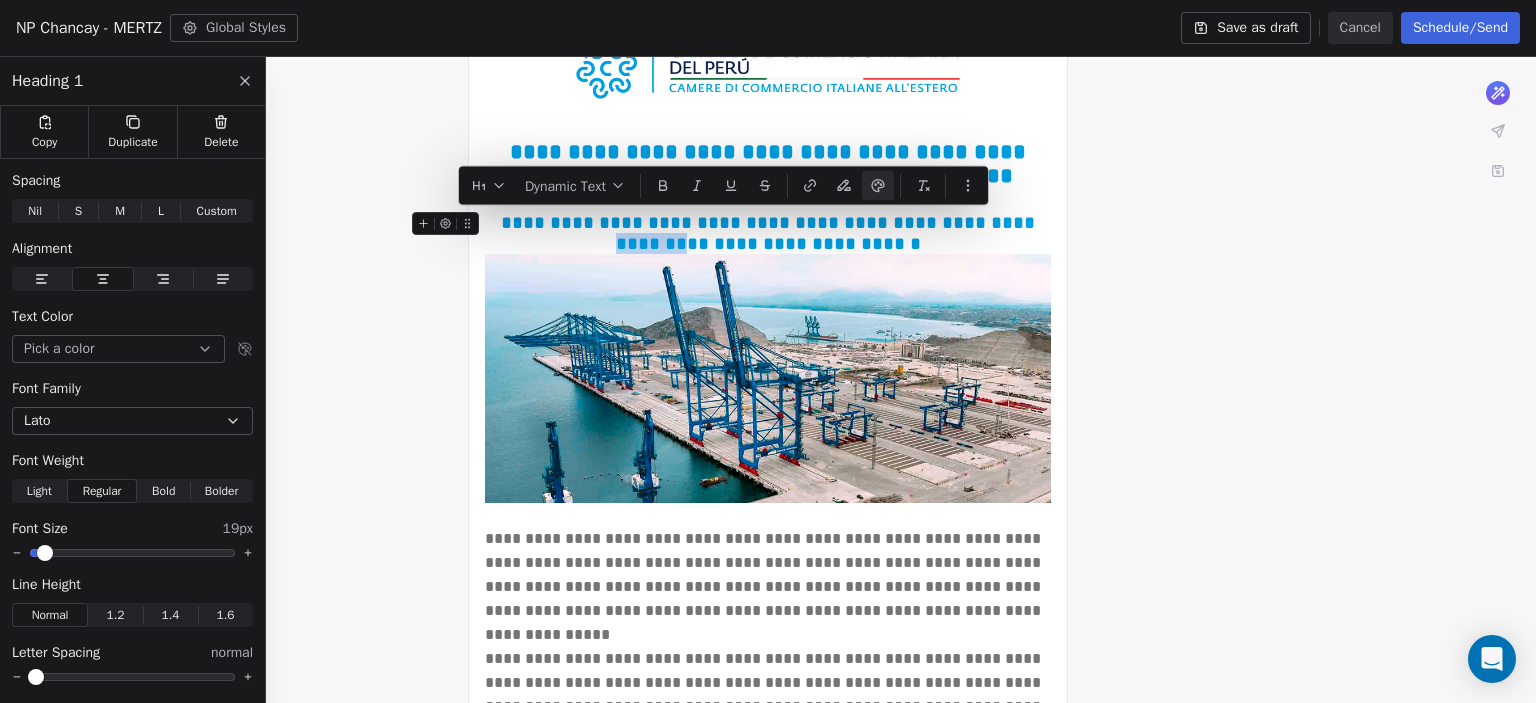 click on "**********" at bounding box center [770, 233] 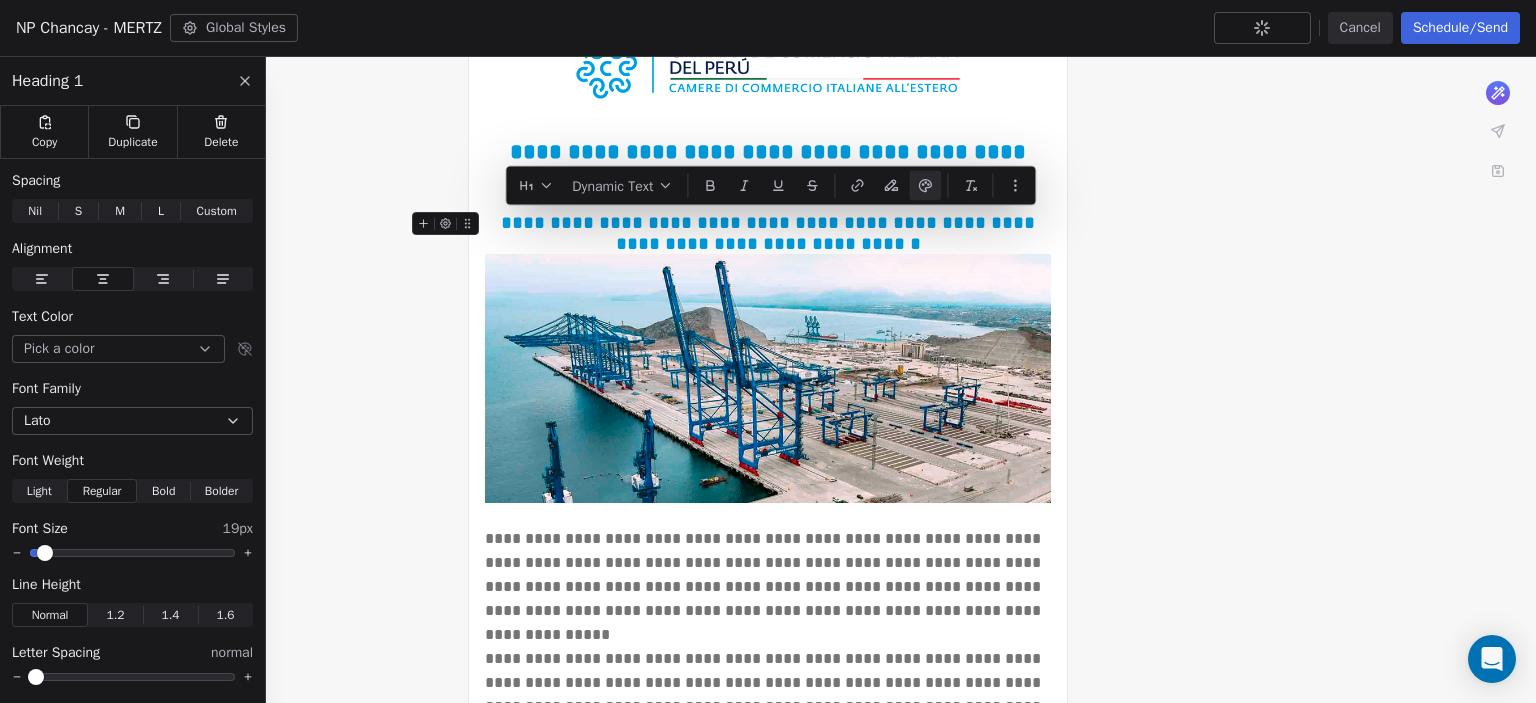 click on "**********" at bounding box center [770, 233] 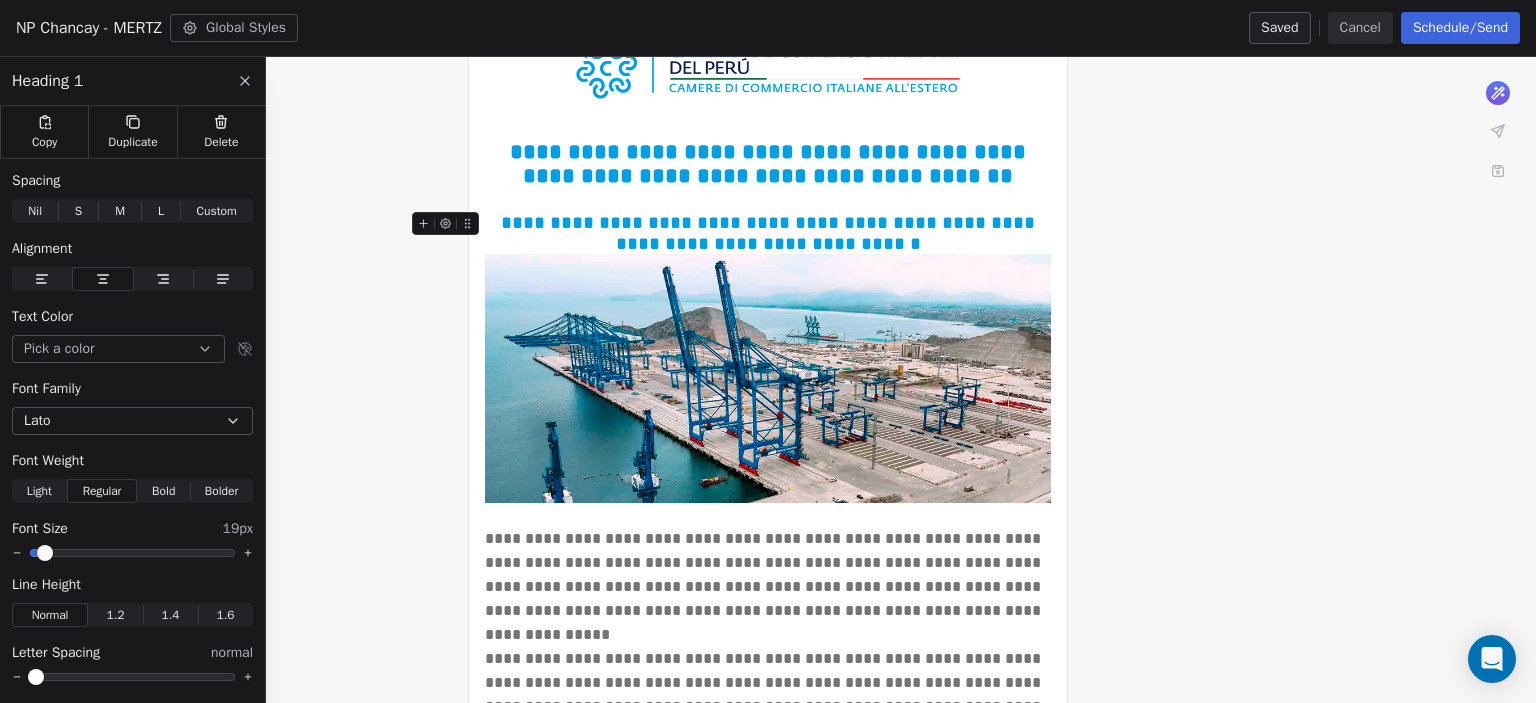 scroll, scrollTop: 0, scrollLeft: 0, axis: both 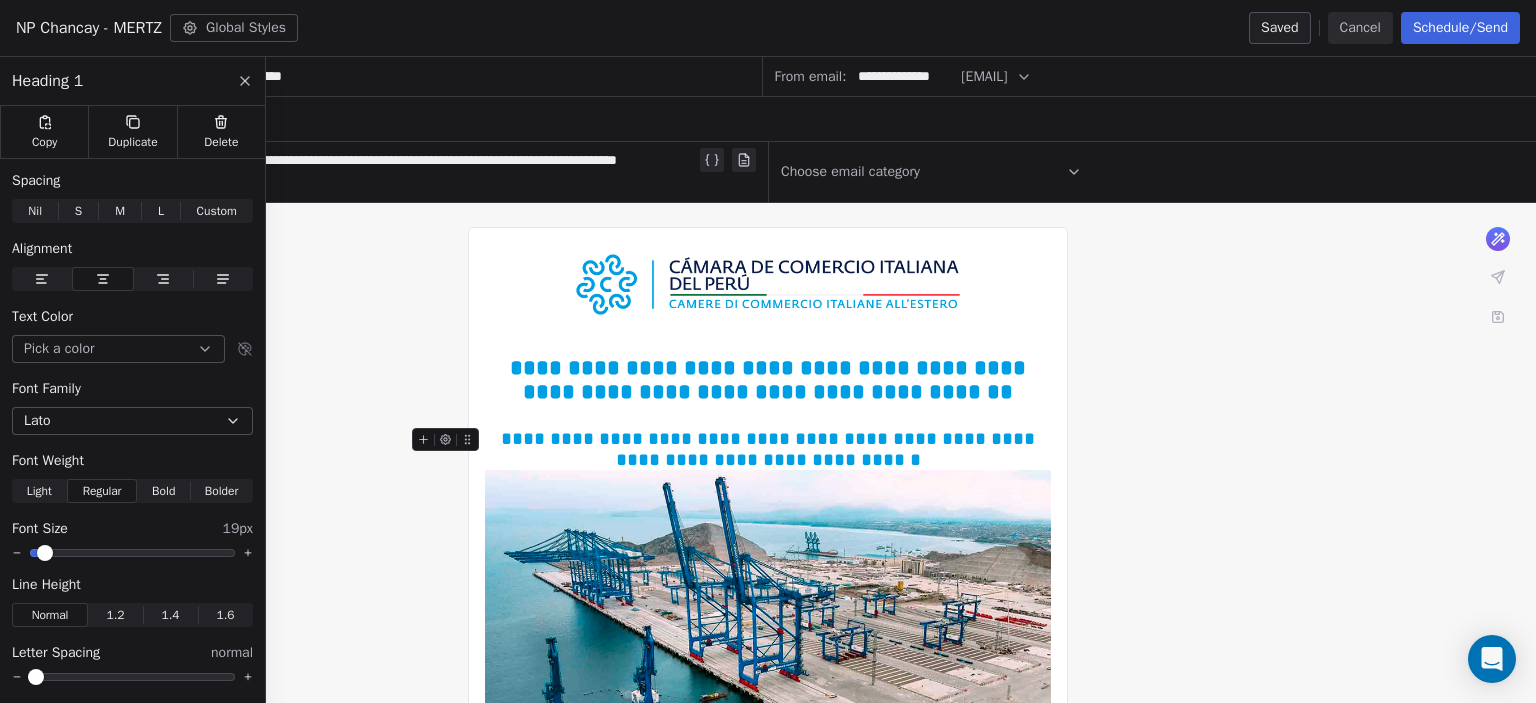 click on "**********" at bounding box center [768, 876] 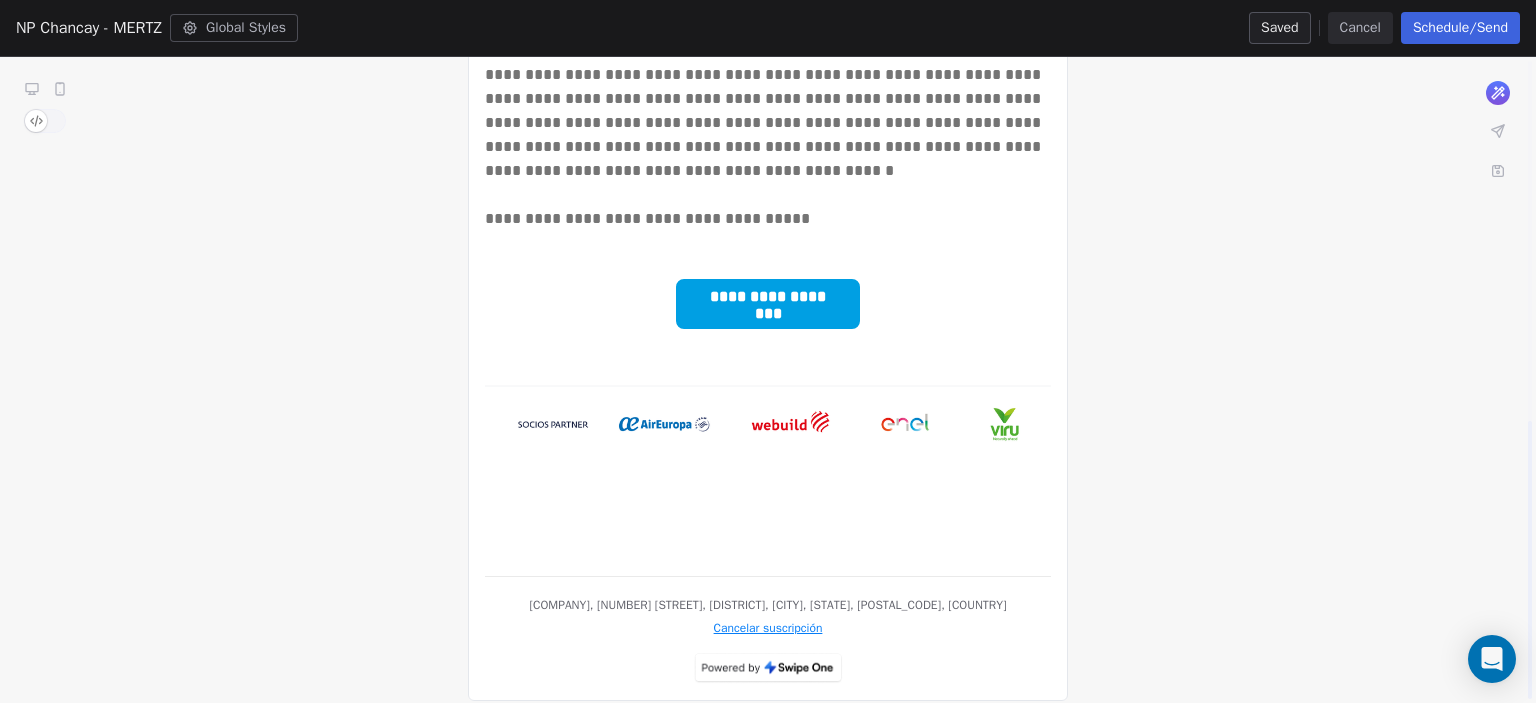 scroll, scrollTop: 836, scrollLeft: 0, axis: vertical 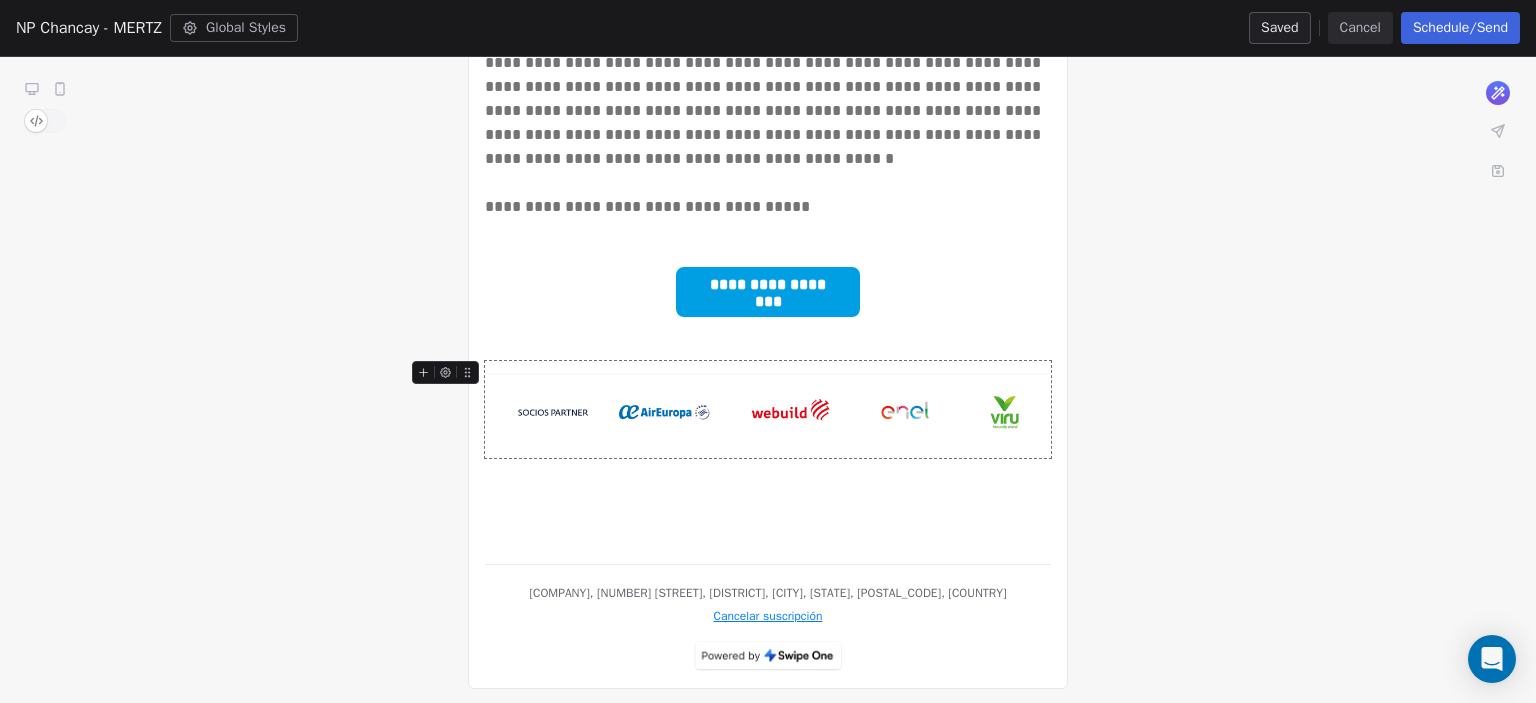 click at bounding box center [768, 409] 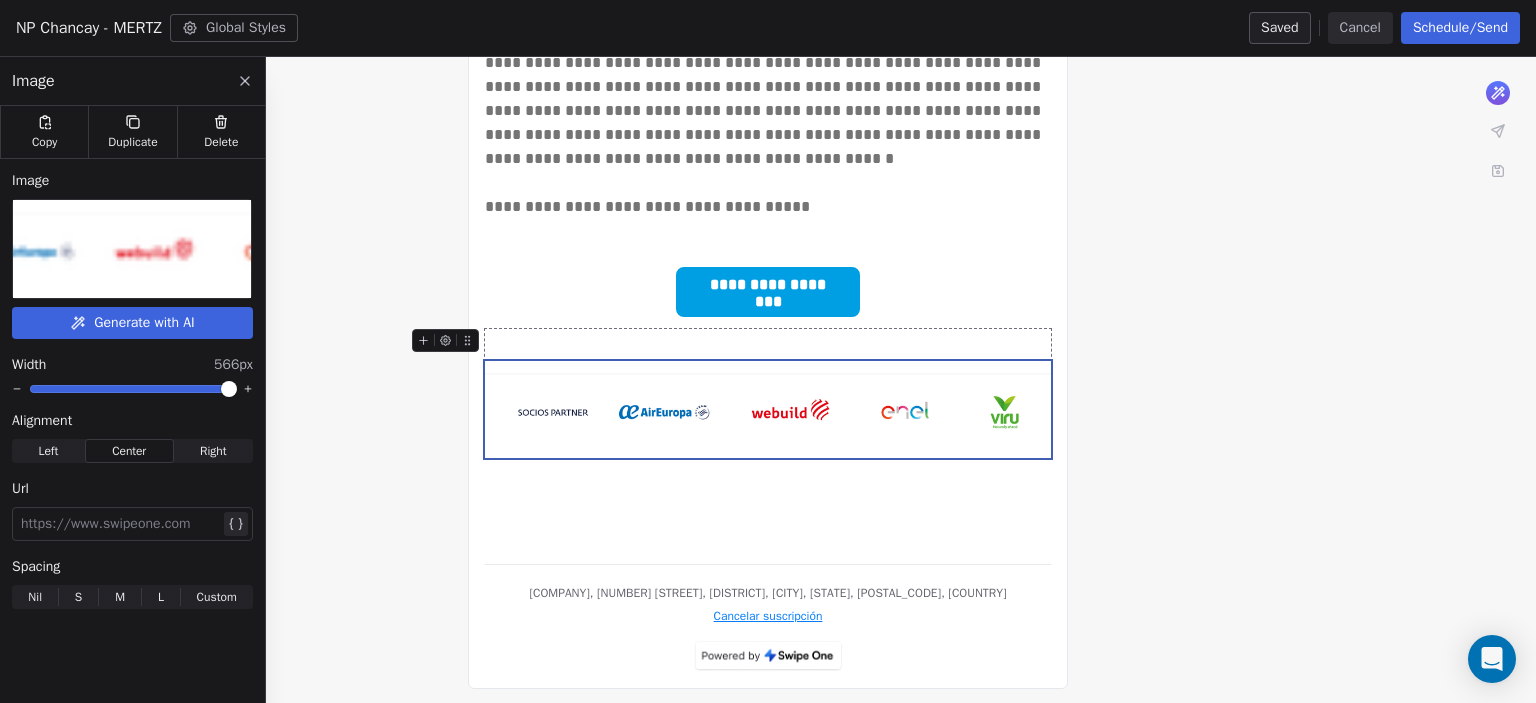 click at bounding box center (131, 249) 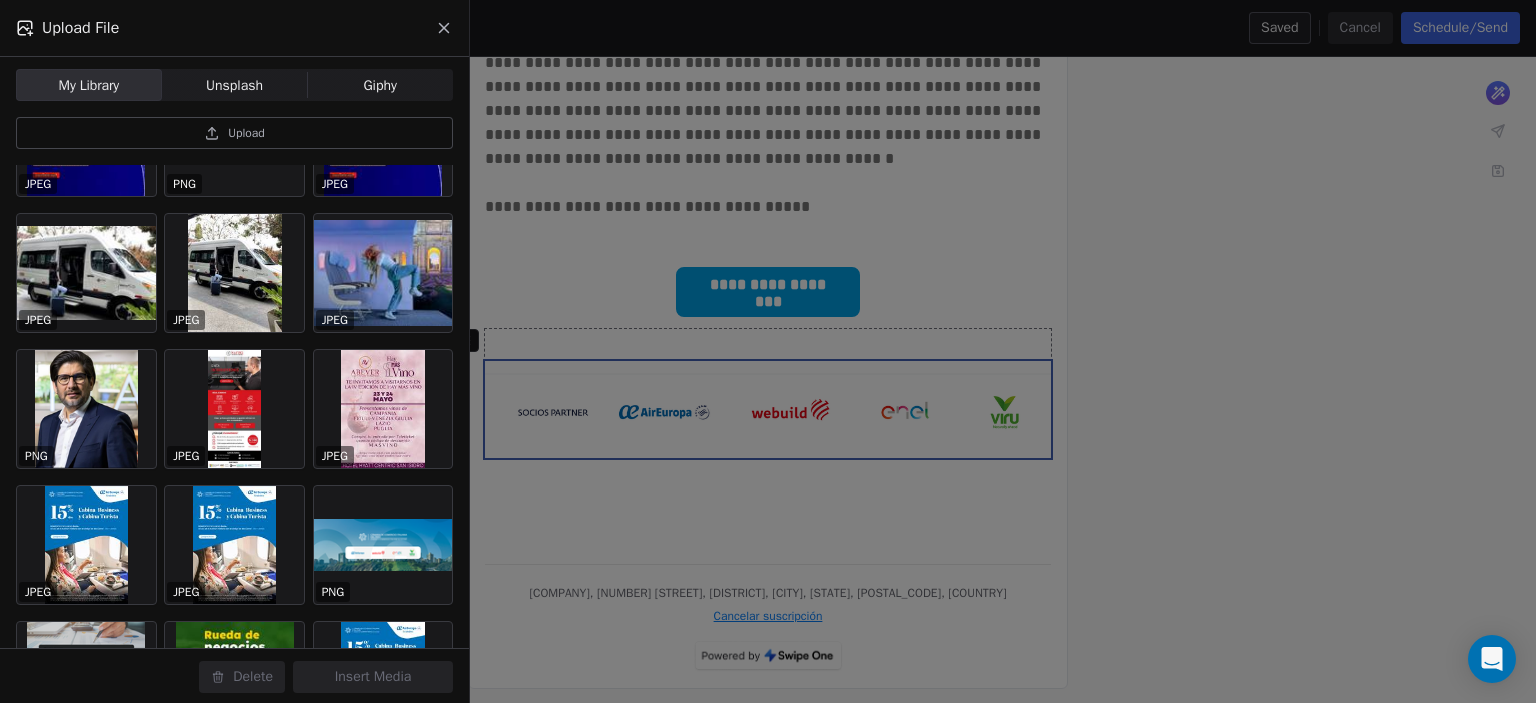 scroll, scrollTop: 924, scrollLeft: 0, axis: vertical 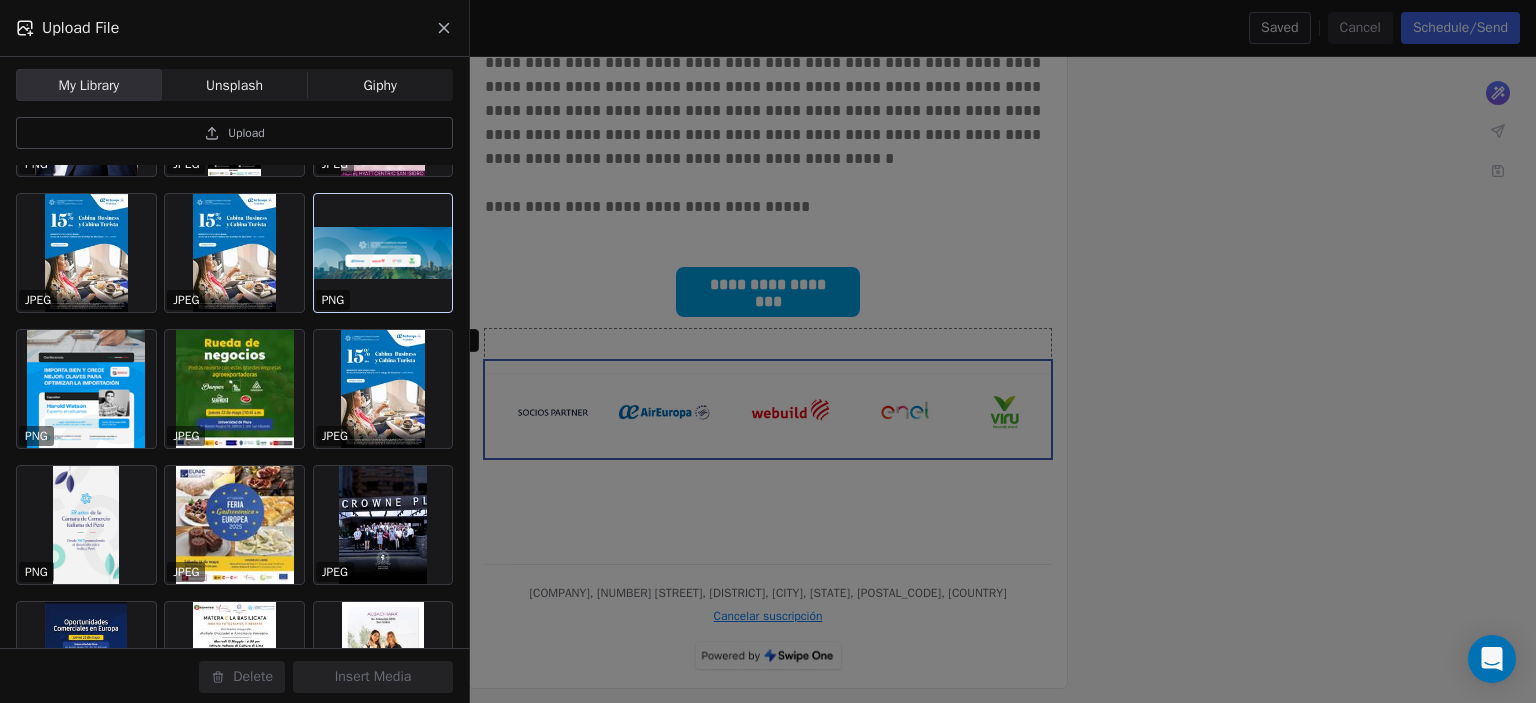 click at bounding box center (383, 253) 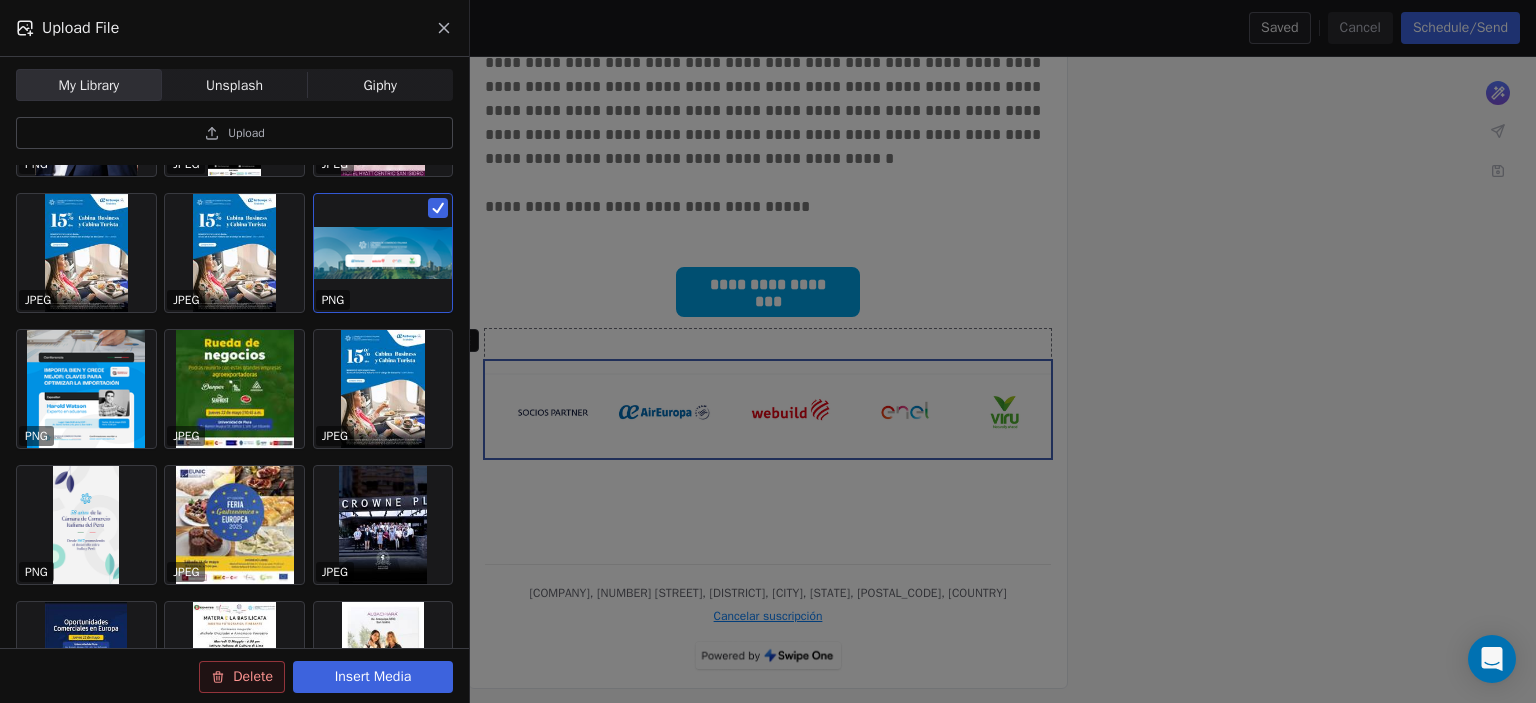 click on "Insert Media" at bounding box center (373, 677) 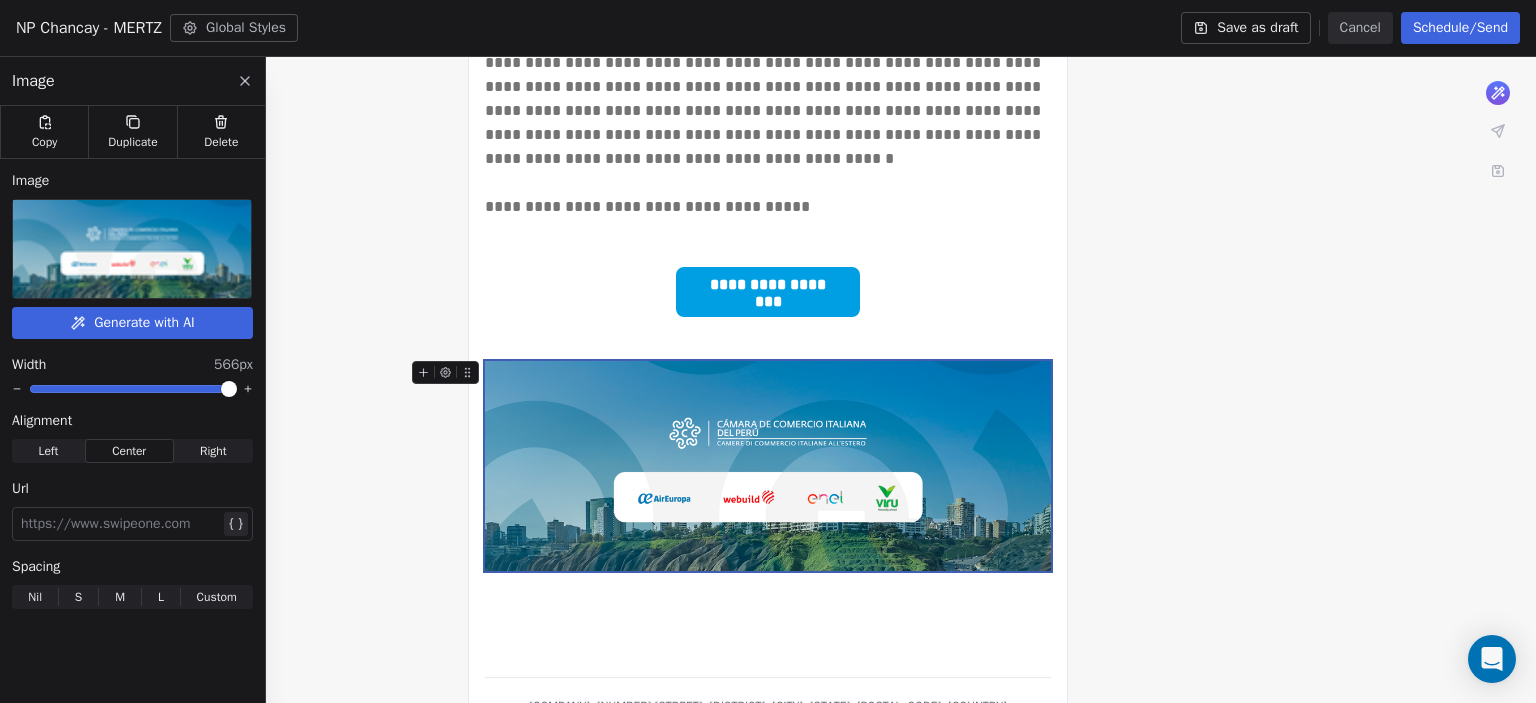 click at bounding box center (768, 466) 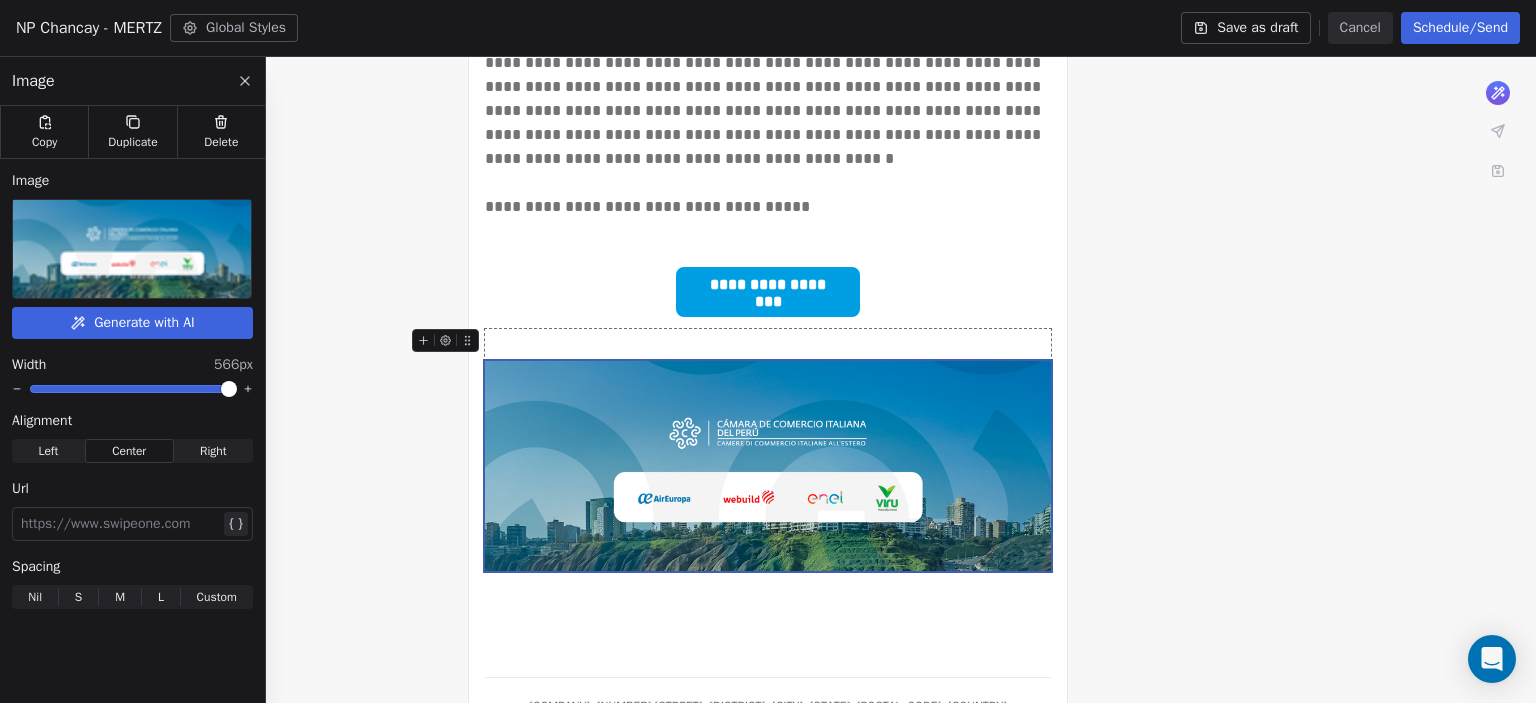 click at bounding box center (132, 249) 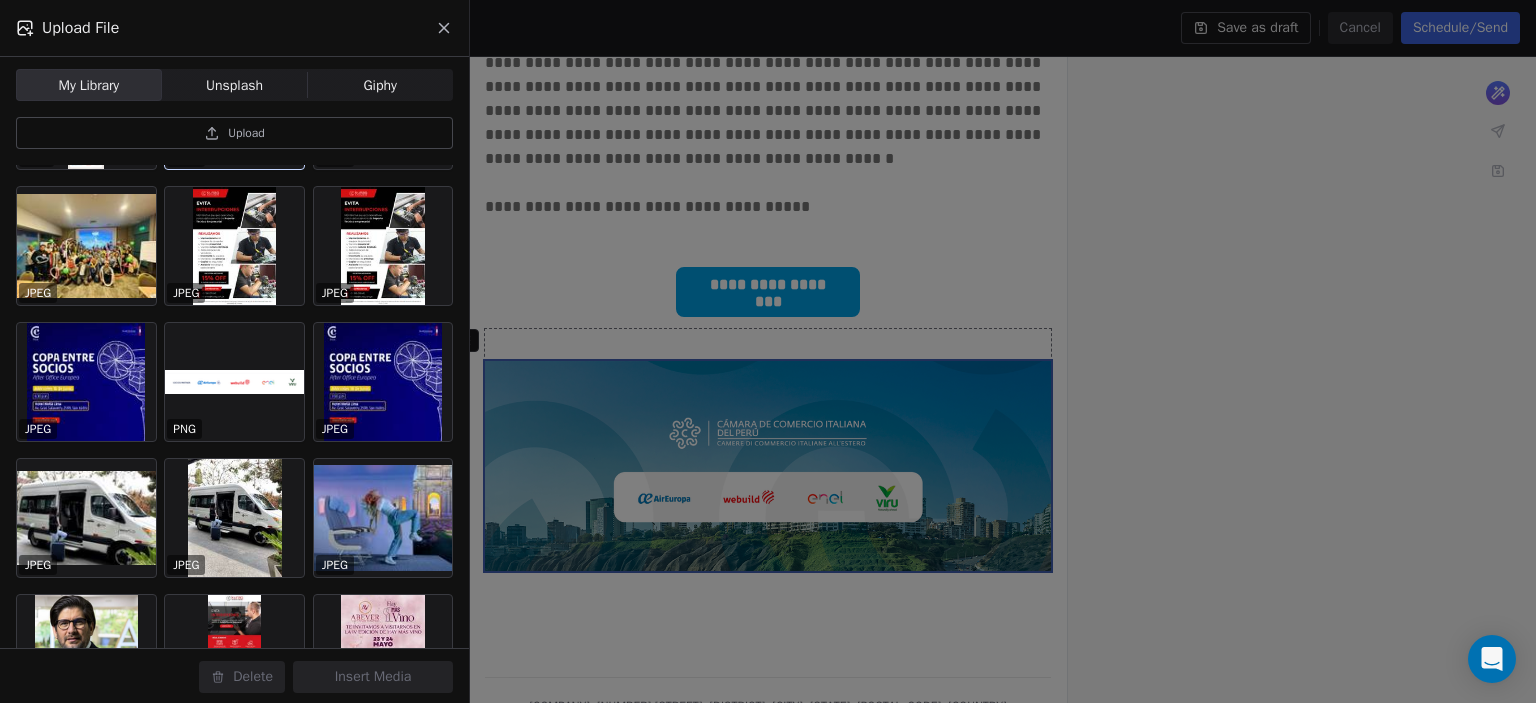 scroll, scrollTop: 387, scrollLeft: 0, axis: vertical 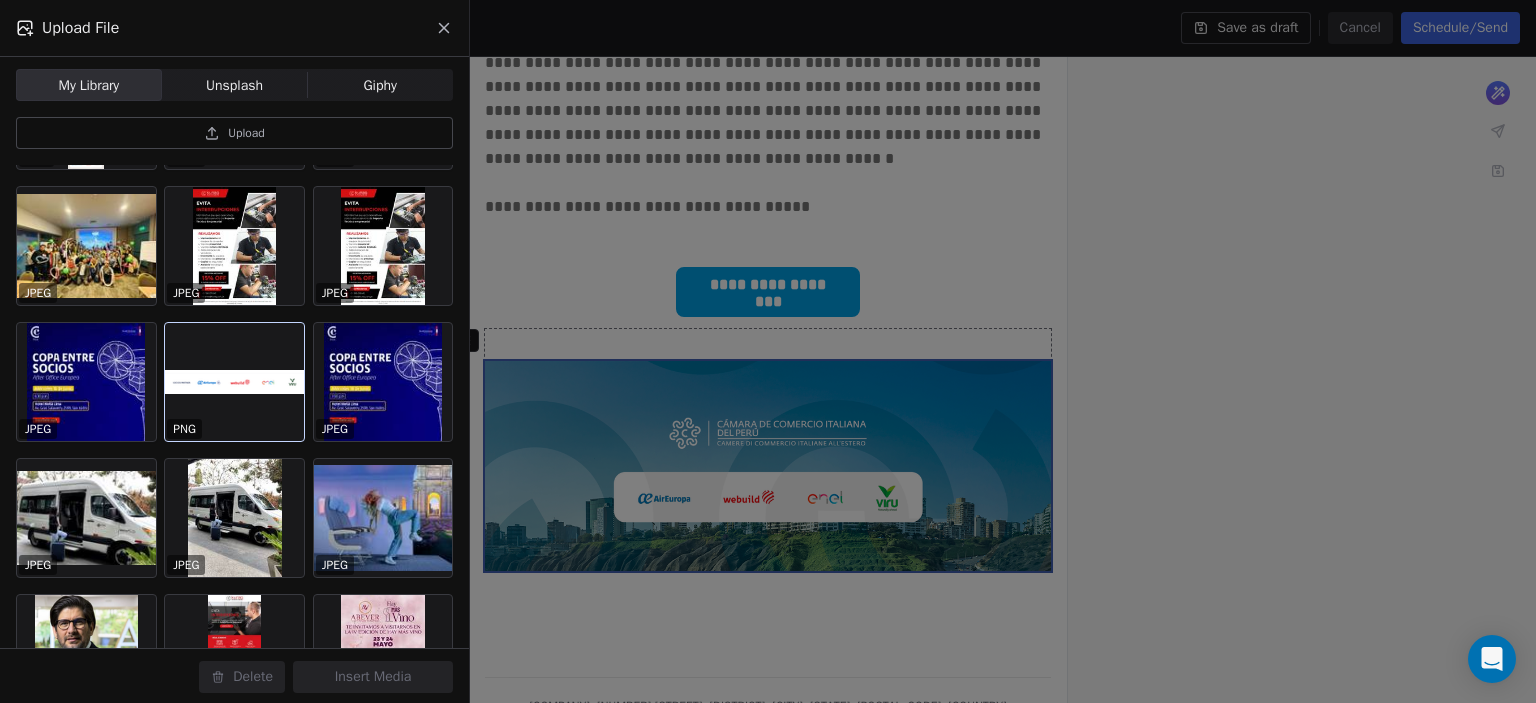 click at bounding box center (234, 382) 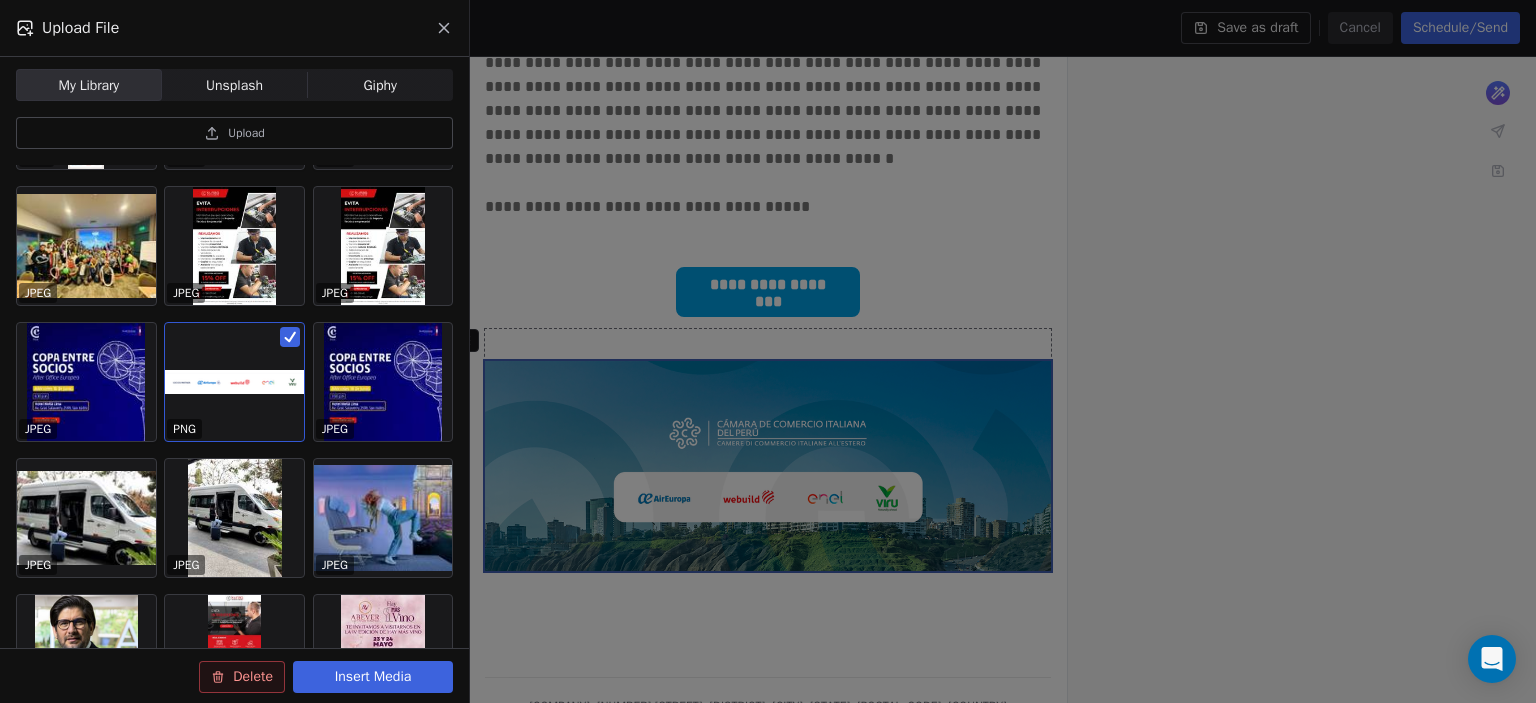 click on "Insert Media" at bounding box center (373, 677) 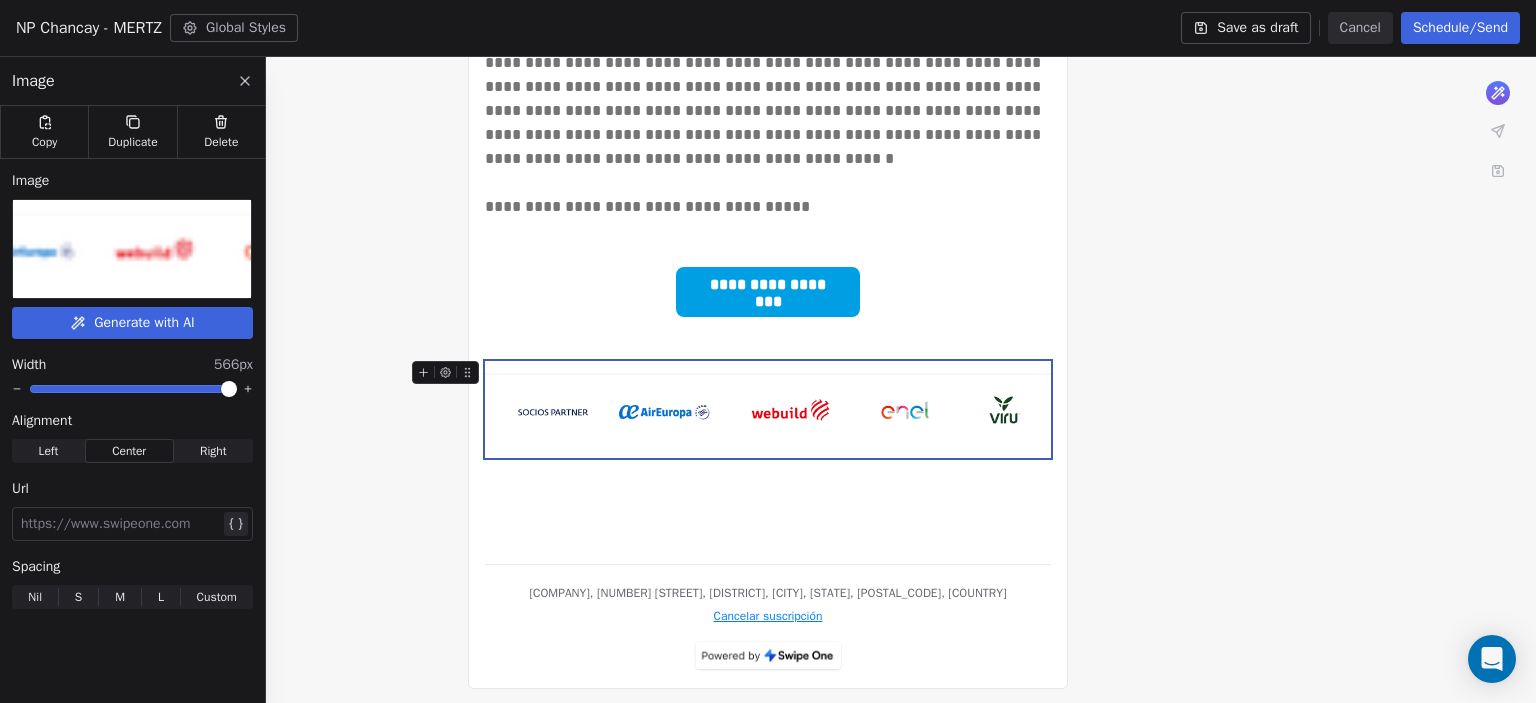 click on "**********" at bounding box center (768, 40) 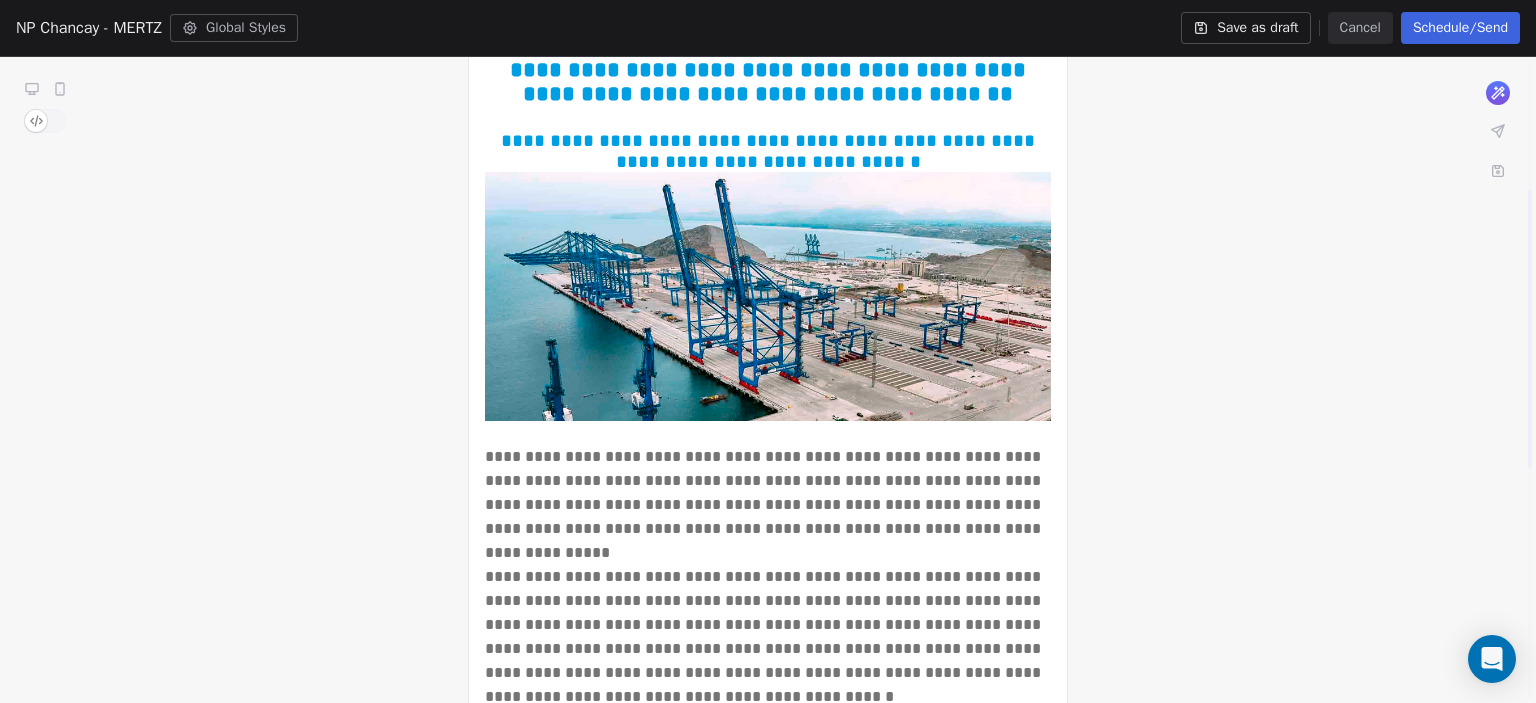 scroll, scrollTop: 0, scrollLeft: 0, axis: both 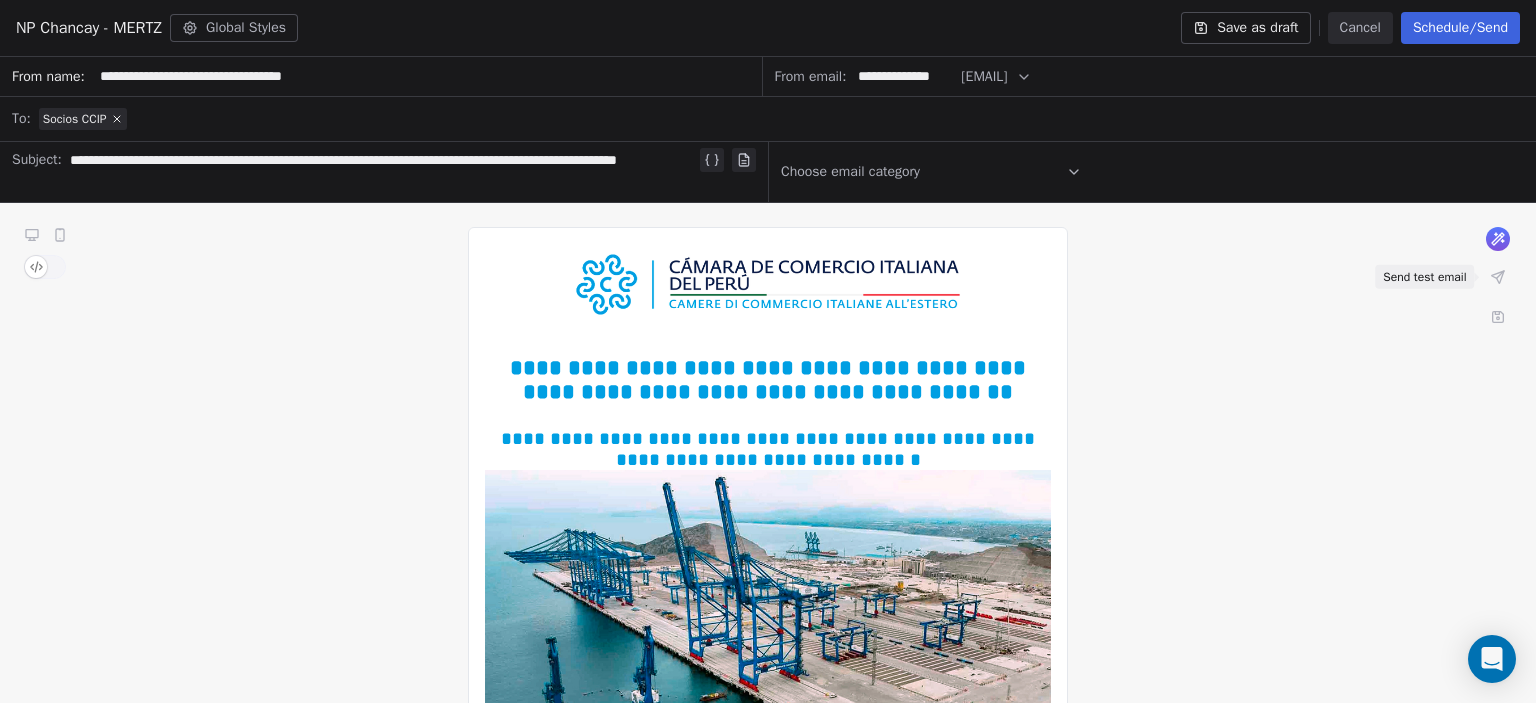 click 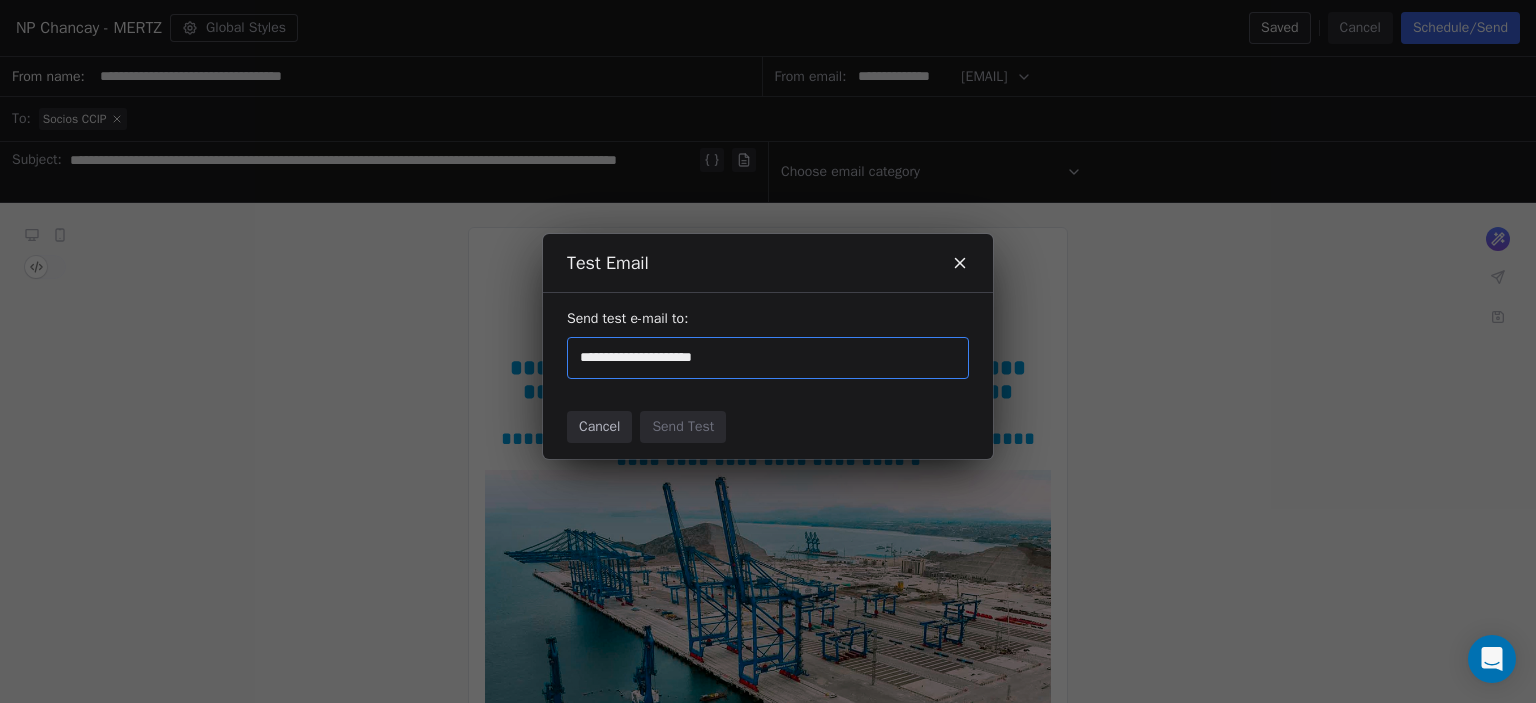 type on "**********" 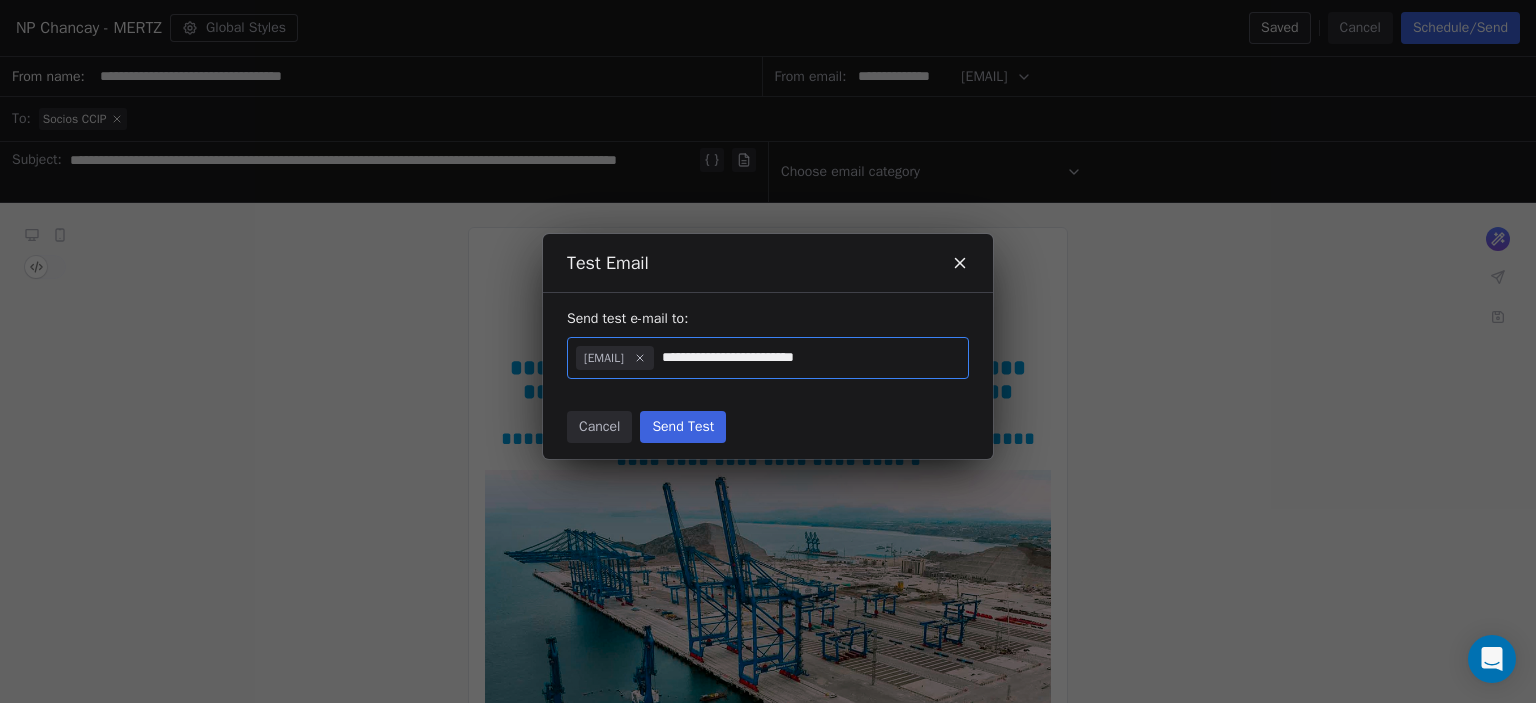 type on "**********" 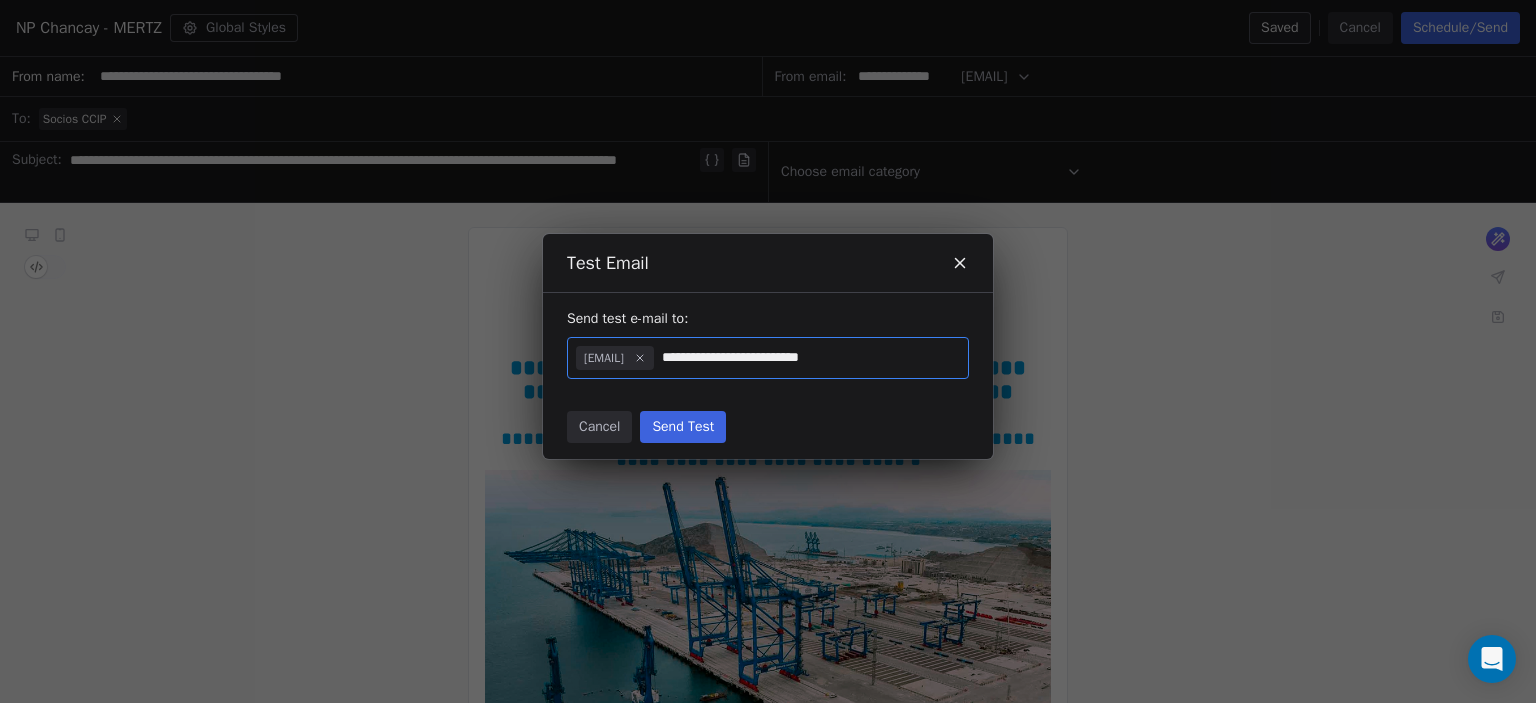 type 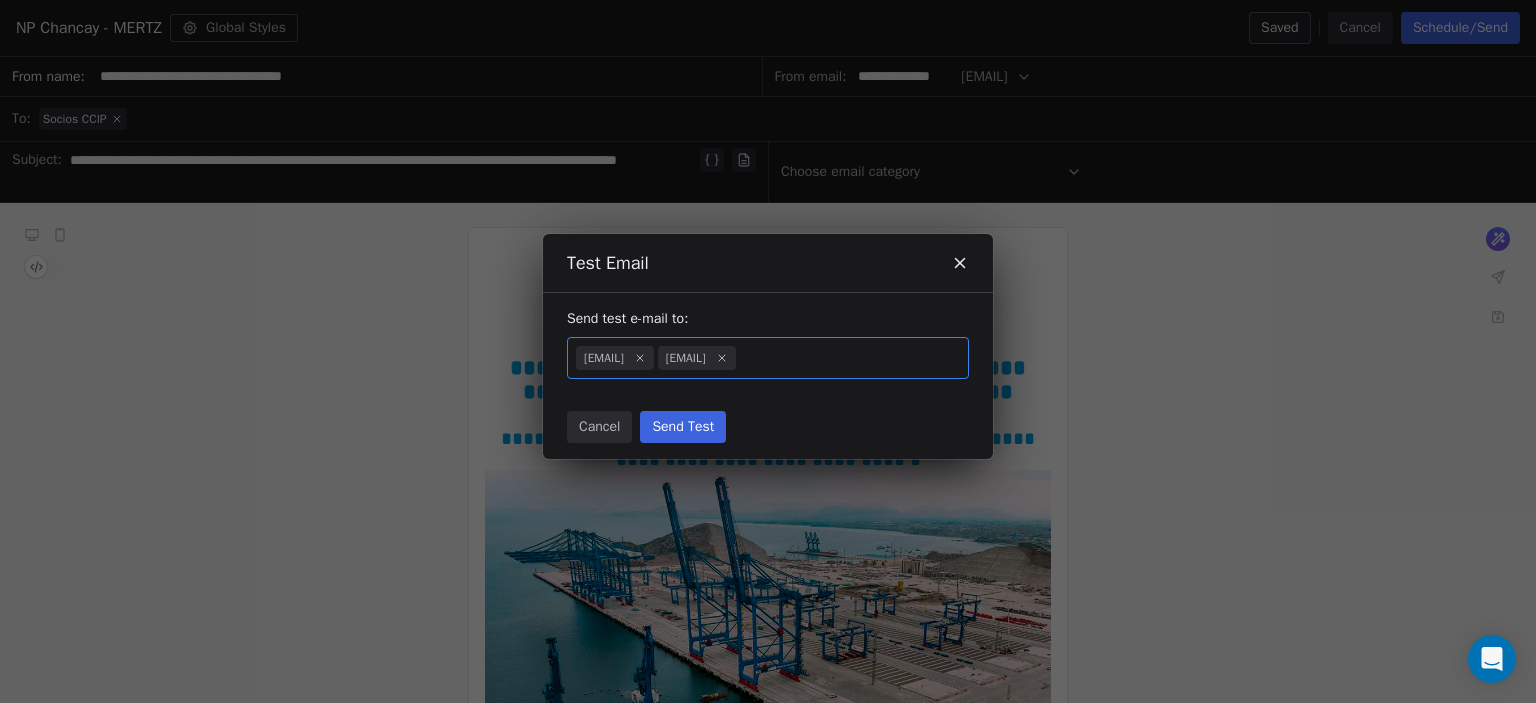 click on "Send Test" at bounding box center (683, 427) 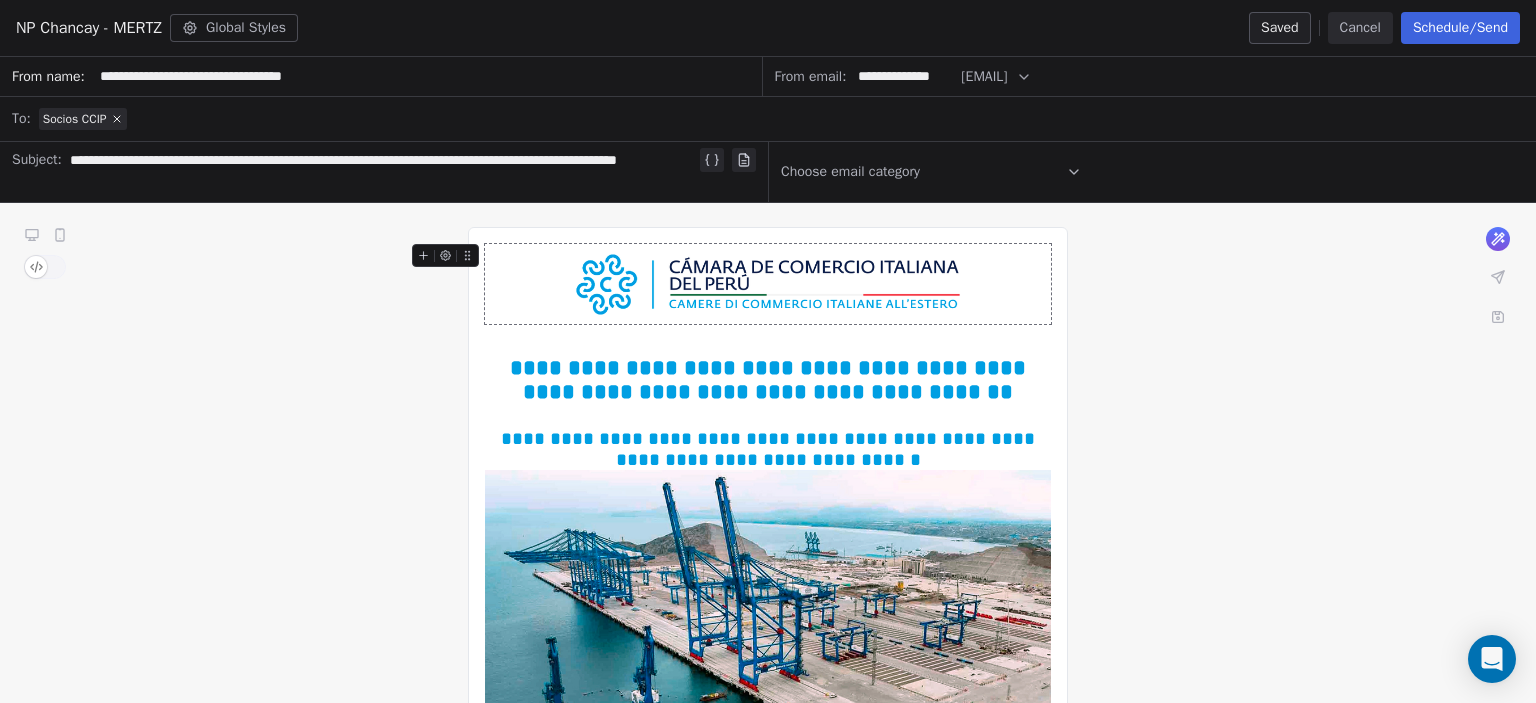 click on "Cancel" at bounding box center [1360, 28] 